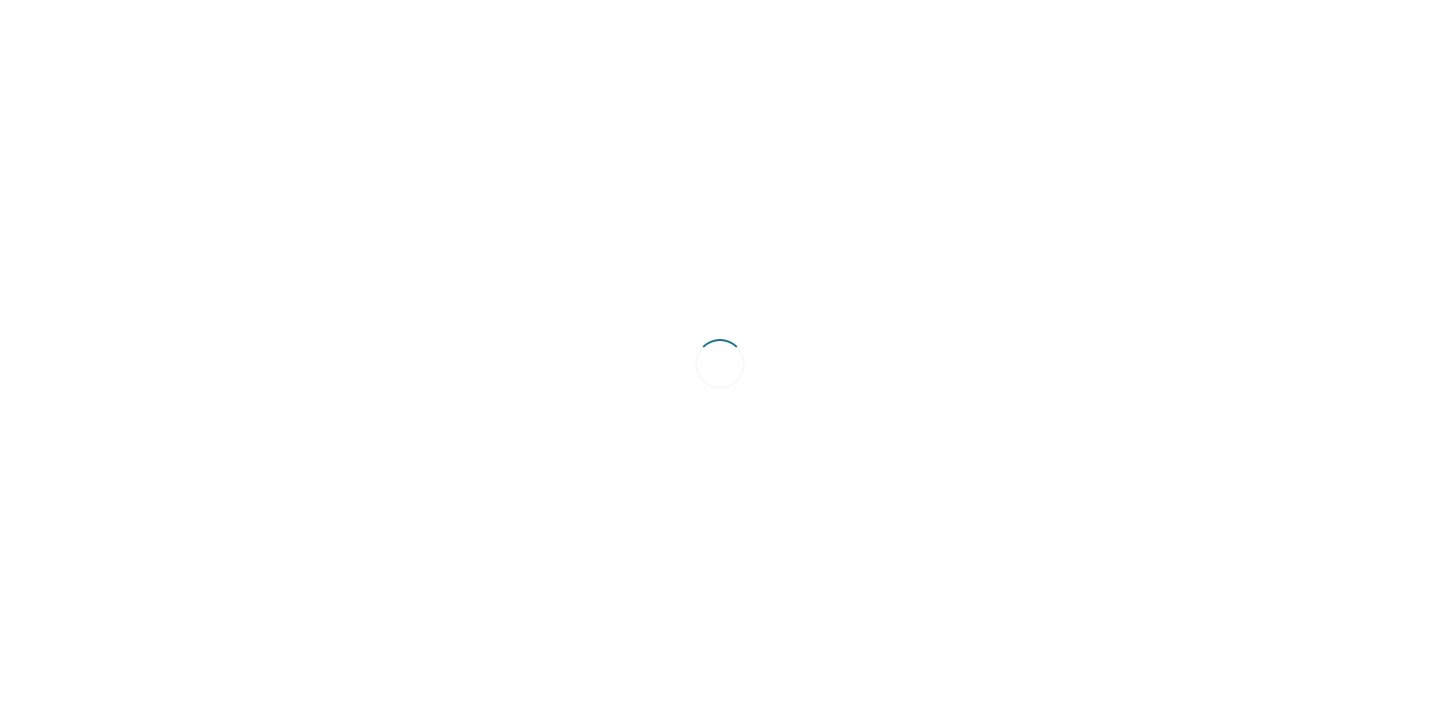 scroll, scrollTop: 0, scrollLeft: 0, axis: both 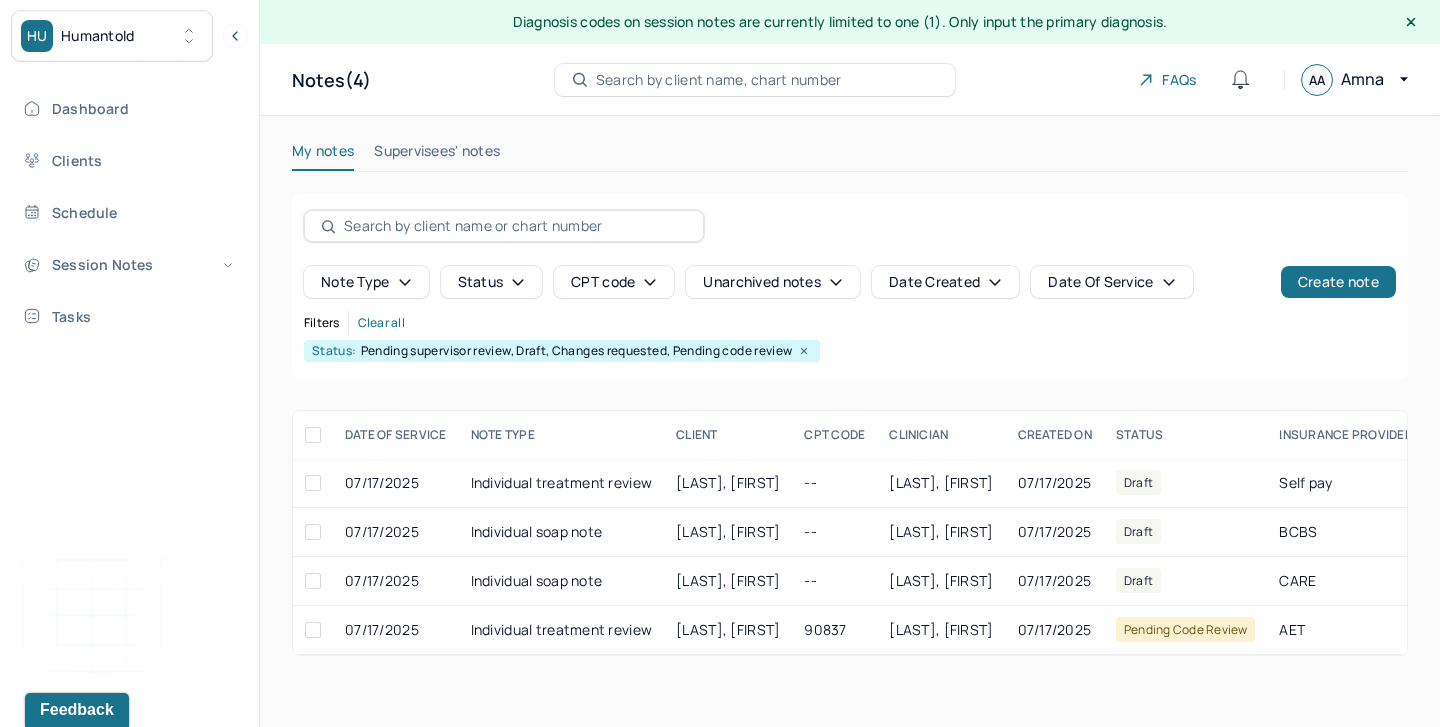 click on "Supervisees' notes" at bounding box center [437, 155] 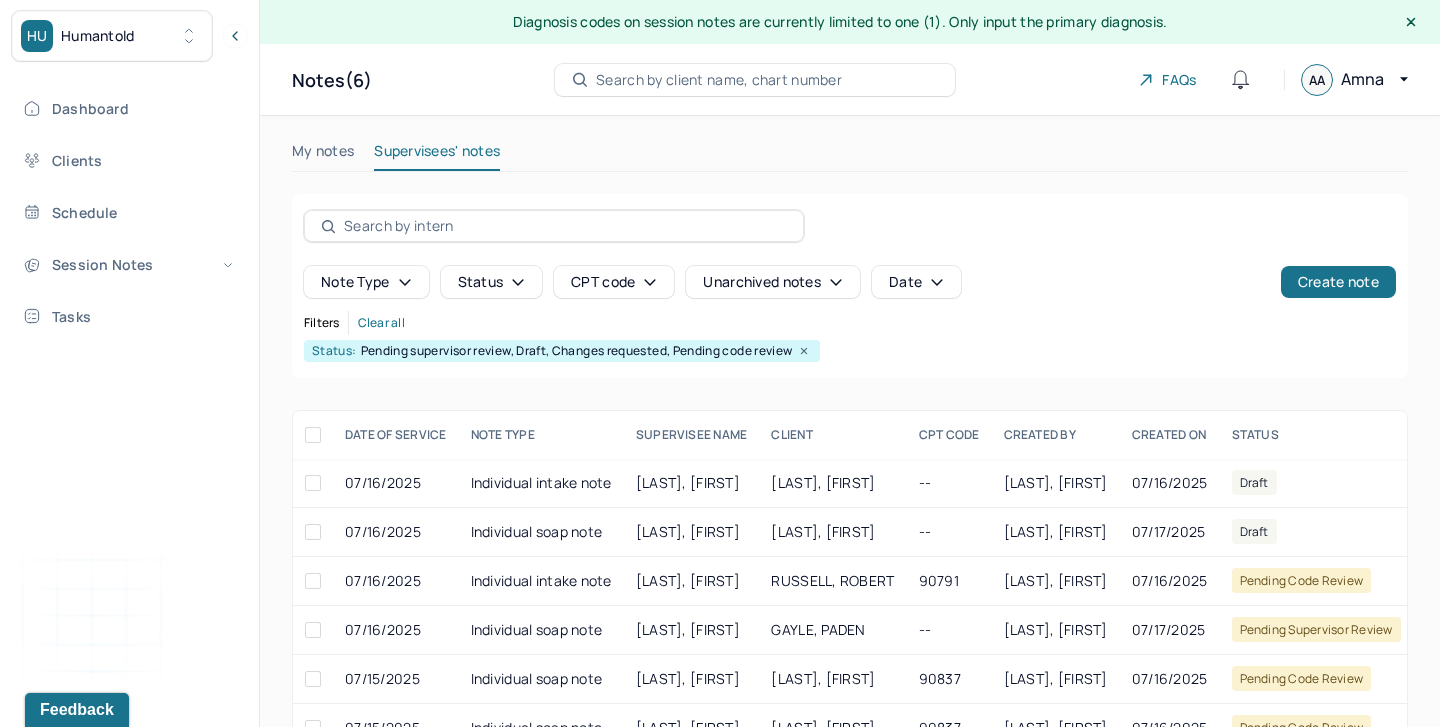 scroll, scrollTop: 52, scrollLeft: 0, axis: vertical 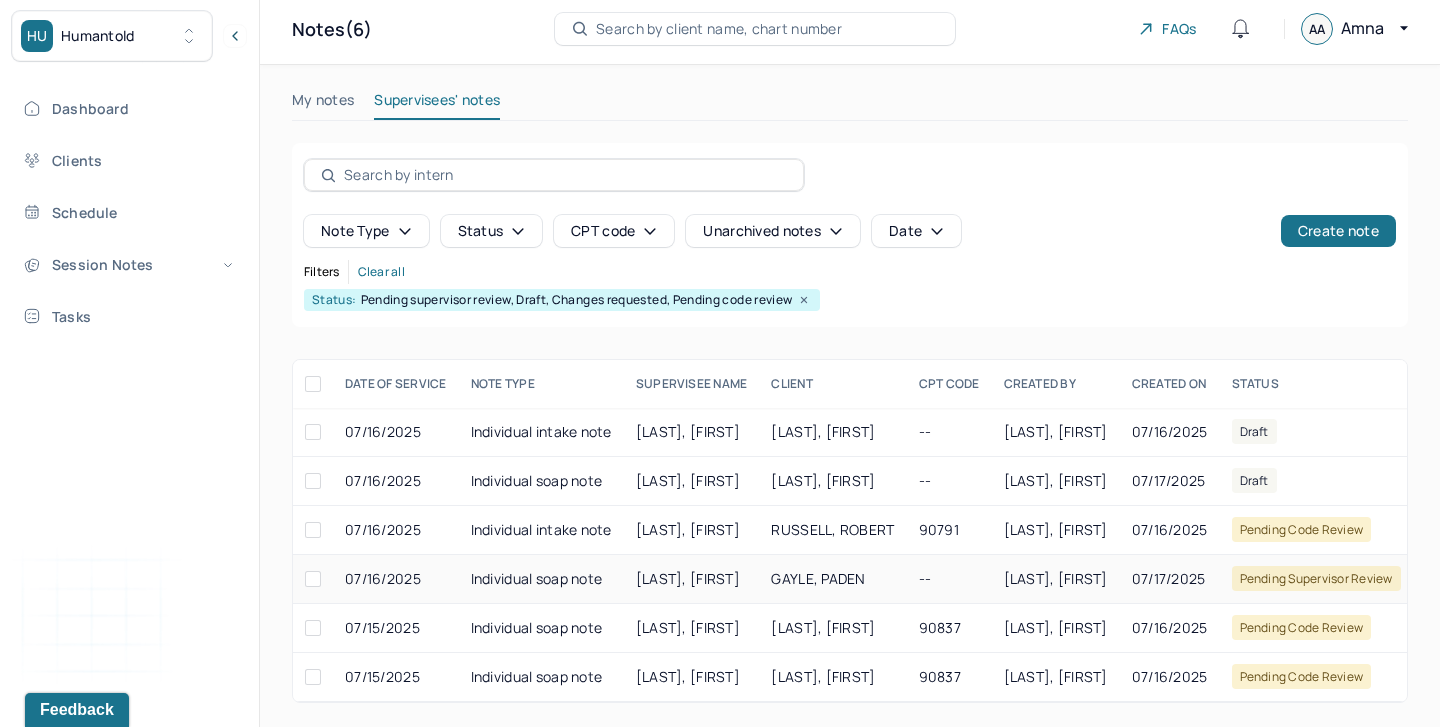 click at bounding box center [313, 579] 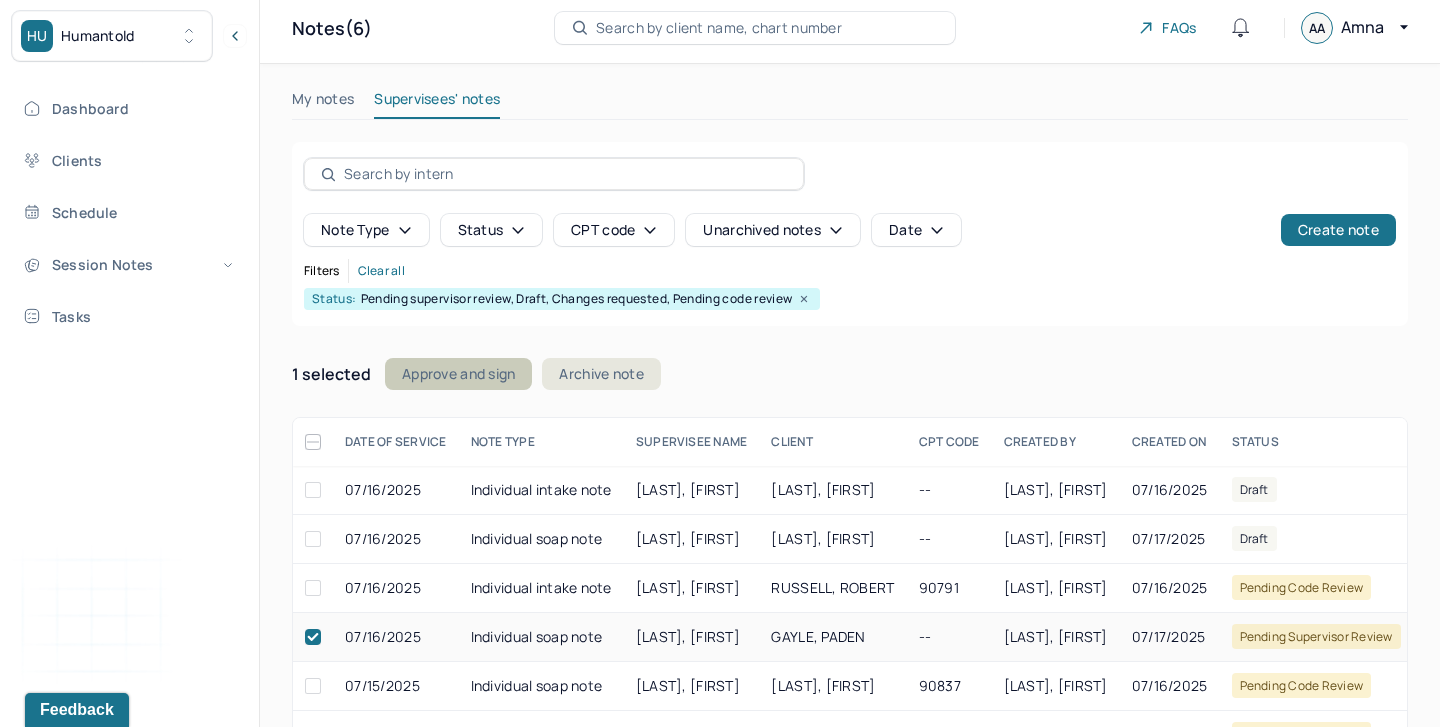 click on "Approve and sign" at bounding box center [458, 374] 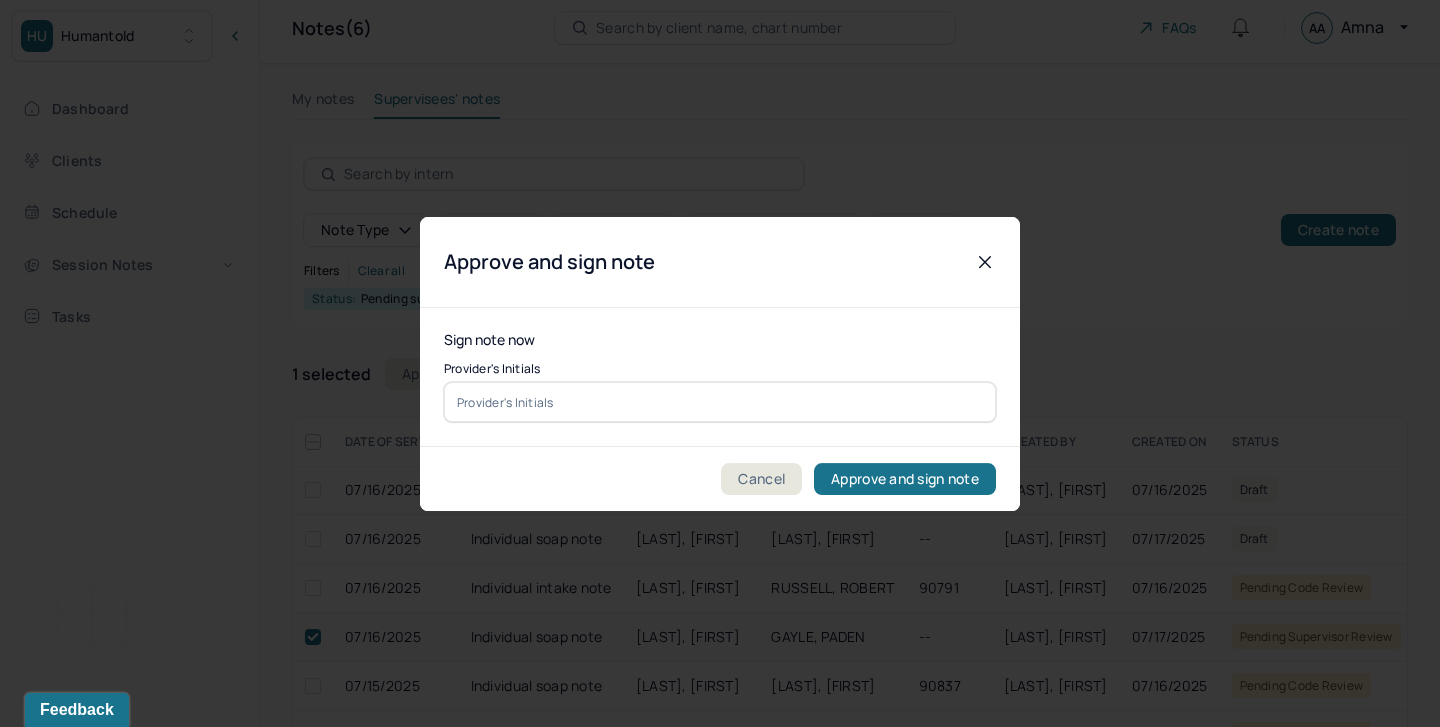 click on "Sign note now Provider's Initials" at bounding box center [720, 377] 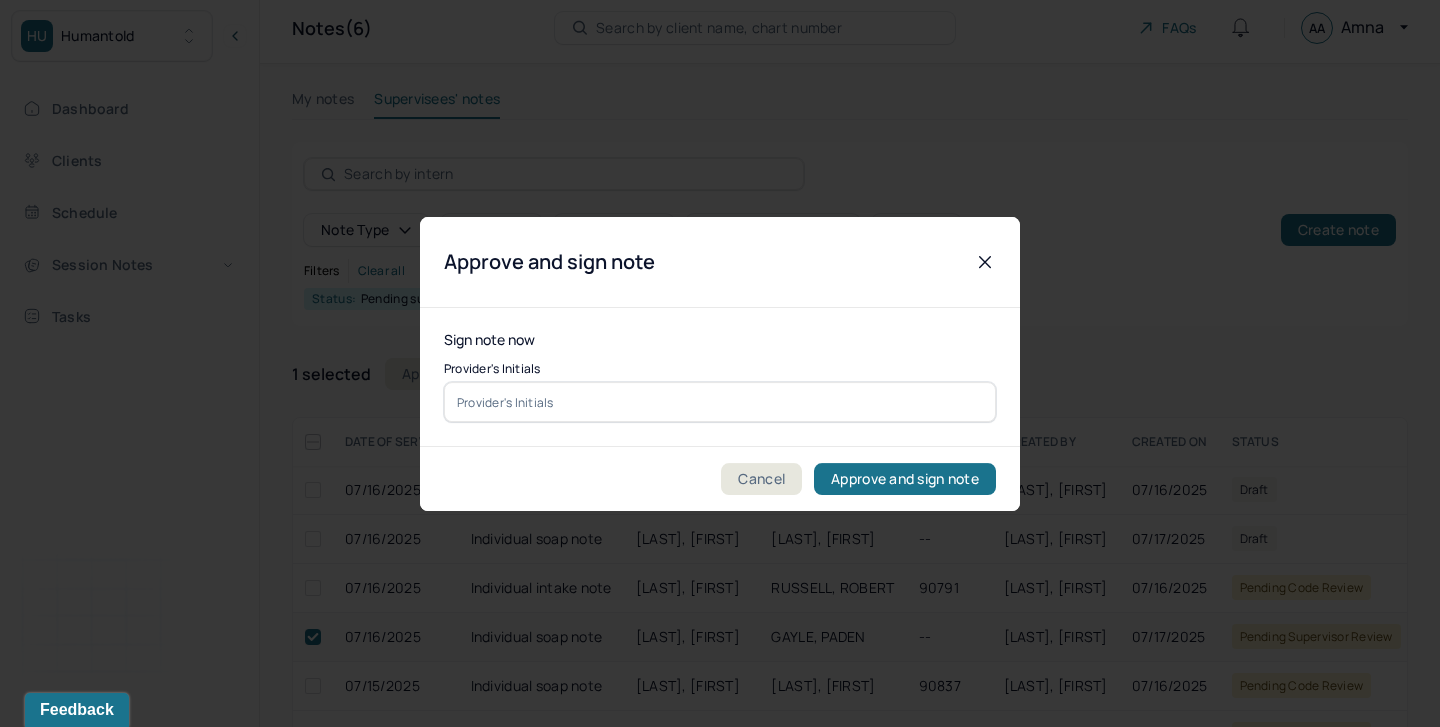 click at bounding box center [720, 402] 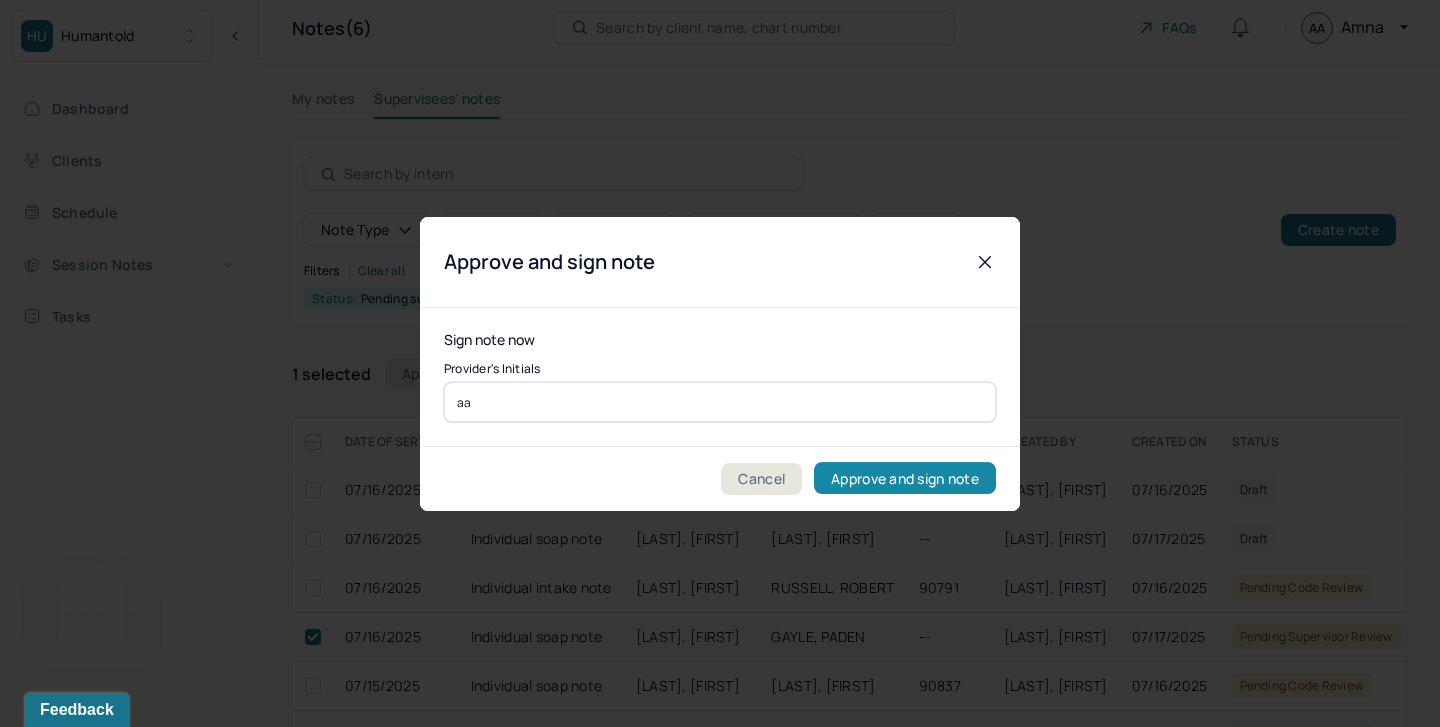 type on "aa" 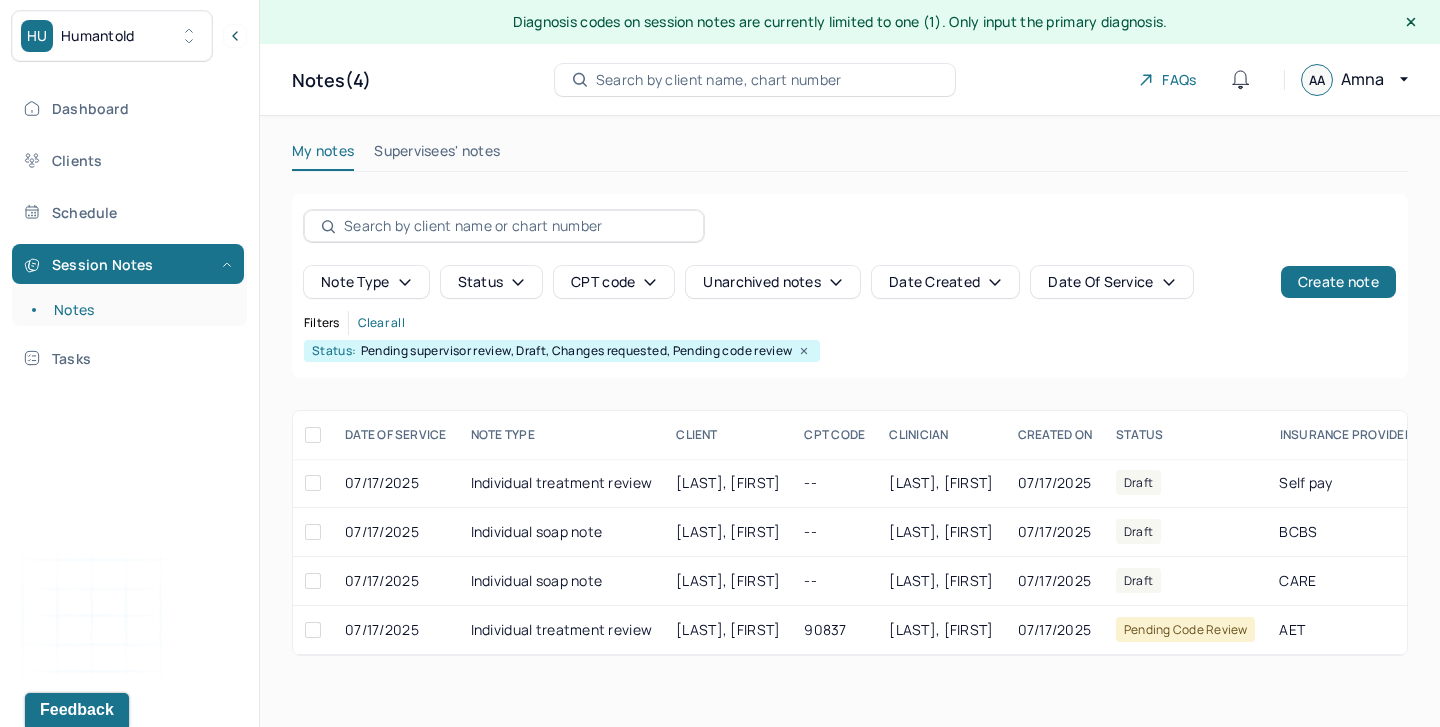 scroll, scrollTop: 0, scrollLeft: 0, axis: both 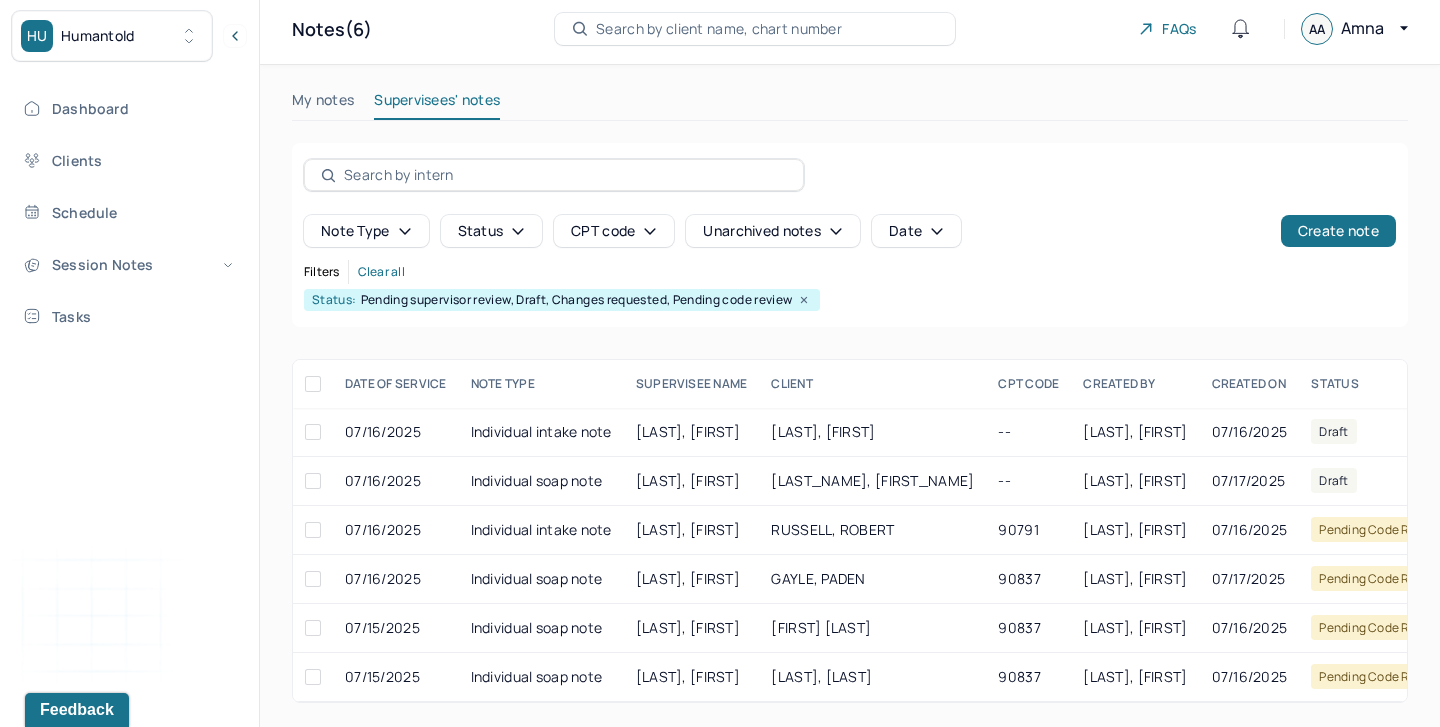 click on "My notes" at bounding box center [323, 104] 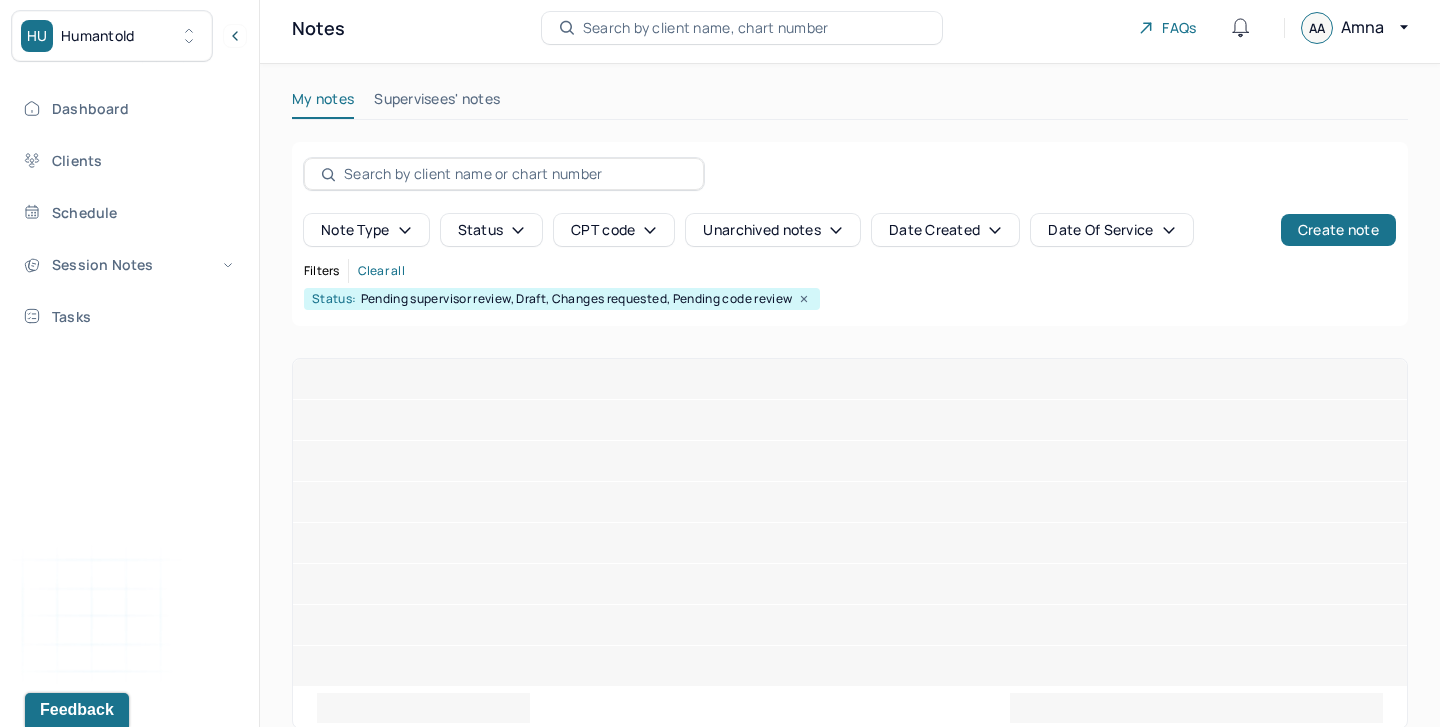scroll, scrollTop: 0, scrollLeft: 0, axis: both 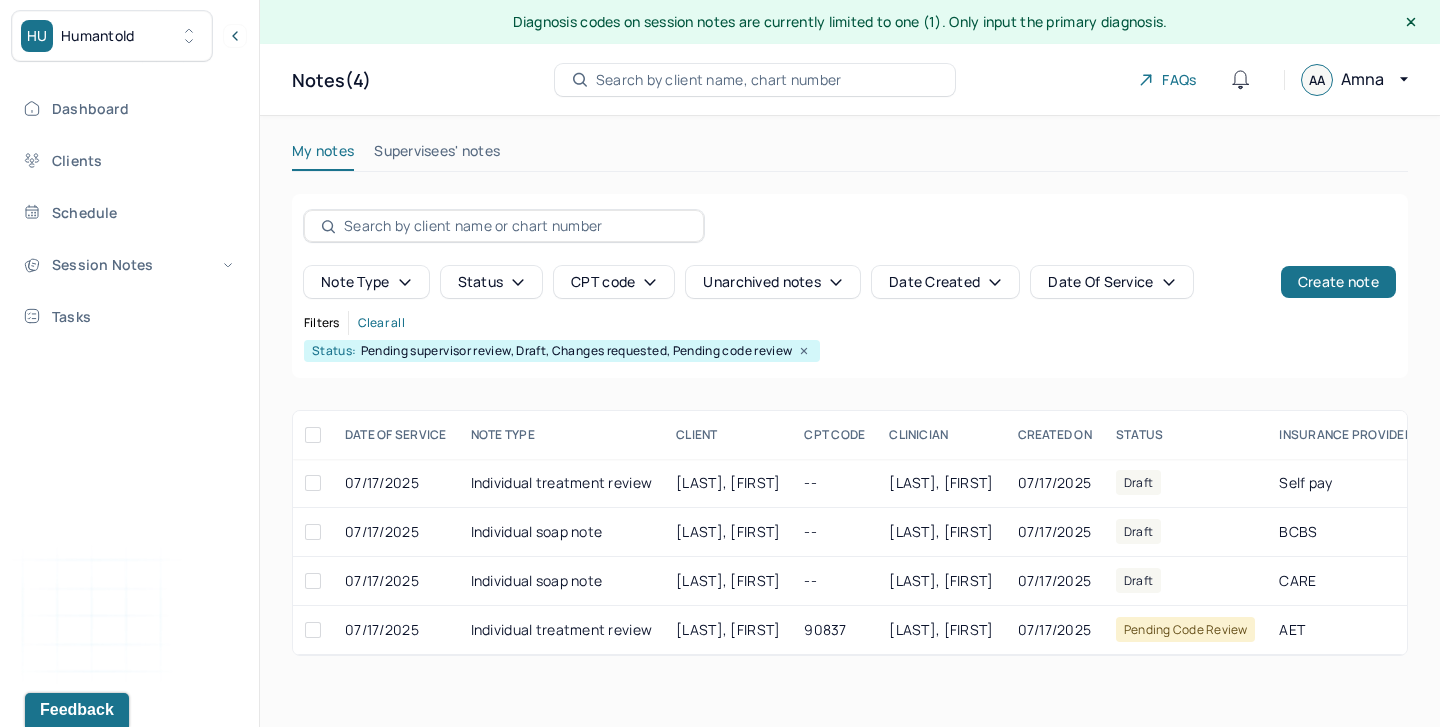 click on "Supervisees' notes" at bounding box center (437, 155) 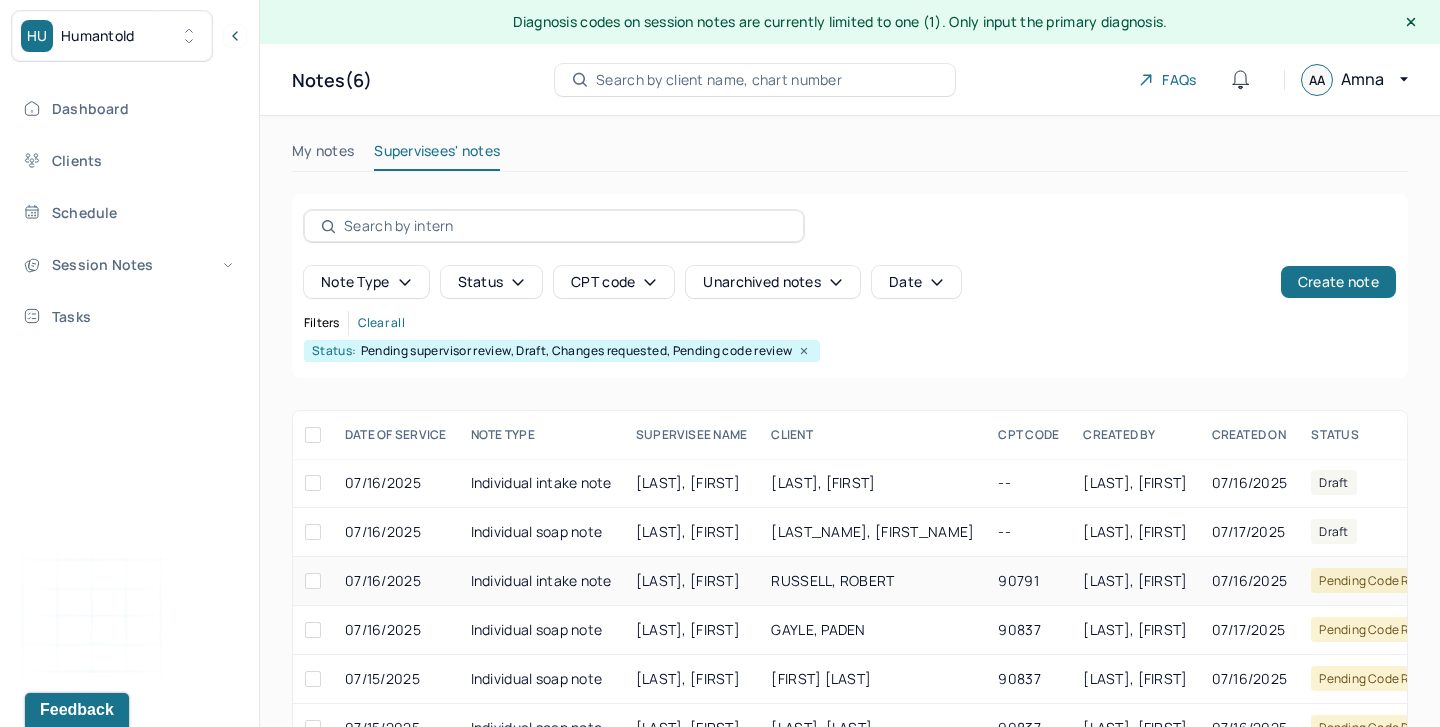 scroll, scrollTop: 52, scrollLeft: 0, axis: vertical 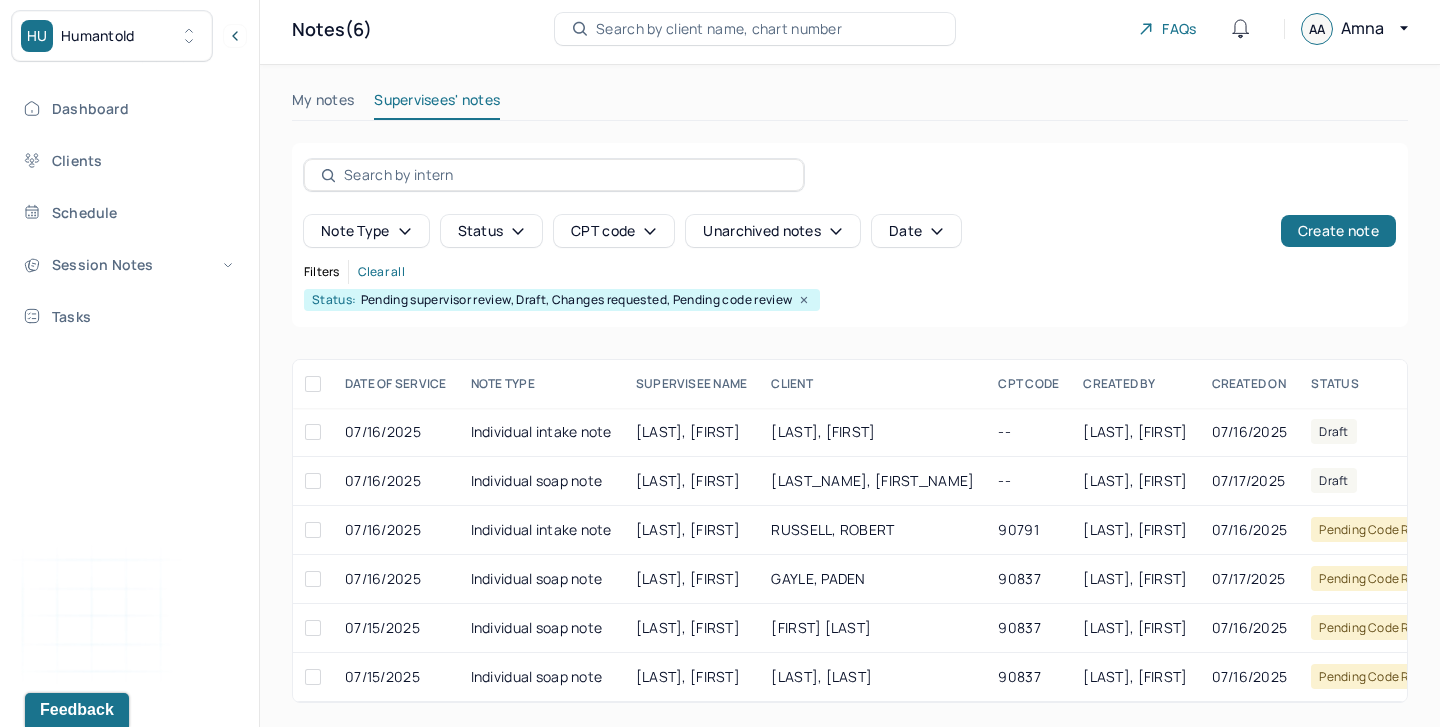 click on "My notes" at bounding box center [323, 104] 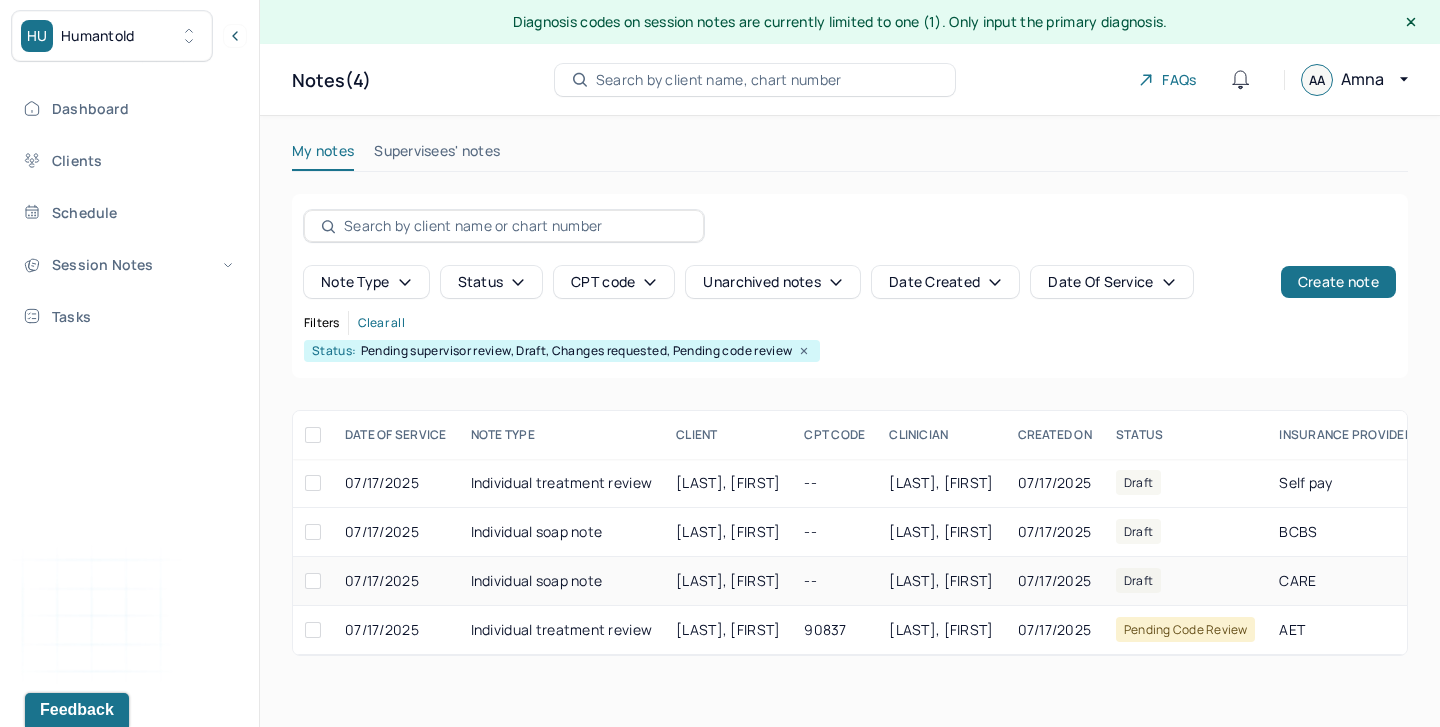 click on "Individual soap note" at bounding box center [562, 581] 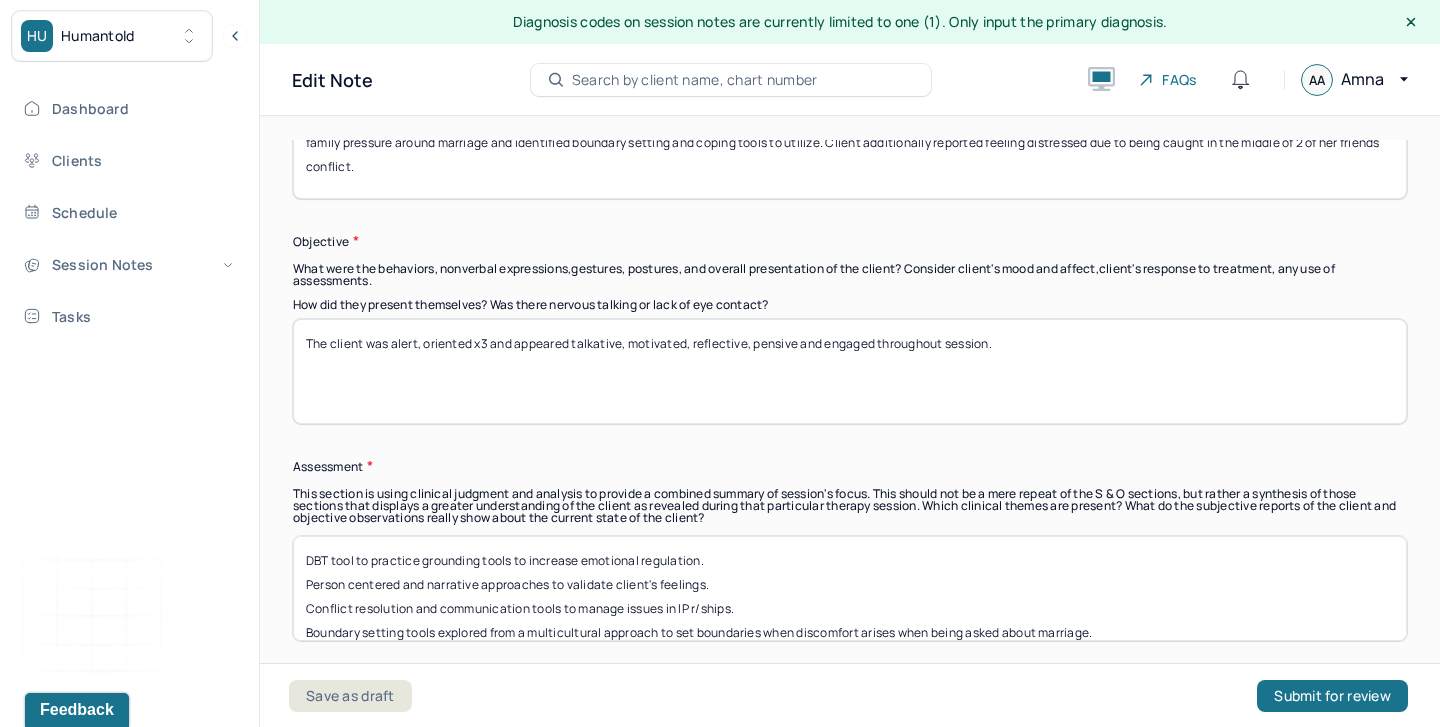scroll, scrollTop: 1583, scrollLeft: 0, axis: vertical 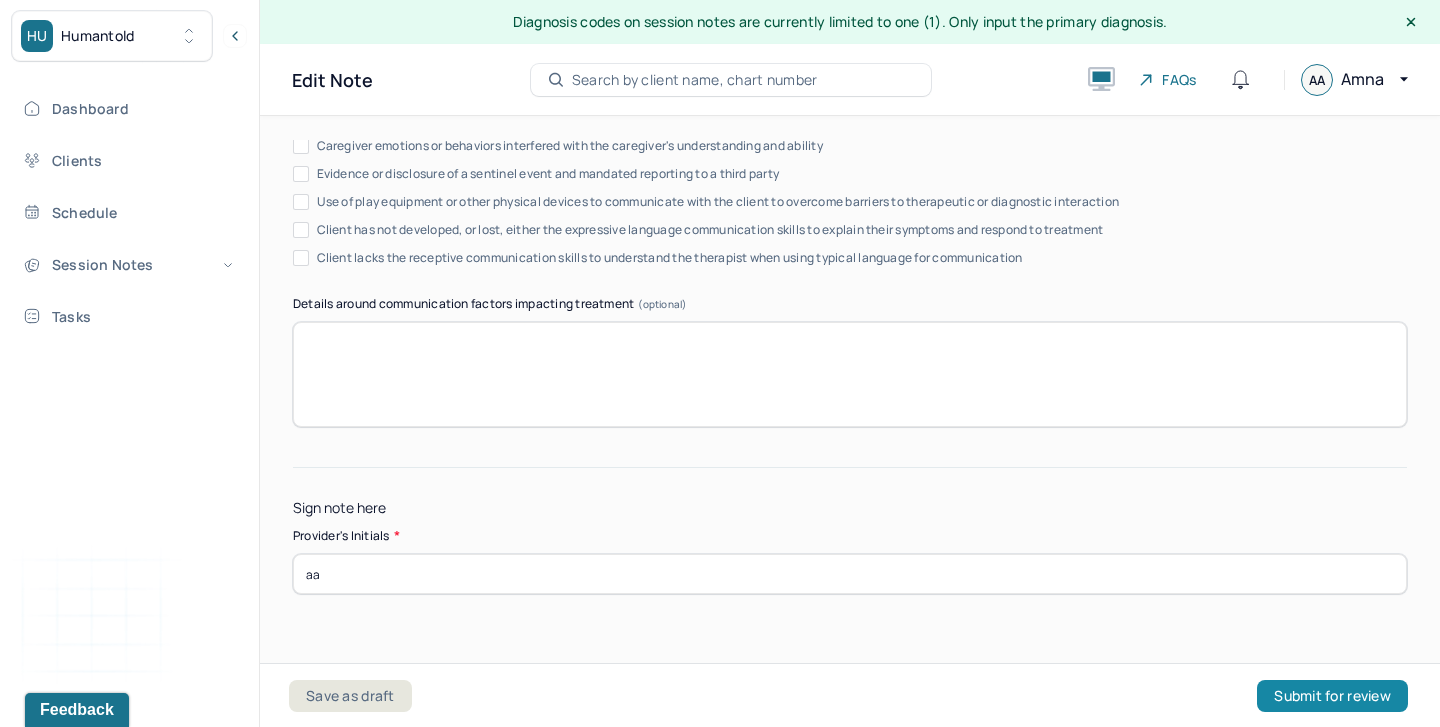 click on "Submit for review" at bounding box center (1332, 696) 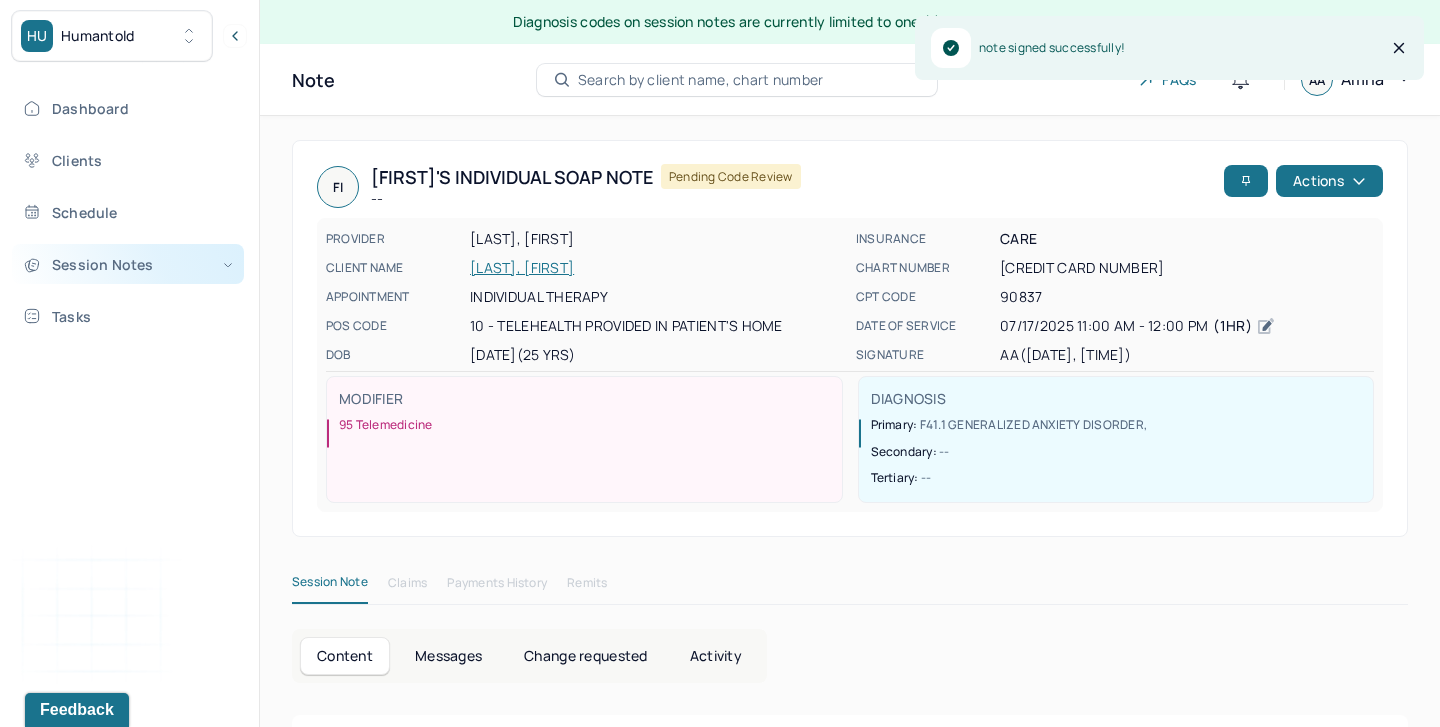 click on "Session Notes" at bounding box center [128, 264] 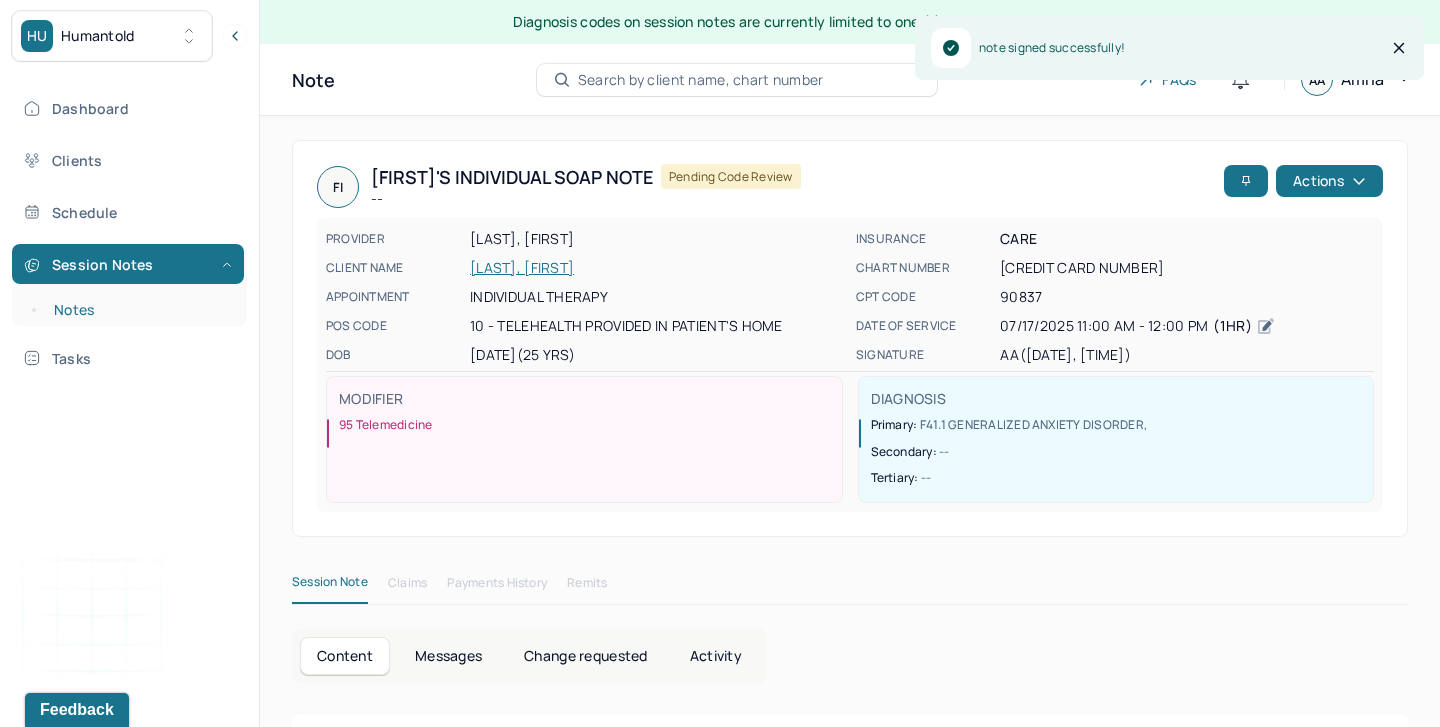 click on "Notes" at bounding box center (139, 310) 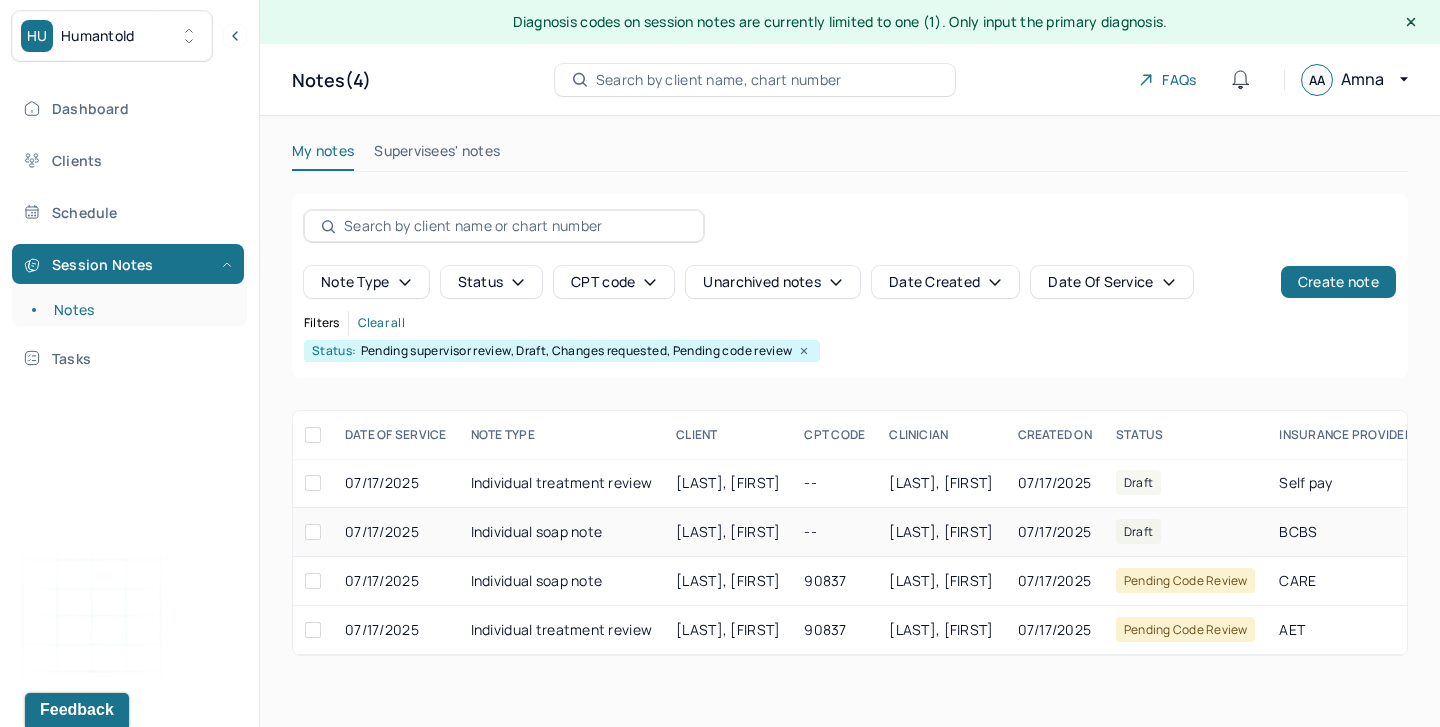 click on "[LAST], [FIRST]" at bounding box center (728, 531) 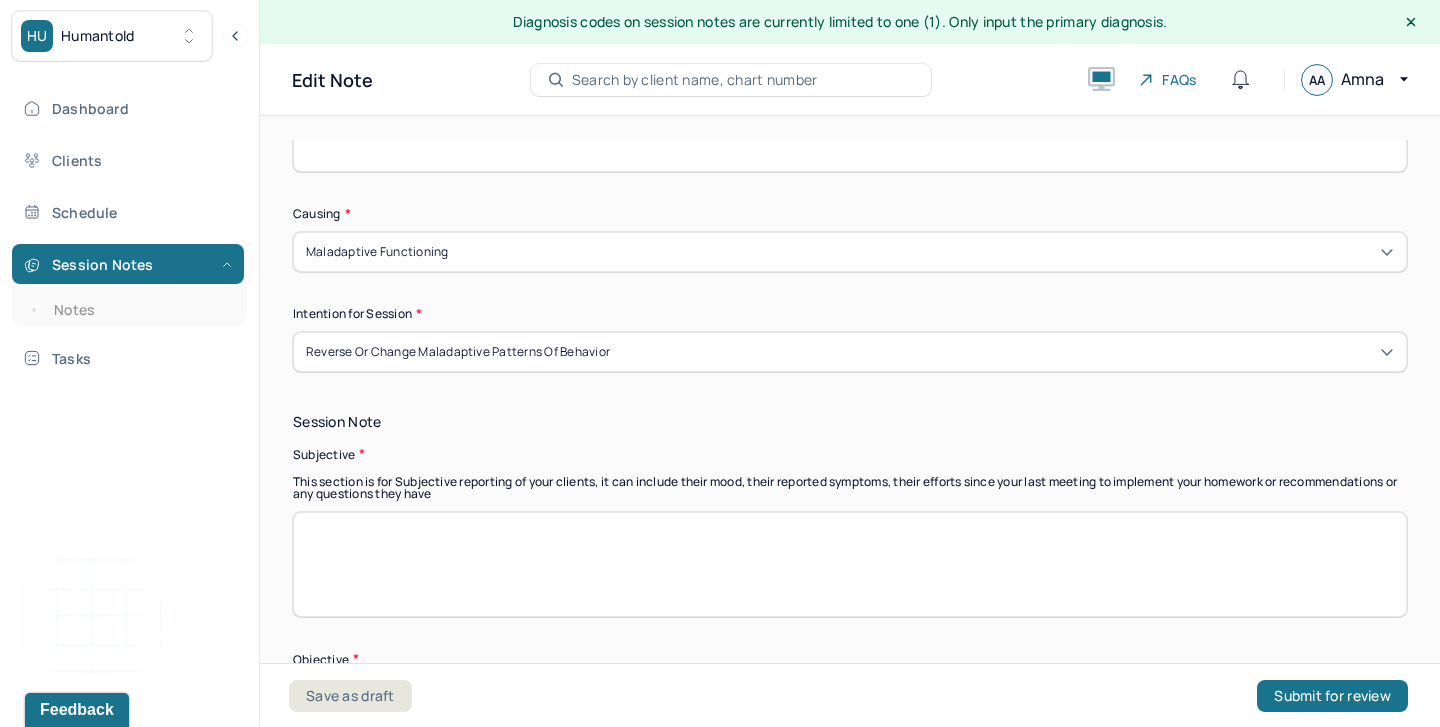 scroll, scrollTop: 1226, scrollLeft: 0, axis: vertical 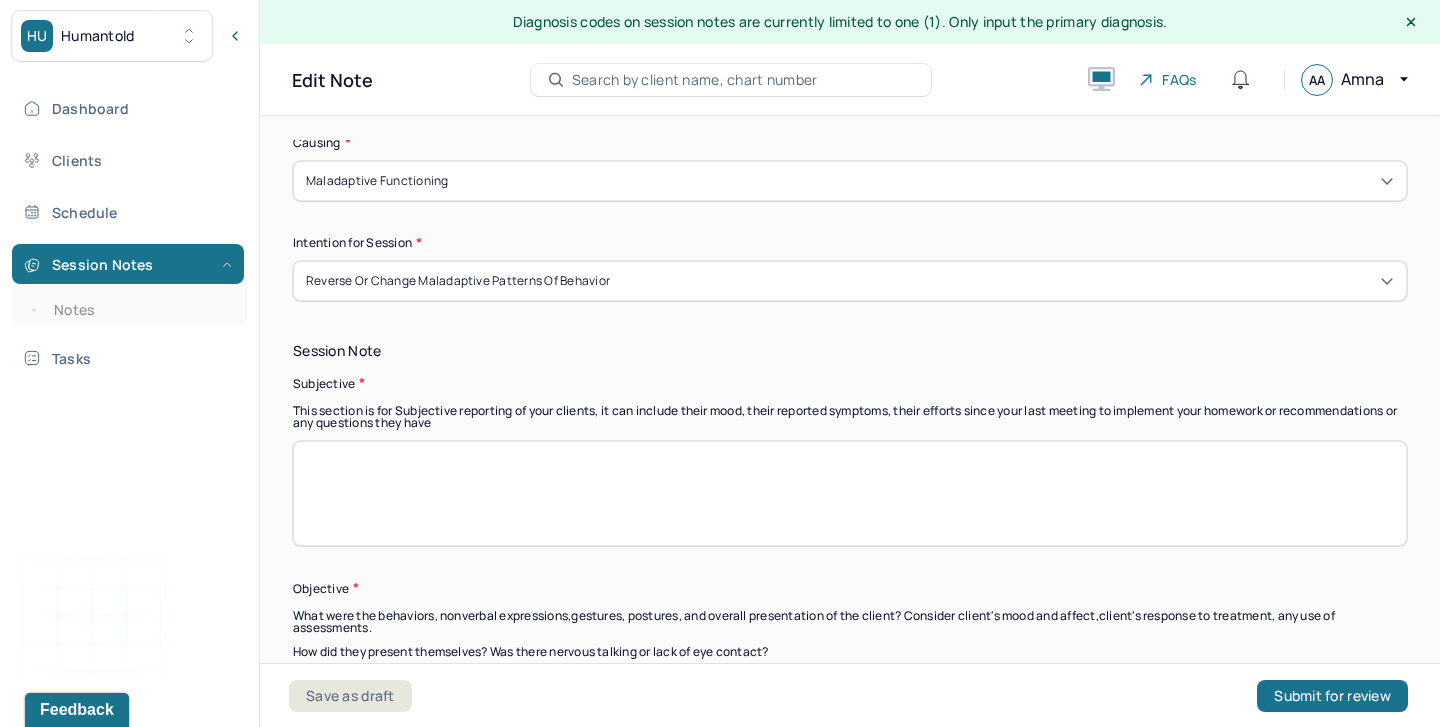 click at bounding box center [850, 493] 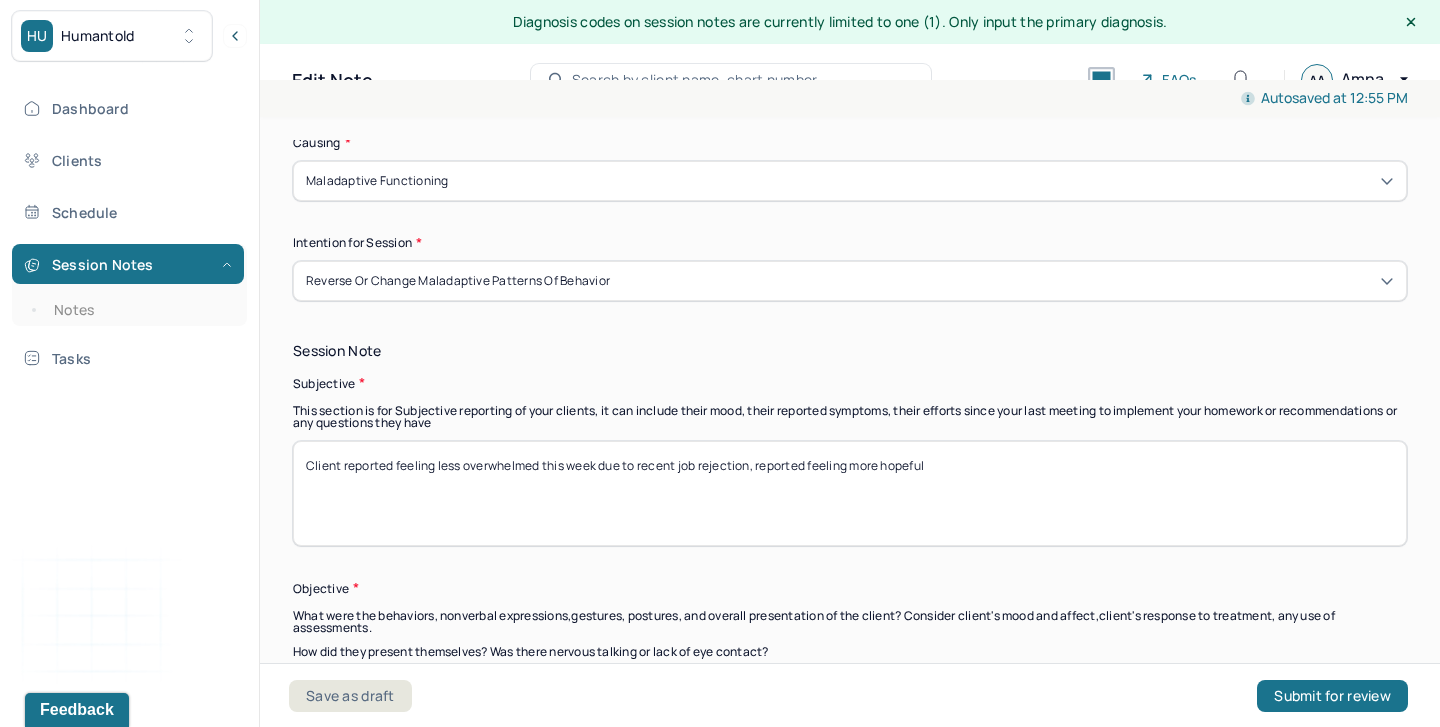 click on "Client reported feeling less overwhelmed this week due to recent job rejection, reported feeling more hopeful" at bounding box center [850, 493] 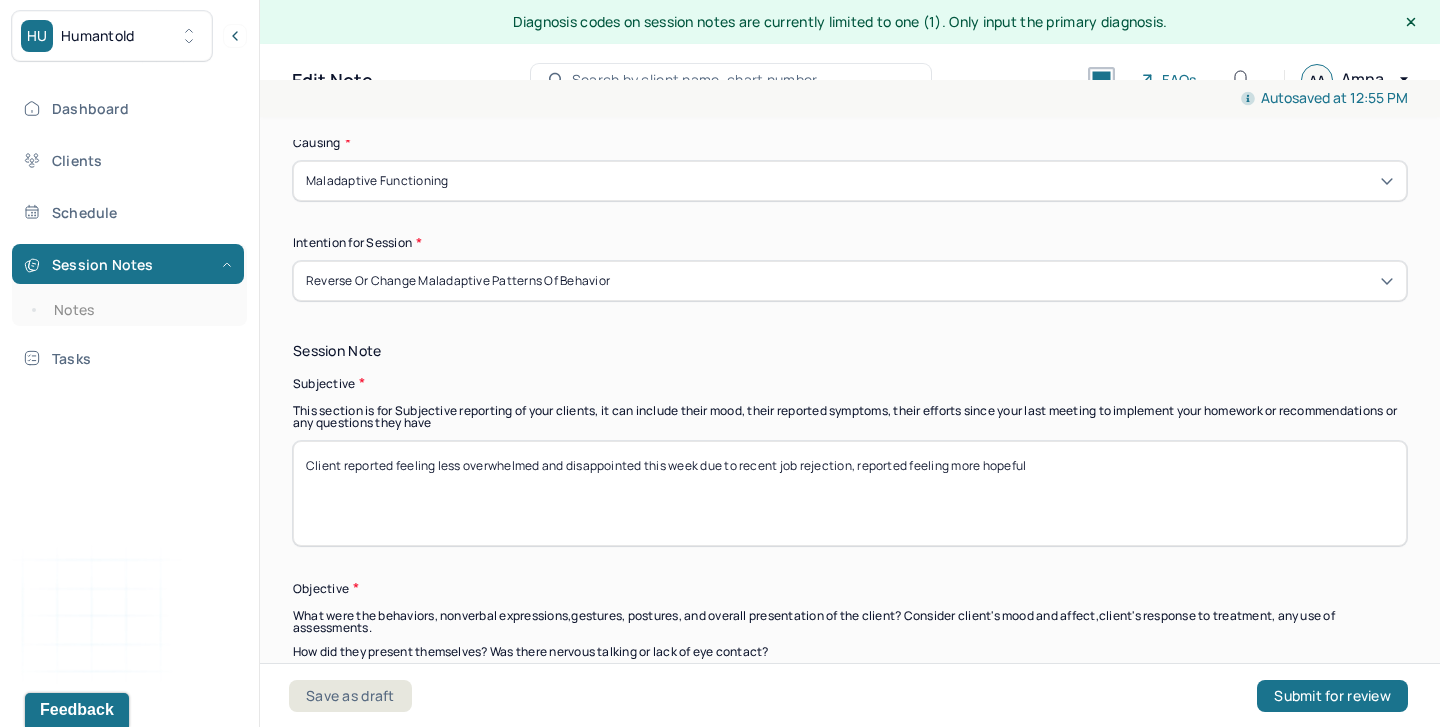 click on "Client reported feeling less overwhelmed and disappointed this week due to recent job rejection, reported feeling more hopeful" at bounding box center [850, 493] 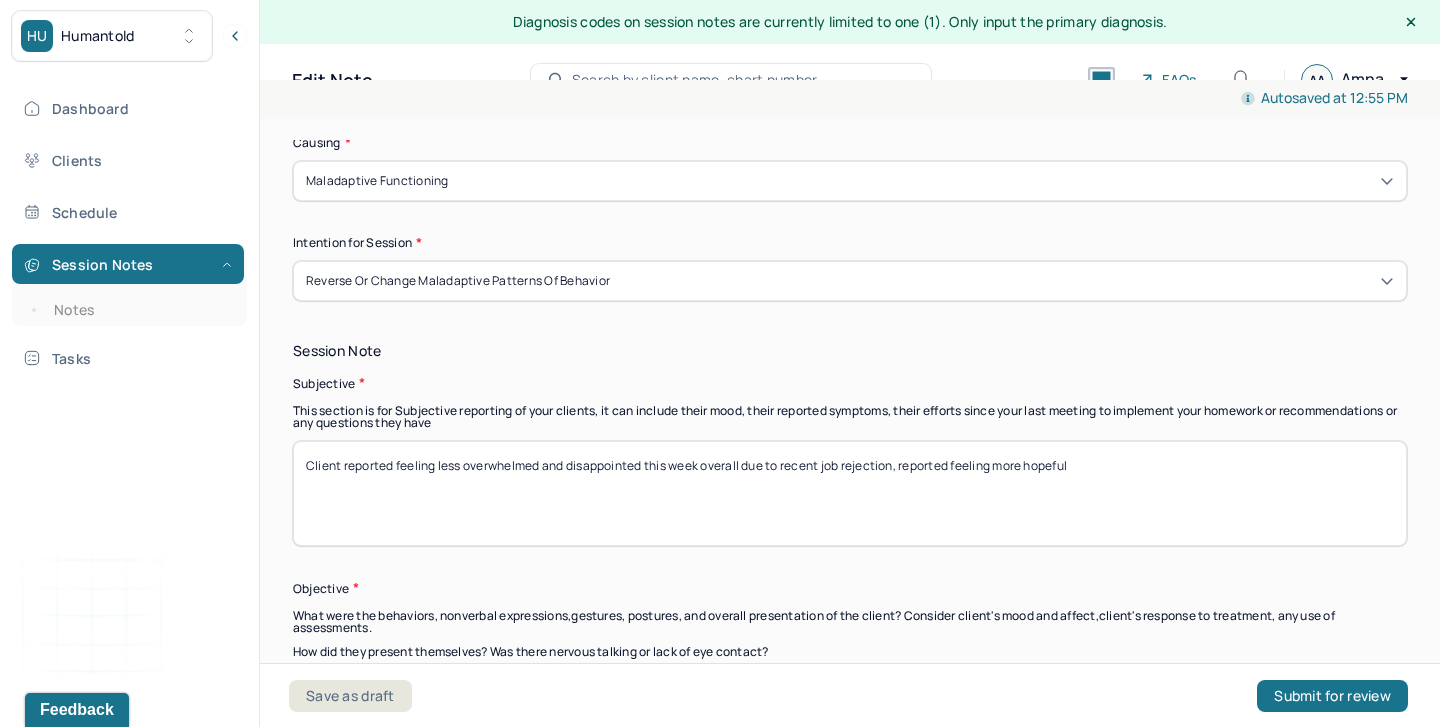 click on "Client reported feeling less overwhelmed and disappointed this week overall due to recent job rejection, reported feeling more hopeful" at bounding box center (850, 493) 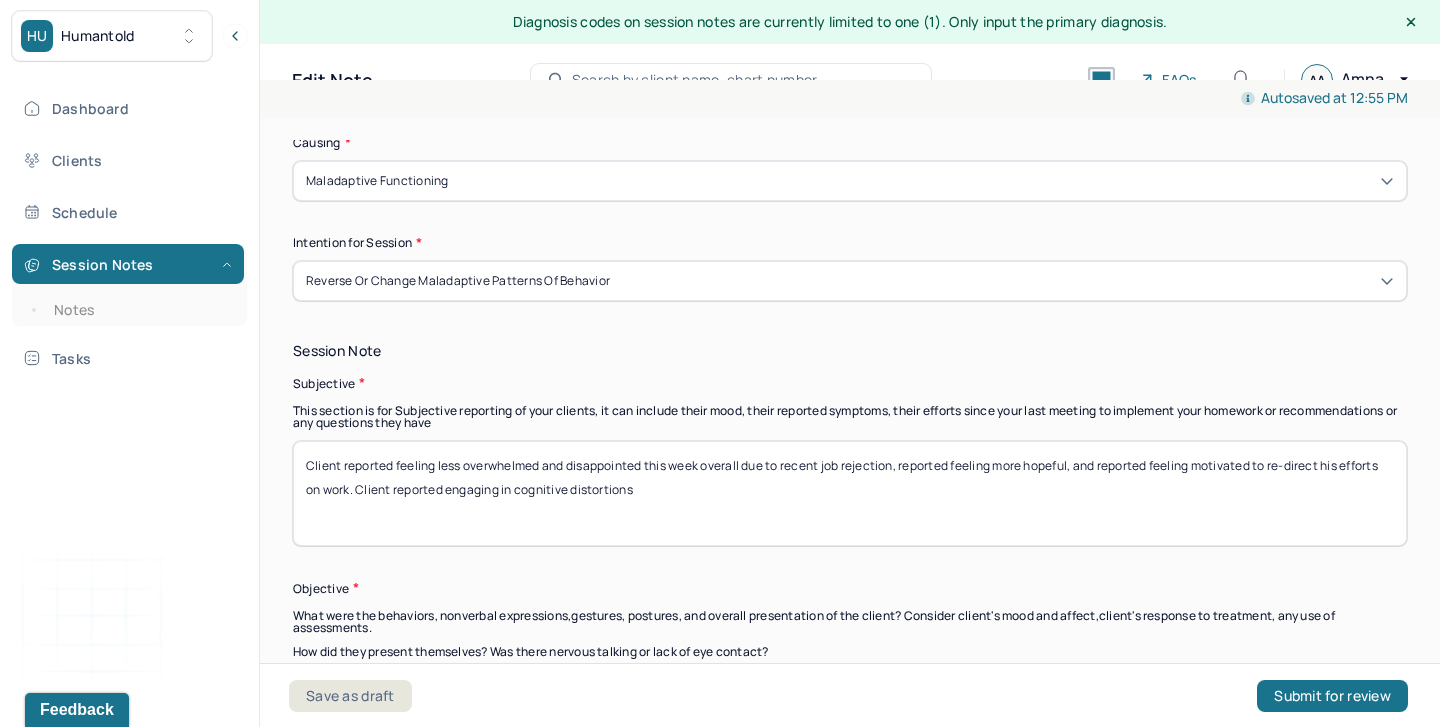 click on "Client reported feeling less overwhelmed and disappointed this week overall due to recent job rejection, reported feeling more hopeful, and reported feeling motivated to re-direct his efforts on work. Client reported engaging in cogniitve distortions" at bounding box center (850, 493) 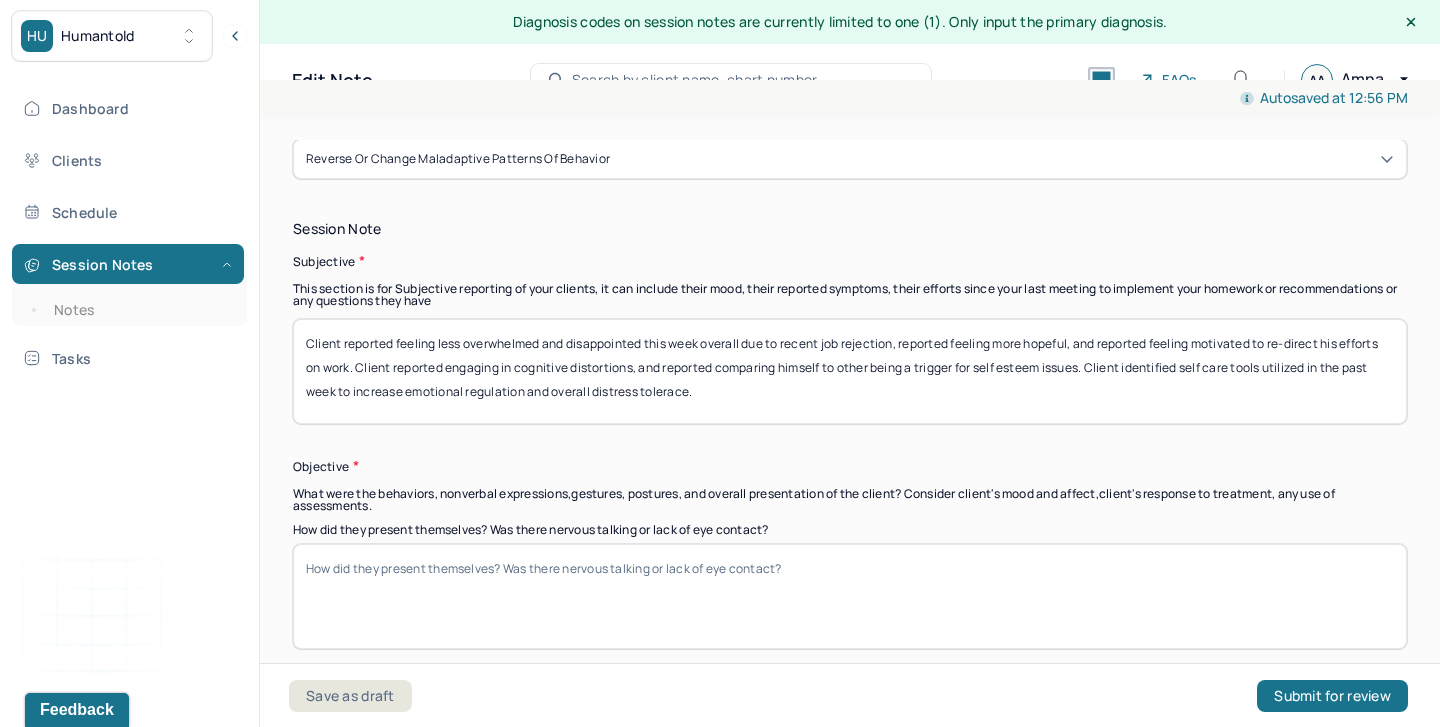 scroll, scrollTop: 1377, scrollLeft: 0, axis: vertical 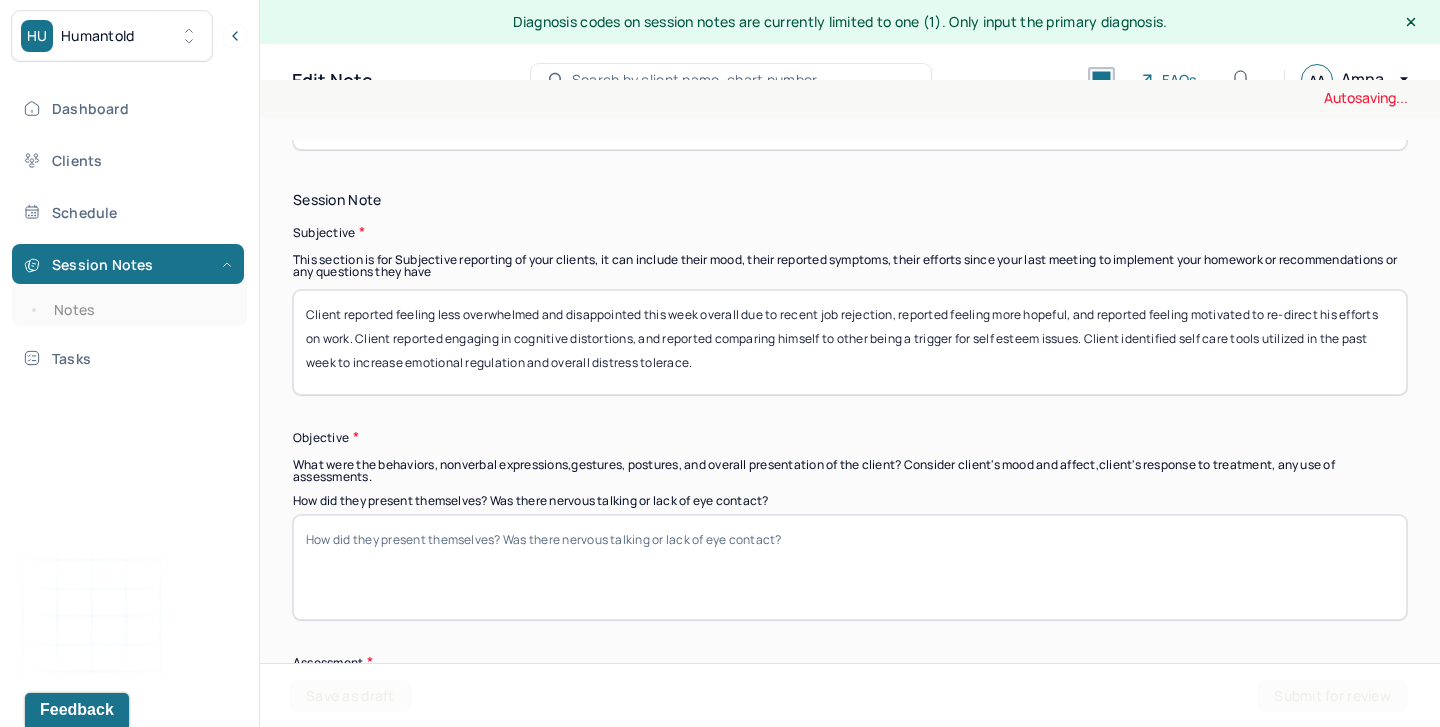 click on "How did they present themselves? Was there nervous talking or lack of eye contact?" at bounding box center [850, 567] 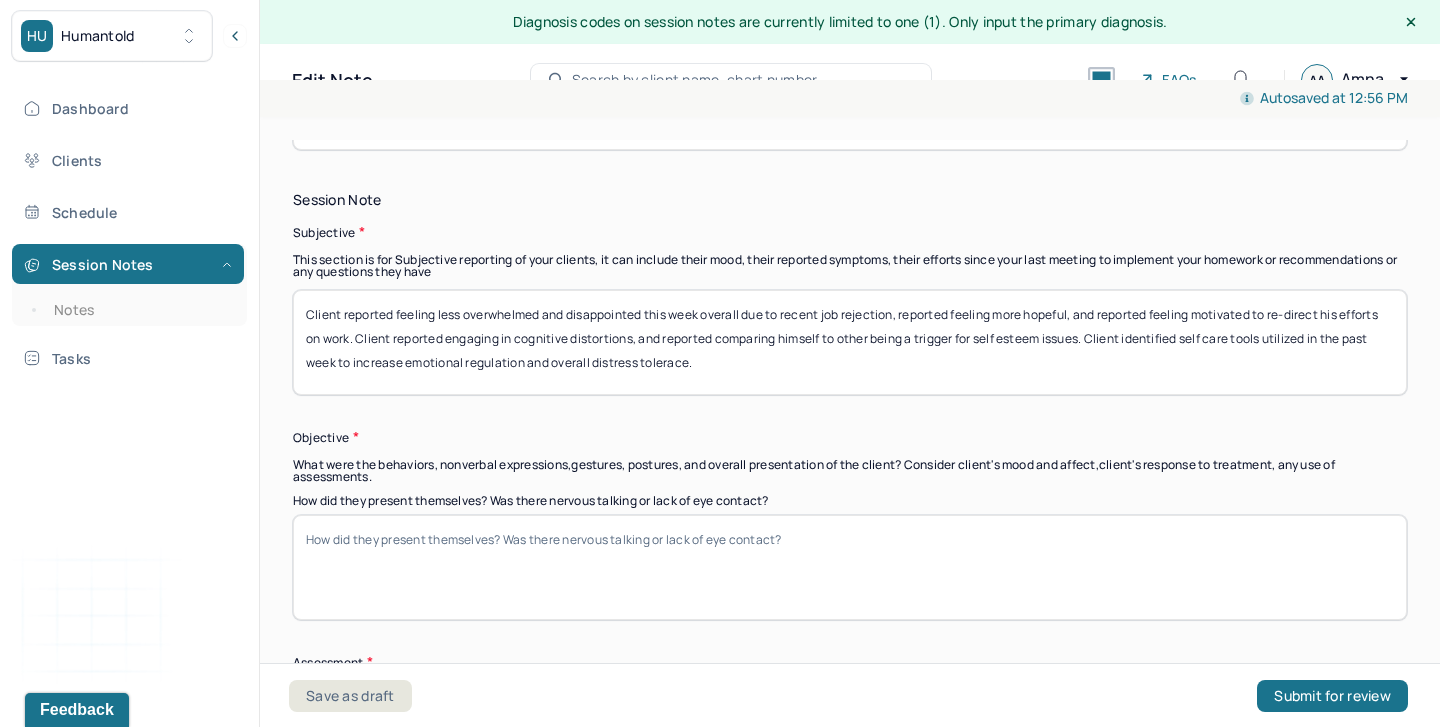 click on "Client reported feeling less overwhelmed and disappointed this week overall due to recent job rejection, reported feeling more hopeful, and reported feeling motivated to re-direct his efforts on work. Client reported engaging in cognitive distortions, and reported comparing himself to other being a trigger for self esteem issues. Client identified self care tools utilized in the past week to increase emotional regulation and overall distress tolerace." at bounding box center (850, 342) 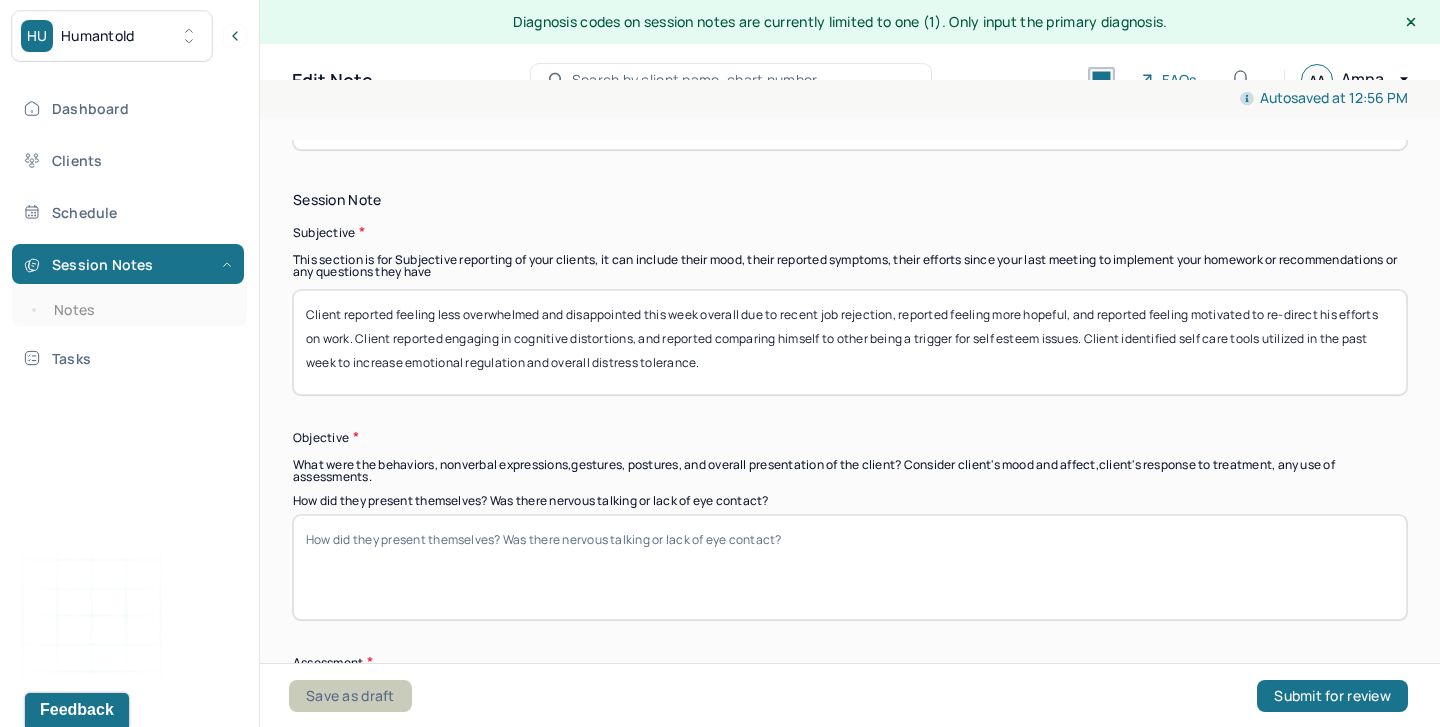 type on "Client reported feeling less overwhelmed and disappointed this week overall due to recent job rejection, reported feeling more hopeful, and reported feeling motivated to re-direct his efforts on work. Client reported engaging in cognitive distortions, and reported comparing himself to other being a trigger for self esteem issues. Client identified self care tools utilized in the past week to increase emotional regulation and overall distress tolerance." 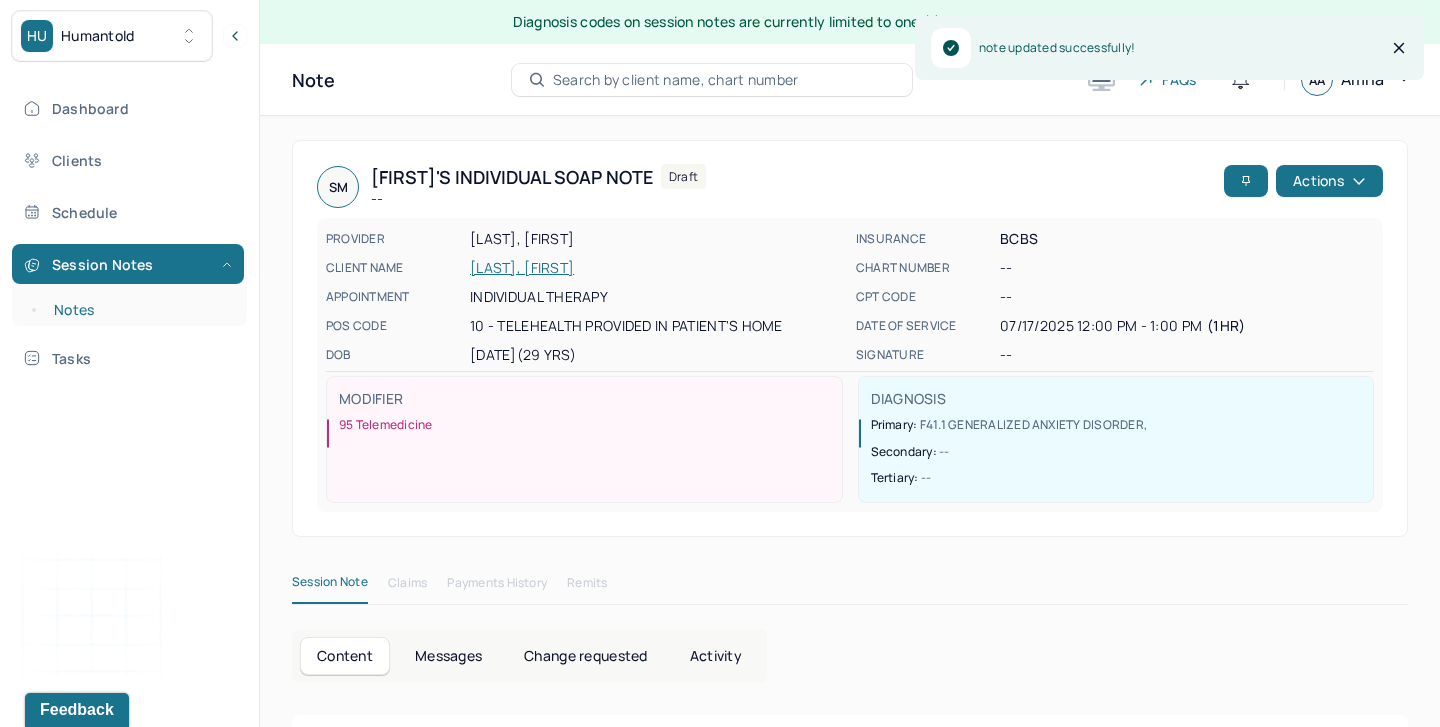 click on "Notes" at bounding box center [139, 310] 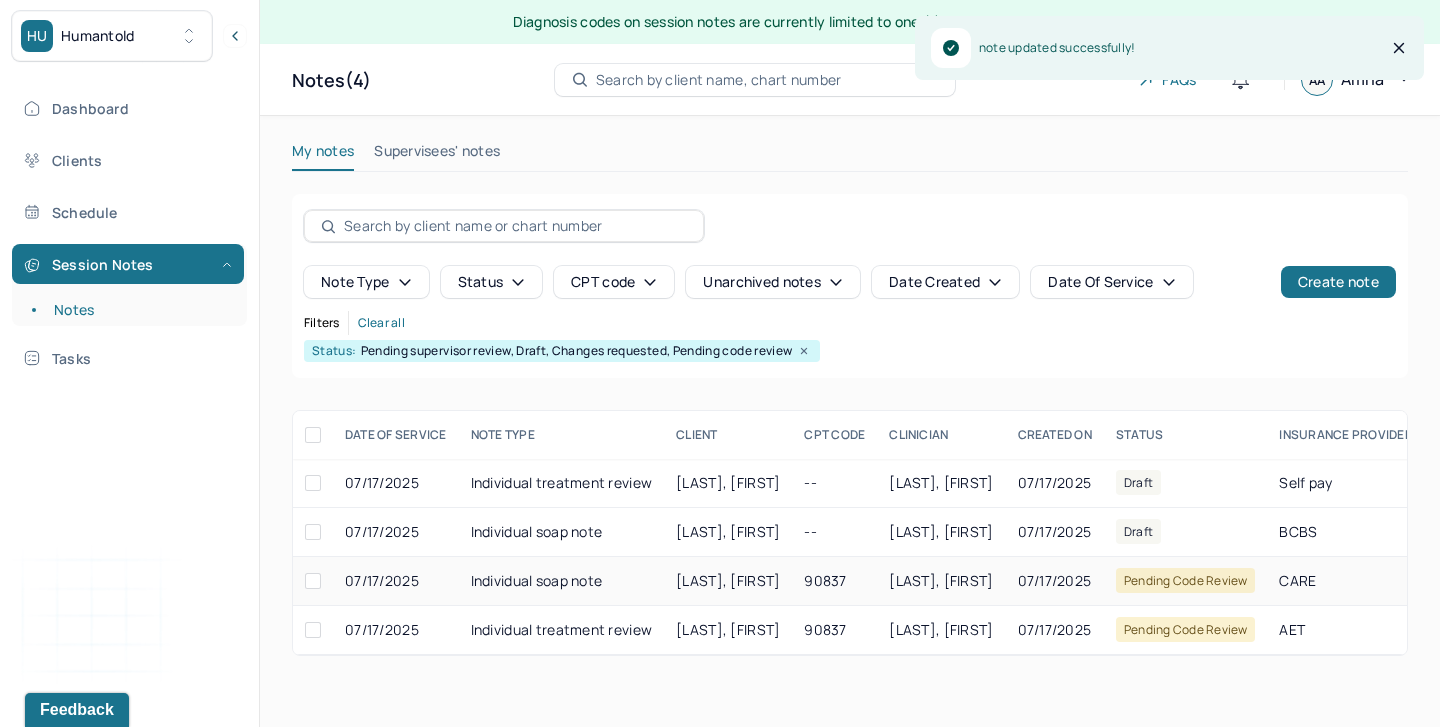 click on "Individual soap note" at bounding box center [562, 581] 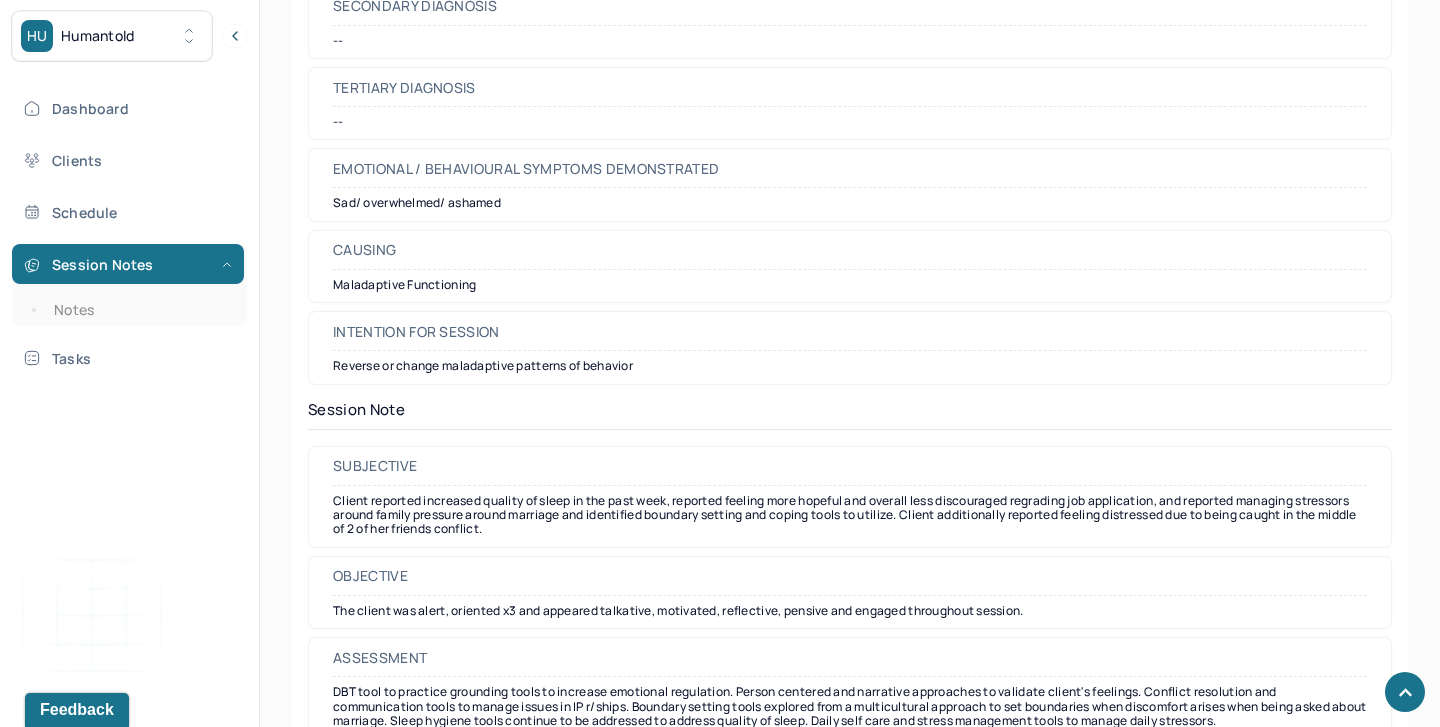 scroll, scrollTop: 1359, scrollLeft: 0, axis: vertical 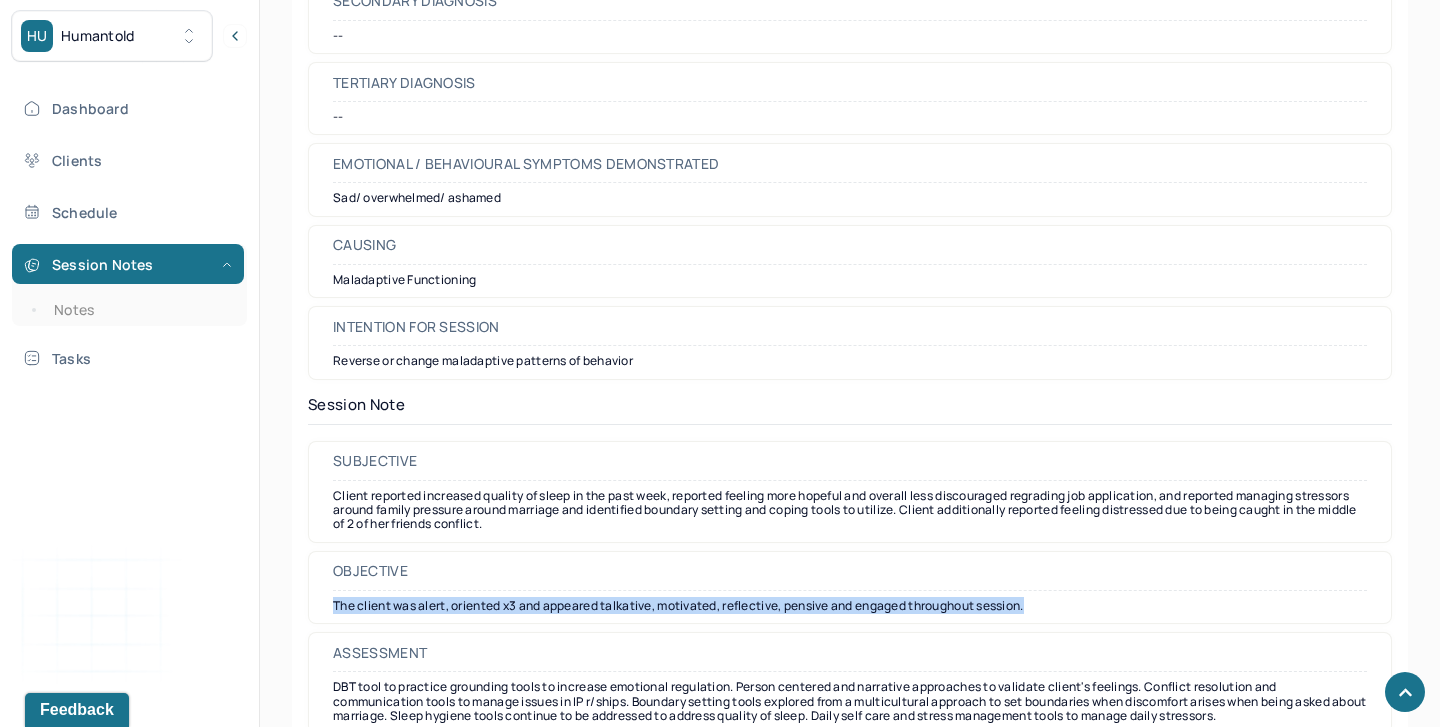 drag, startPoint x: 1063, startPoint y: 603, endPoint x: 333, endPoint y: 605, distance: 730.00275 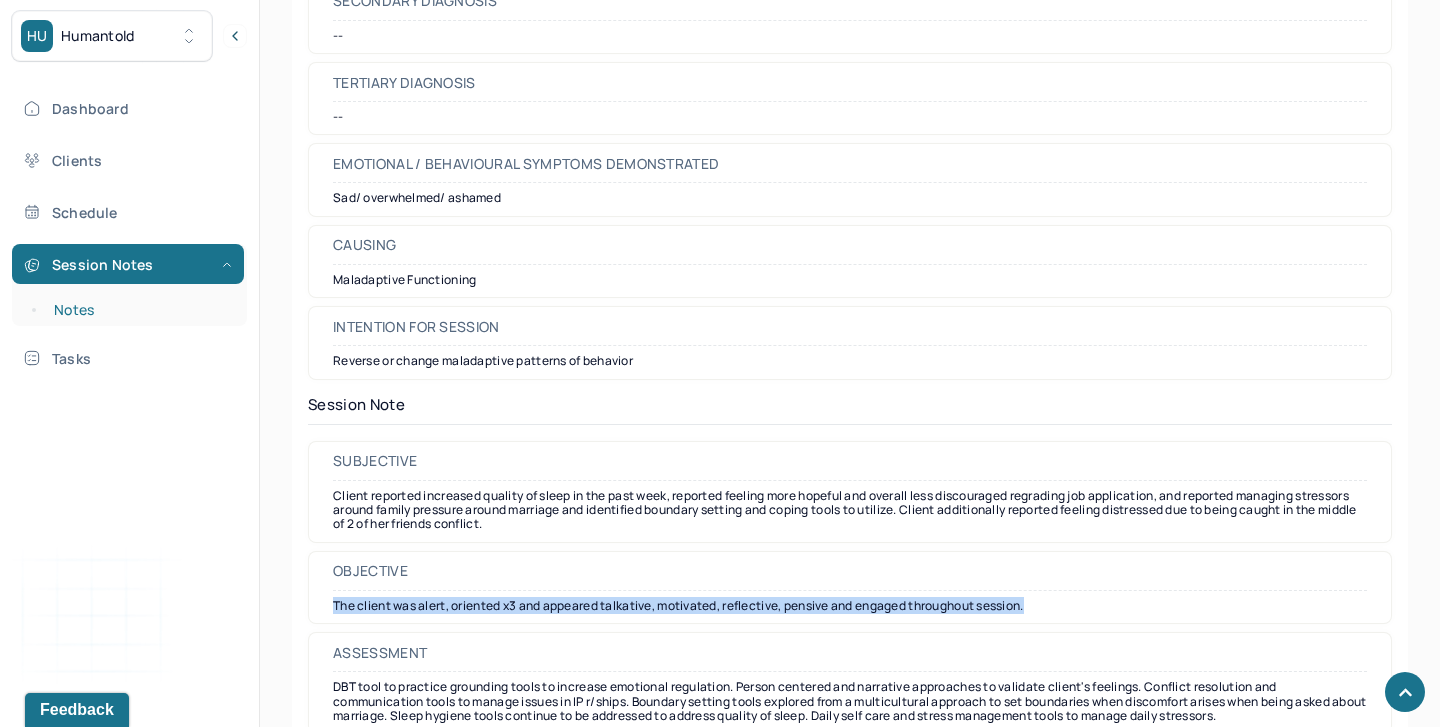 click on "Notes" at bounding box center (139, 310) 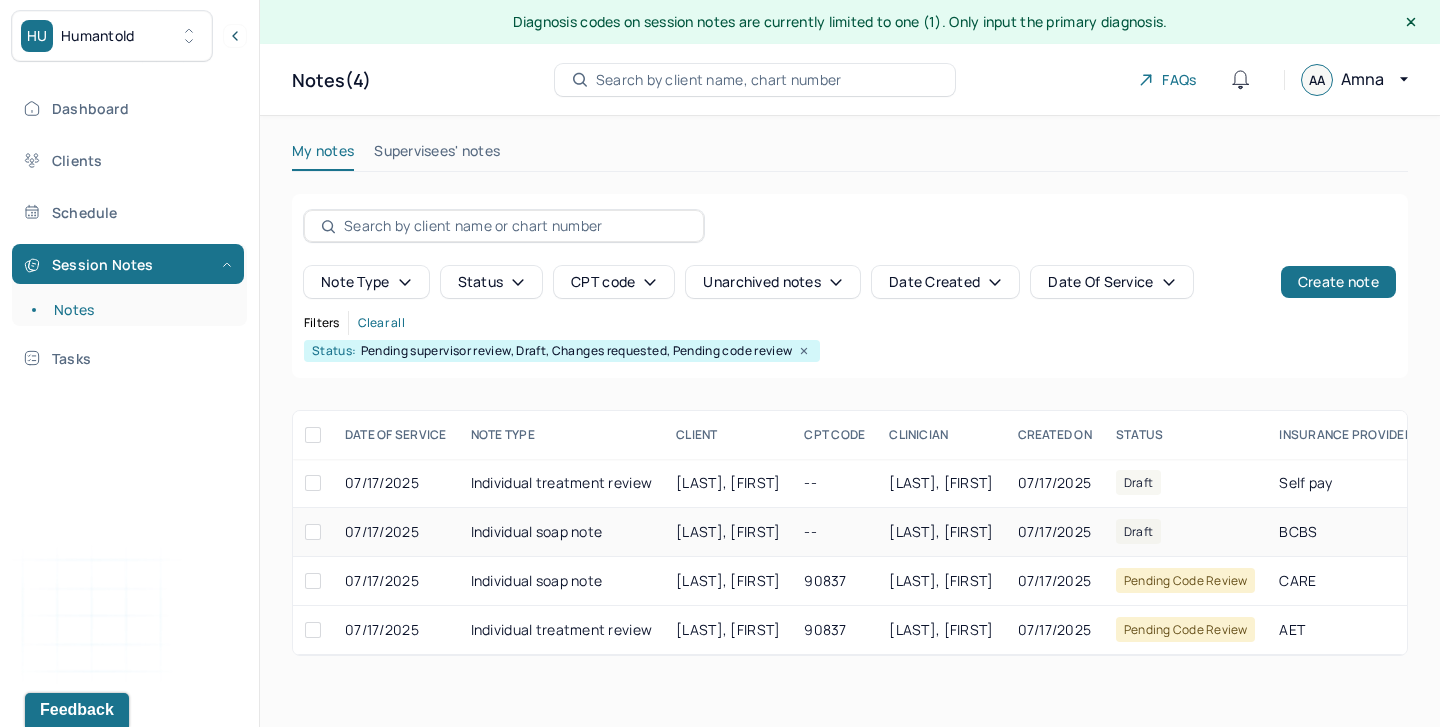 click on "Individual soap note" at bounding box center [562, 532] 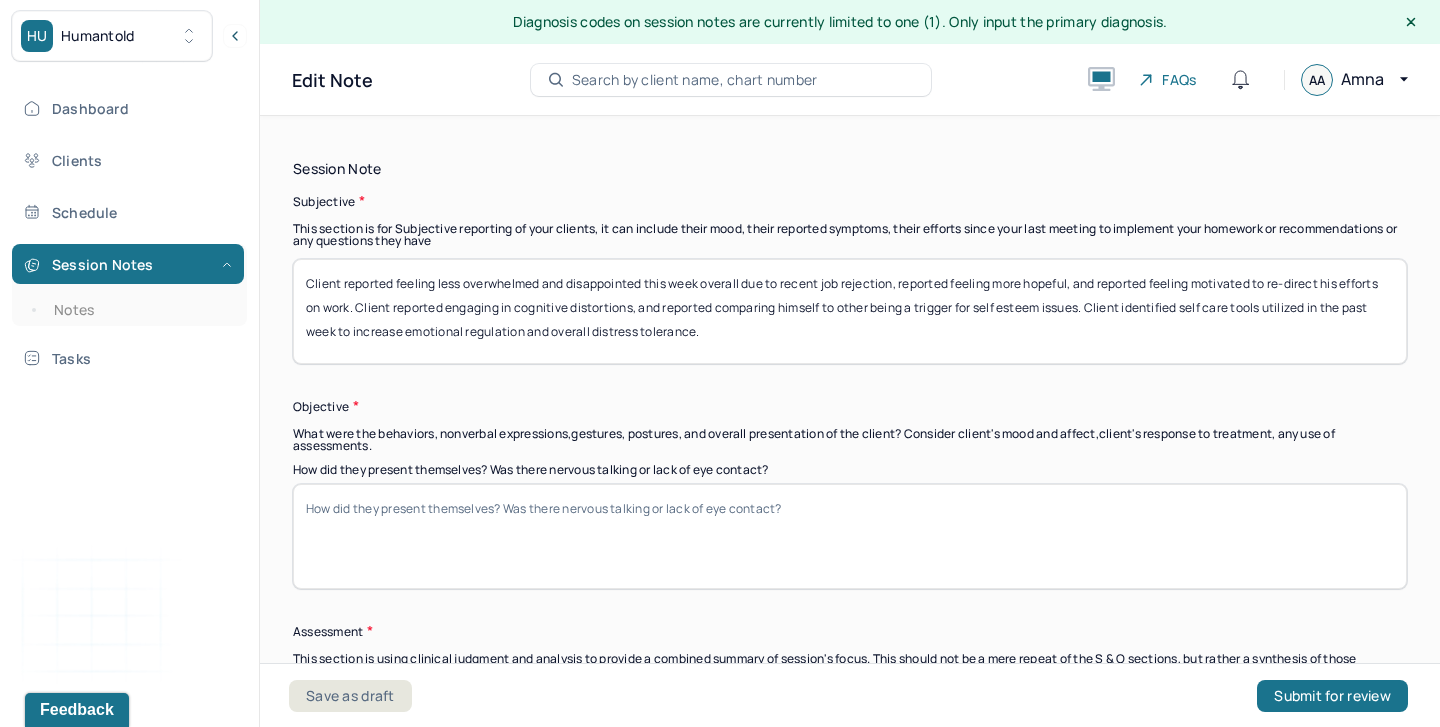 scroll, scrollTop: 1539, scrollLeft: 0, axis: vertical 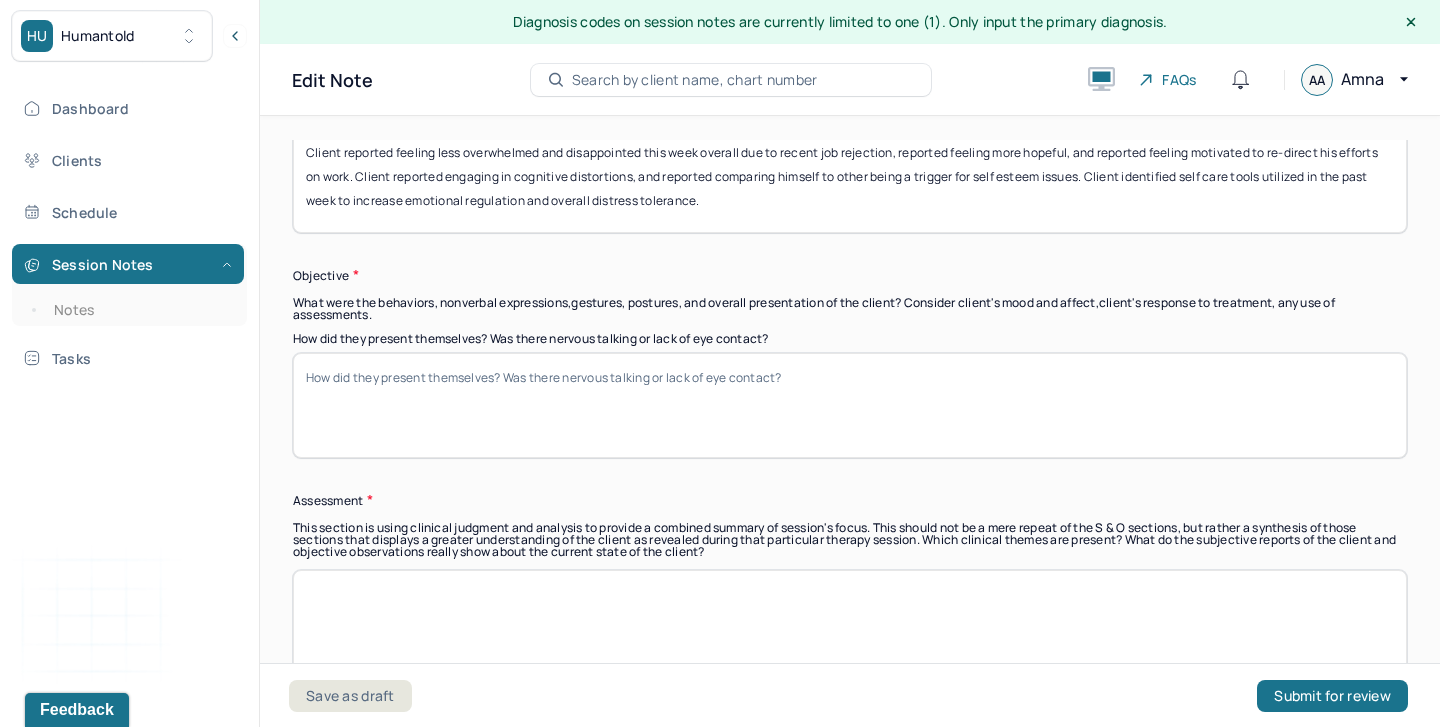 click on "How did they present themselves? Was there nervous talking or lack of eye contact?" at bounding box center (850, 405) 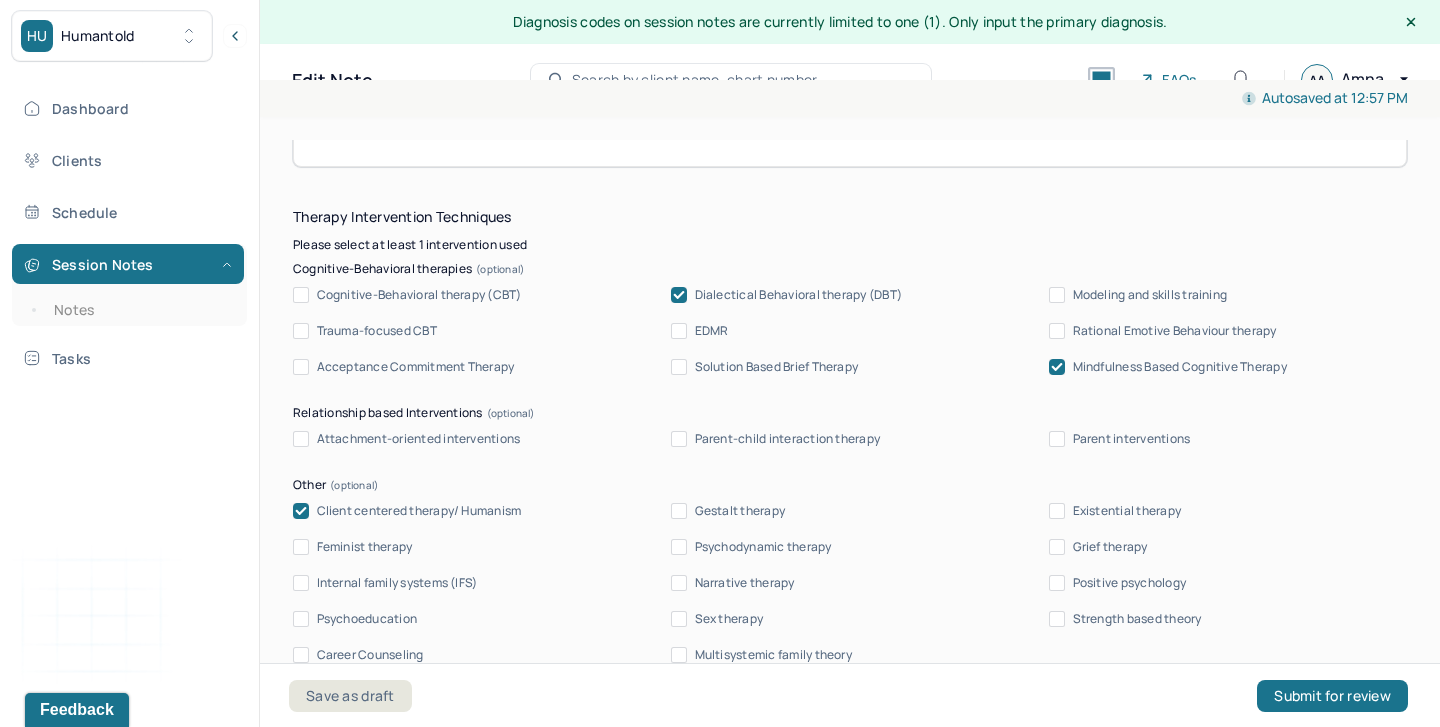 scroll, scrollTop: 1821, scrollLeft: 0, axis: vertical 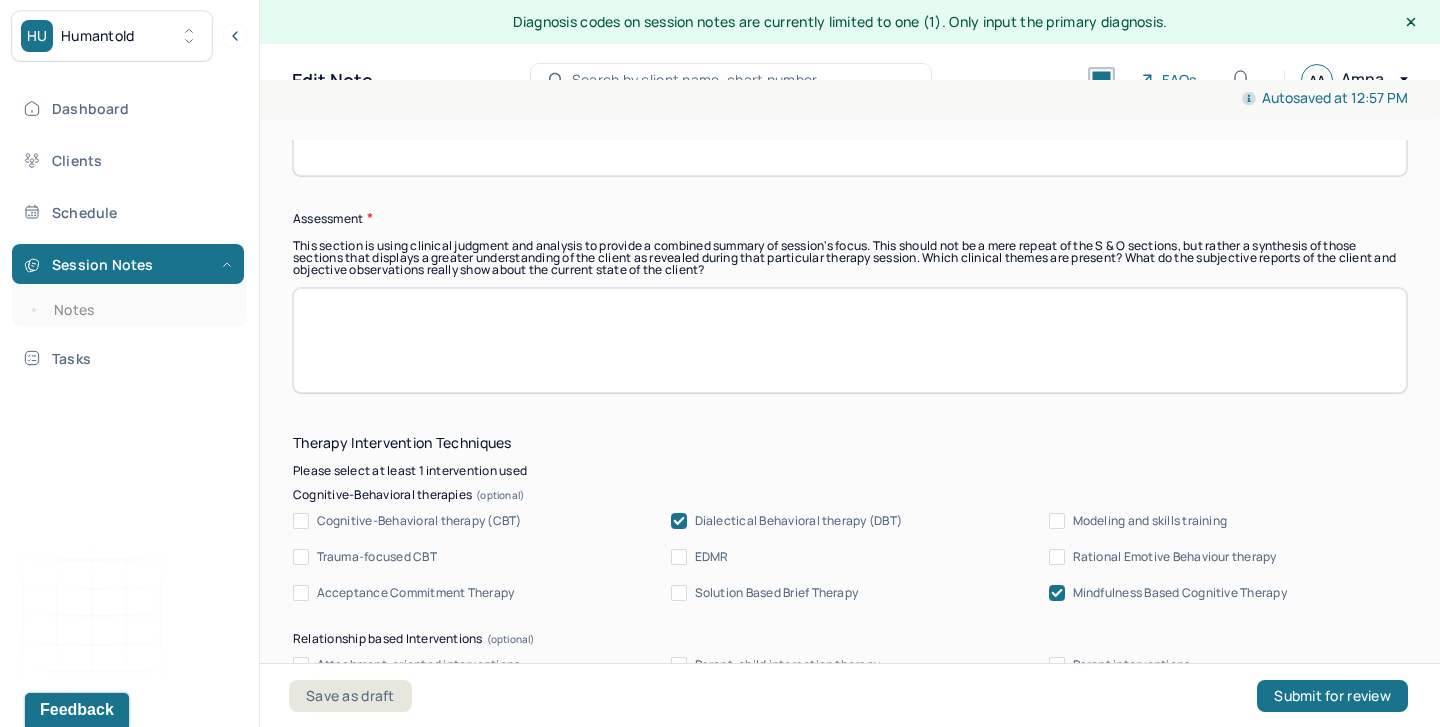 type on "The client was alert, oriented x3 and appeared talkative, motivated, reflective, pensive and engaged throughout session." 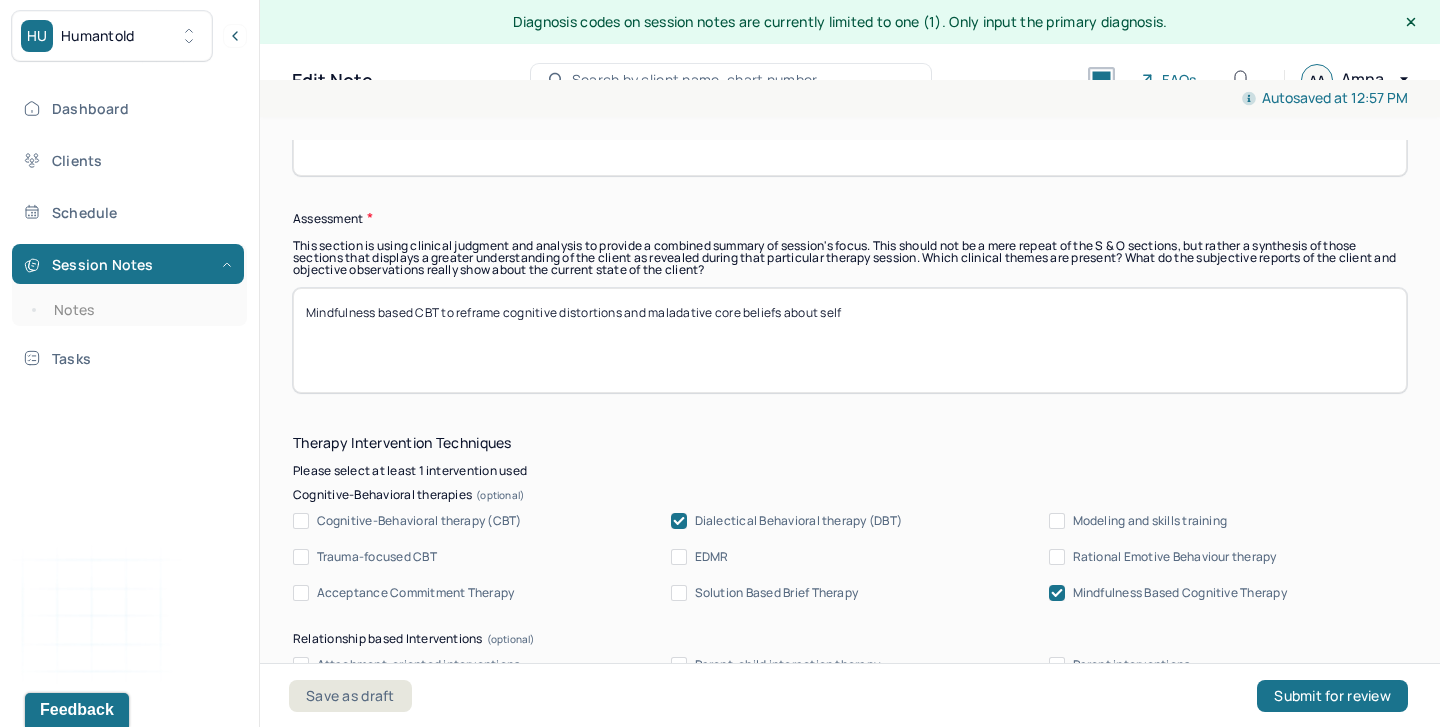 click on "Mindfulness based CBT to reframe cognitive distortions and maladative core beliefs about self" at bounding box center (850, 340) 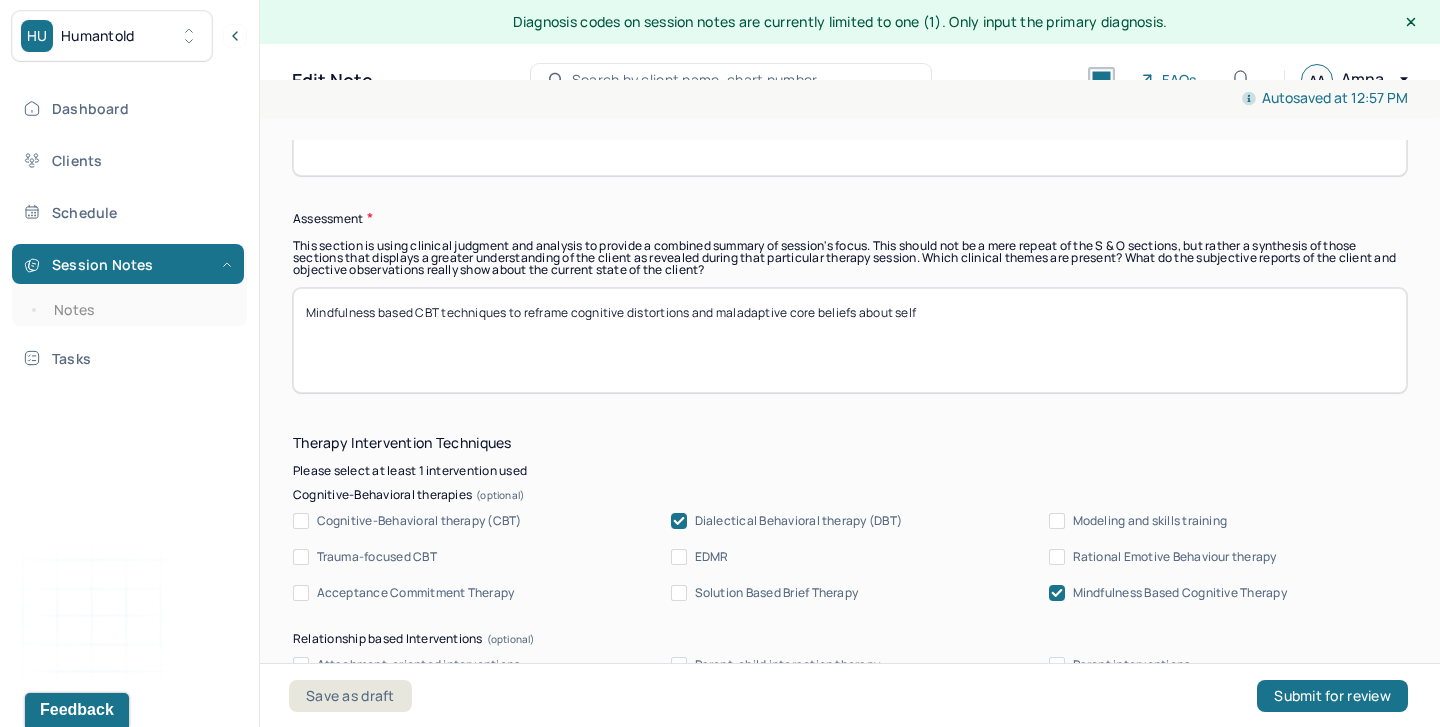 click on "Mindfulness based CBT techniques to reframe cognitive distortions and maladative core beliefs about self" at bounding box center (850, 340) 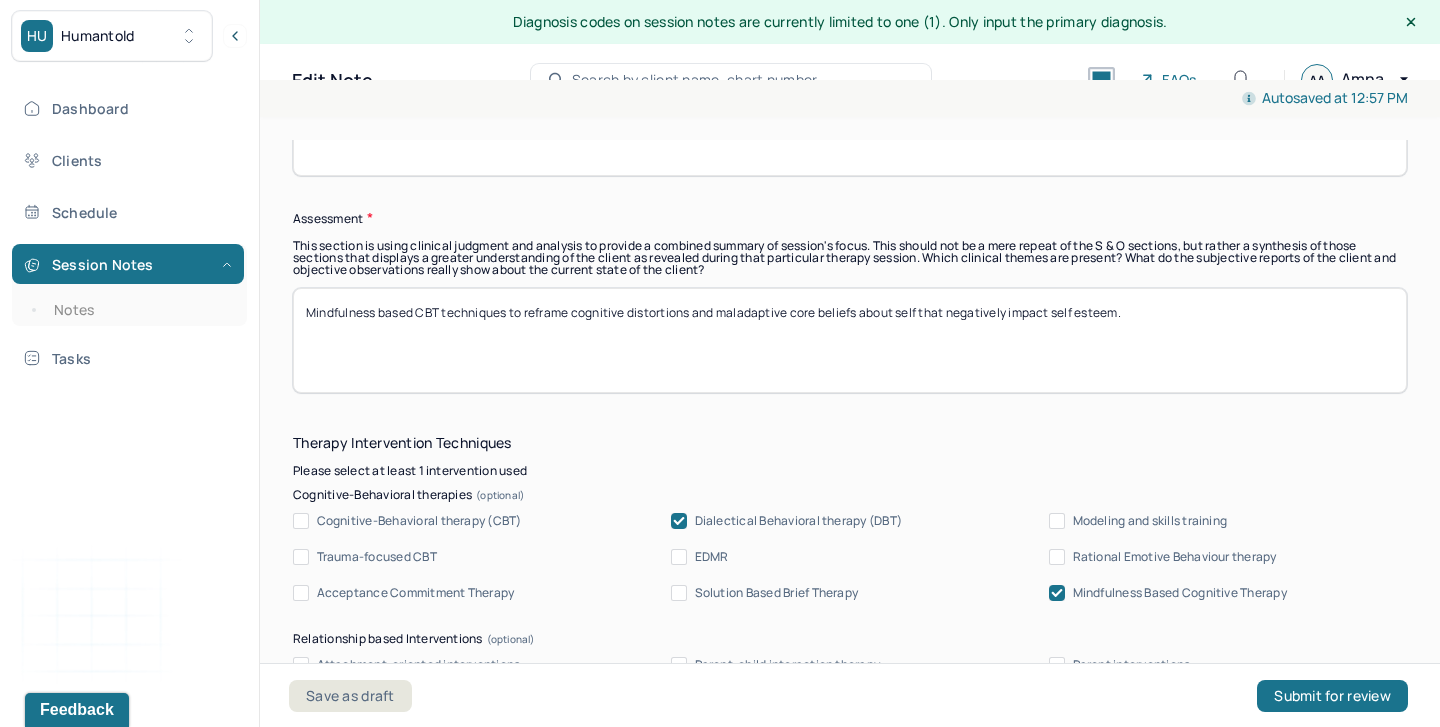 click on "Mindfulness based CBT techniques to reframe cognitive distortions and maladaptive core beliefs about self that negatively impact sel esteem." at bounding box center (850, 340) 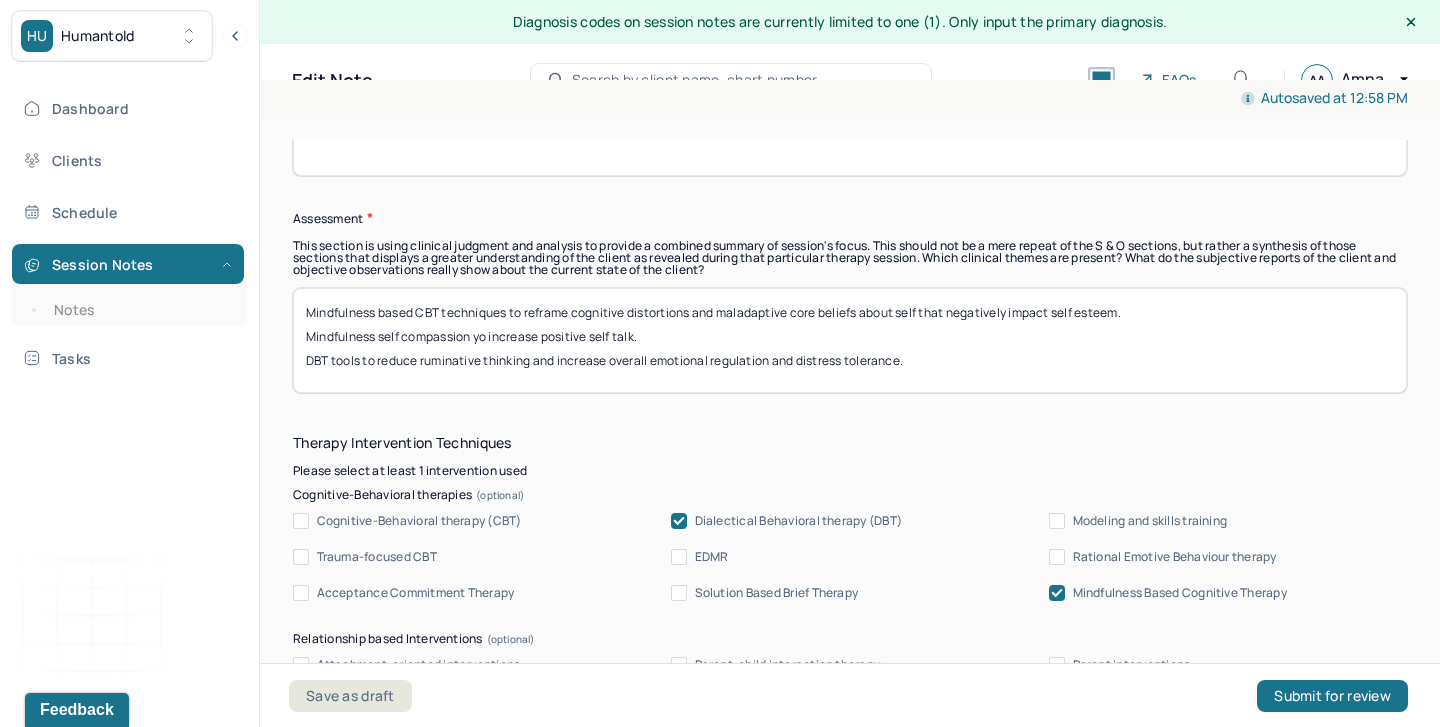 click on "Mindfulness based CBT techniques to reframe cognitive distortions and maladaptive core beliefs about self that negatively impact self esteem.
Mindfulness self compassion yo increase positive self talk.
DBT tools to reduce ruminative thinking and increase overall emotioal regulation and distress tolerance." at bounding box center (850, 340) 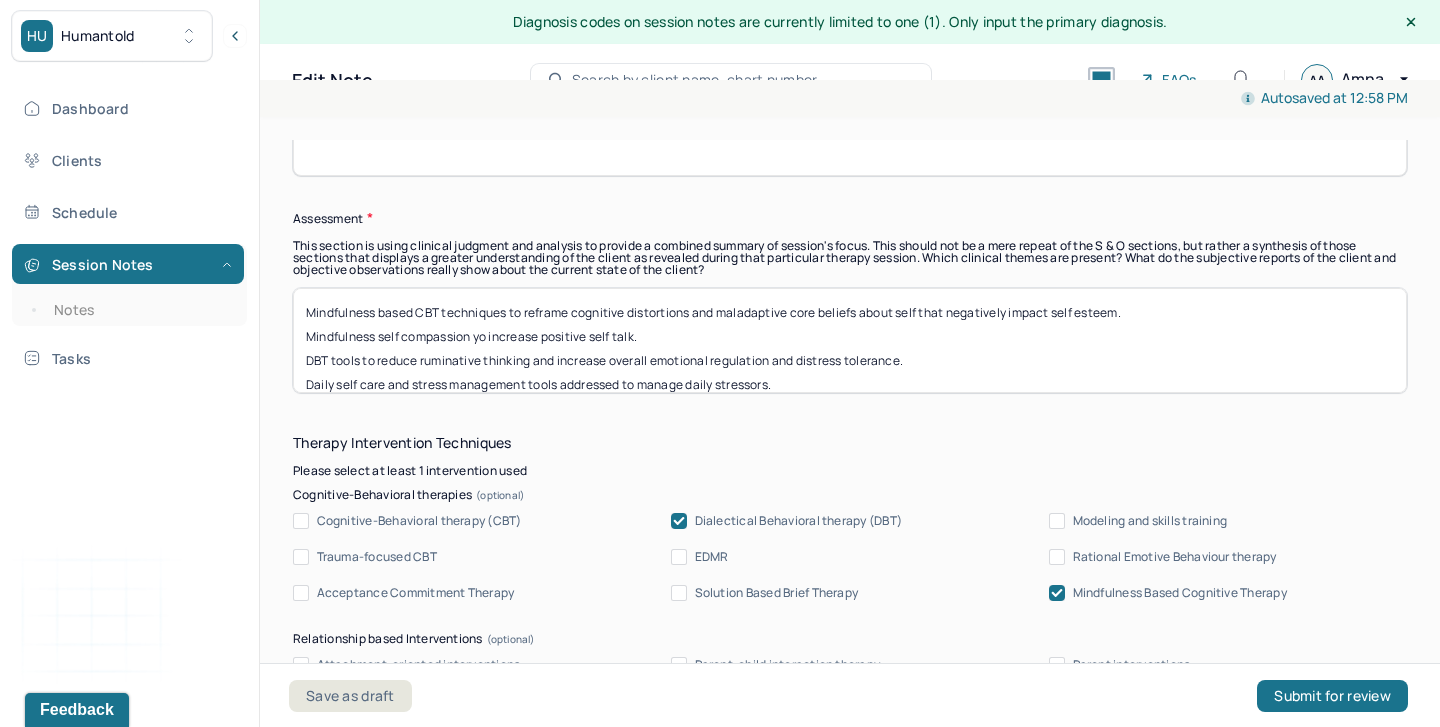 click on "Mindfulness based CBT techniques to reframe cognitive distortions and maladaptive core beliefs about self that negatively impact self esteem.
Mindfulness self compassion yo increase positive self talk.
DBT tools to reduce ruminative thinking and increase overall emotional regulation and distress tolerance.
Daily self care and stress management tools addressed to manage daily stressoes." at bounding box center (850, 340) 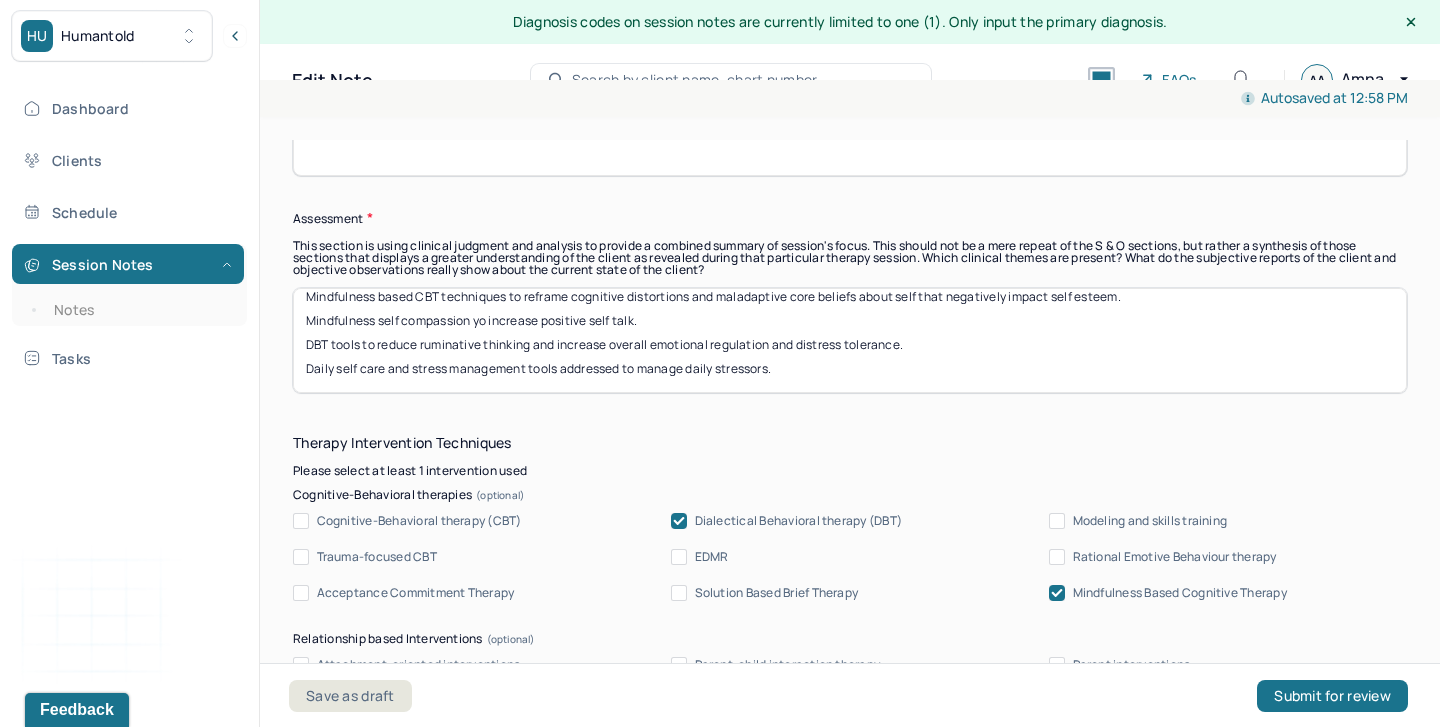 scroll, scrollTop: 0, scrollLeft: 0, axis: both 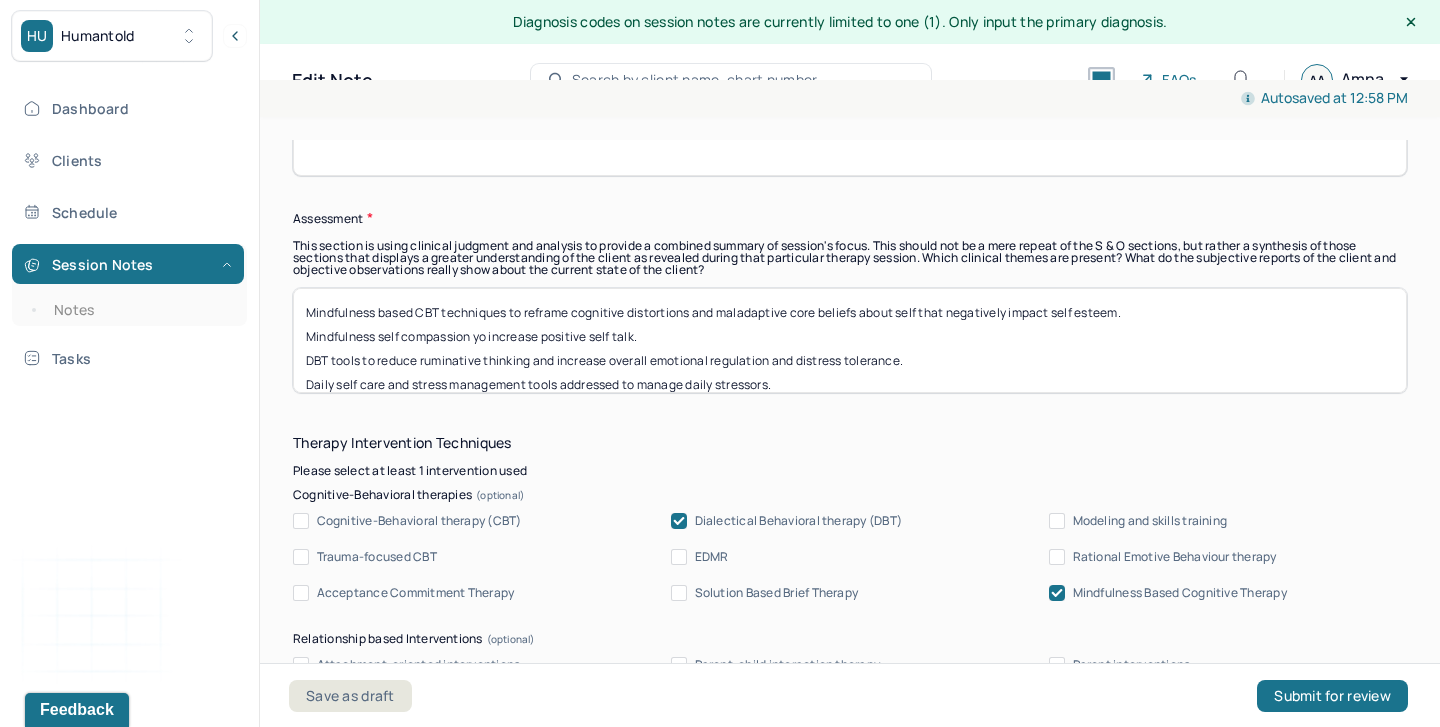 click on "Instructions The fields marked with an asterisk ( * ) are required before you can submit your notes. Before you can submit your session notes, they must be signed. You have the option to save your notes as a draft before making a submission. Appointment location * Teletherapy Client Teletherapy Location Home Office Other Provider Teletherapy Location Home Office Other Consent was received for the teletherapy session The teletherapy session was conducted via video Primary diagnosis * F41.1 GENERALIZED ANXIETY DISORDER Secondary diagnosis (optional) Secondary diagnosis Tertiary diagnosis (optional) Tertiary diagnosis Emotional / Behavioural symptoms demonstrated * Ashamed/ irritable/ frustrated/ anxious/ overwhelmed Causing * Maladaptive Functioning Intention for Session * Reverse or change maladaptive patterns of behavior Session Note Subjective Objective How did they present themselves? Was there nervous talking or lack of eye contact? Assessment Therapy Intervention Techniques Cognitive-Behavioral therapies" at bounding box center (850, 731) 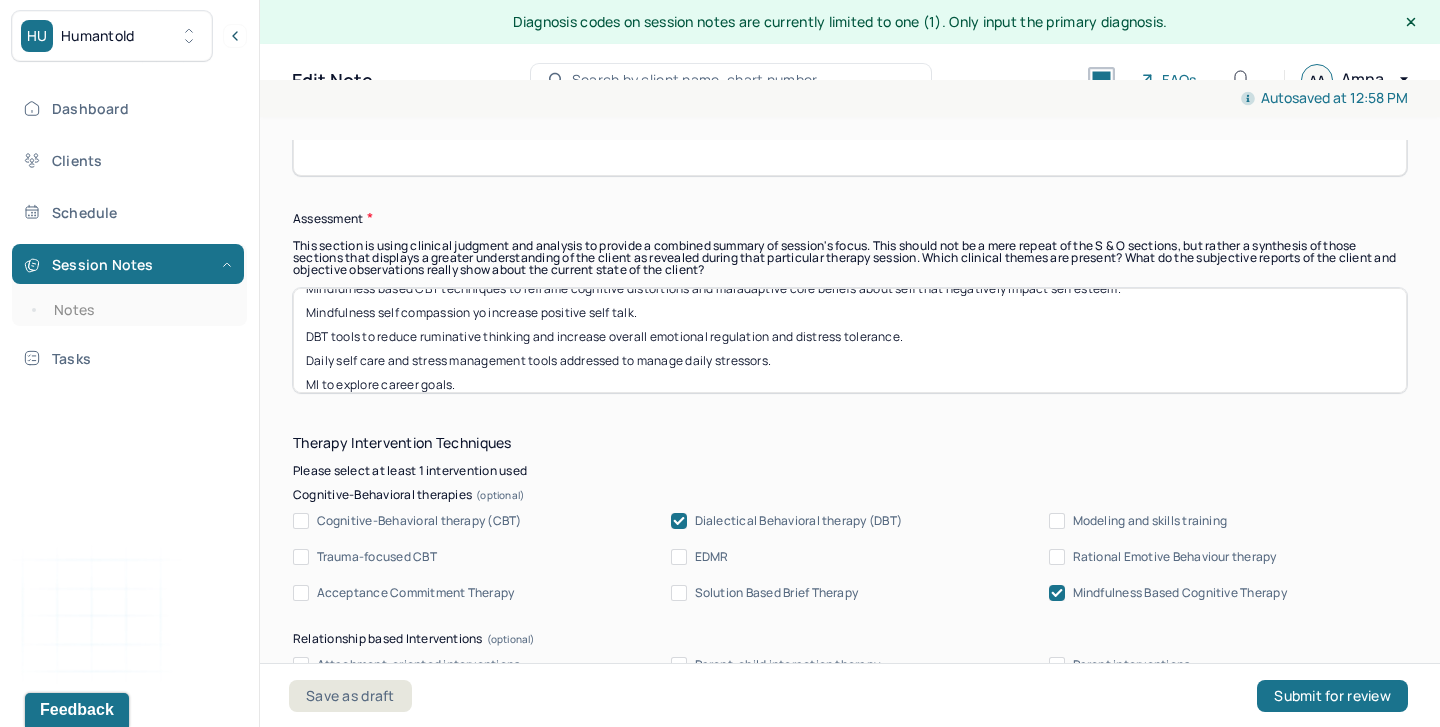 scroll, scrollTop: 0, scrollLeft: 0, axis: both 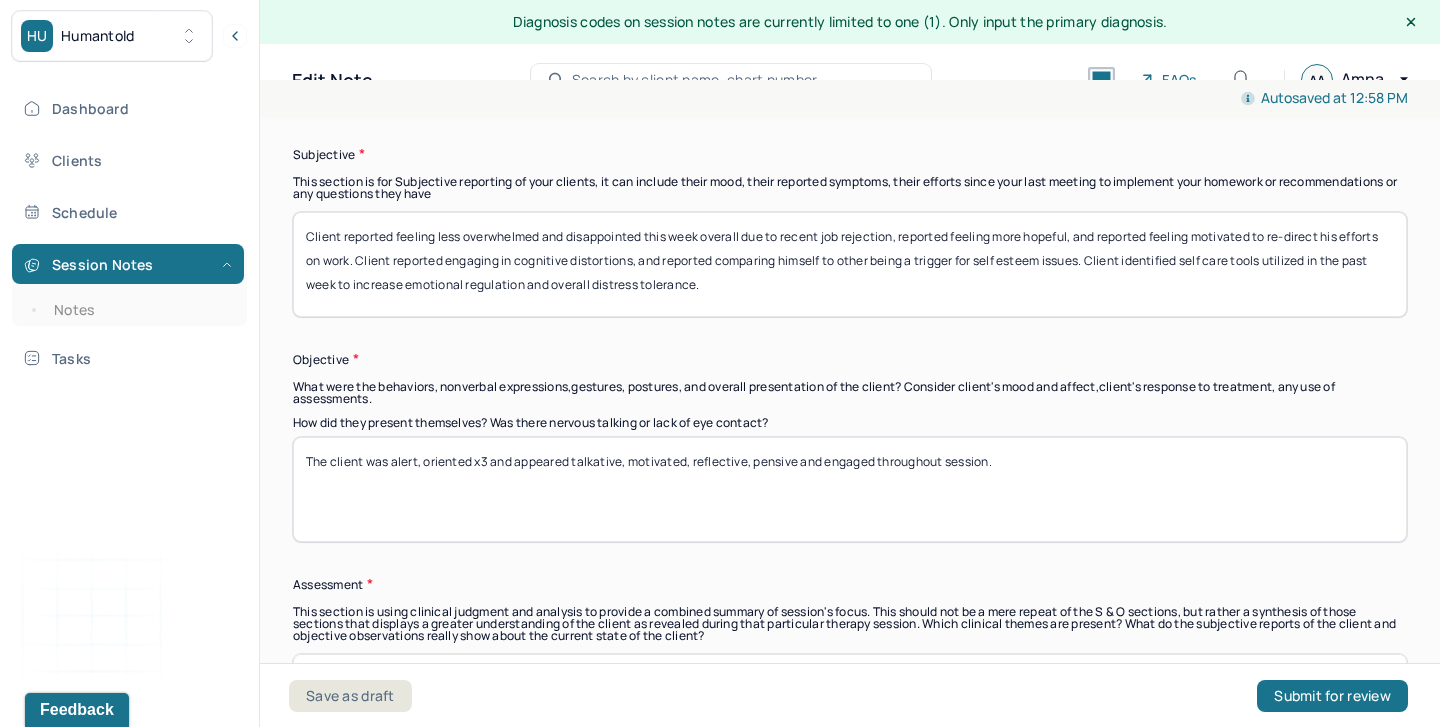 type on "Mindfulness based CBT techniques to reframe cognitive distortions and maladaptive core beliefs about self that negatively impact self esteem.
Mindfulness self compassion yo increase positive self talk.
DBT tools to reduce ruminative thinking and increase overall emotional regulation and distress tolerance.
Daily self care and stress management tools addressed to manage daily stressors.
MI to explore career goals." 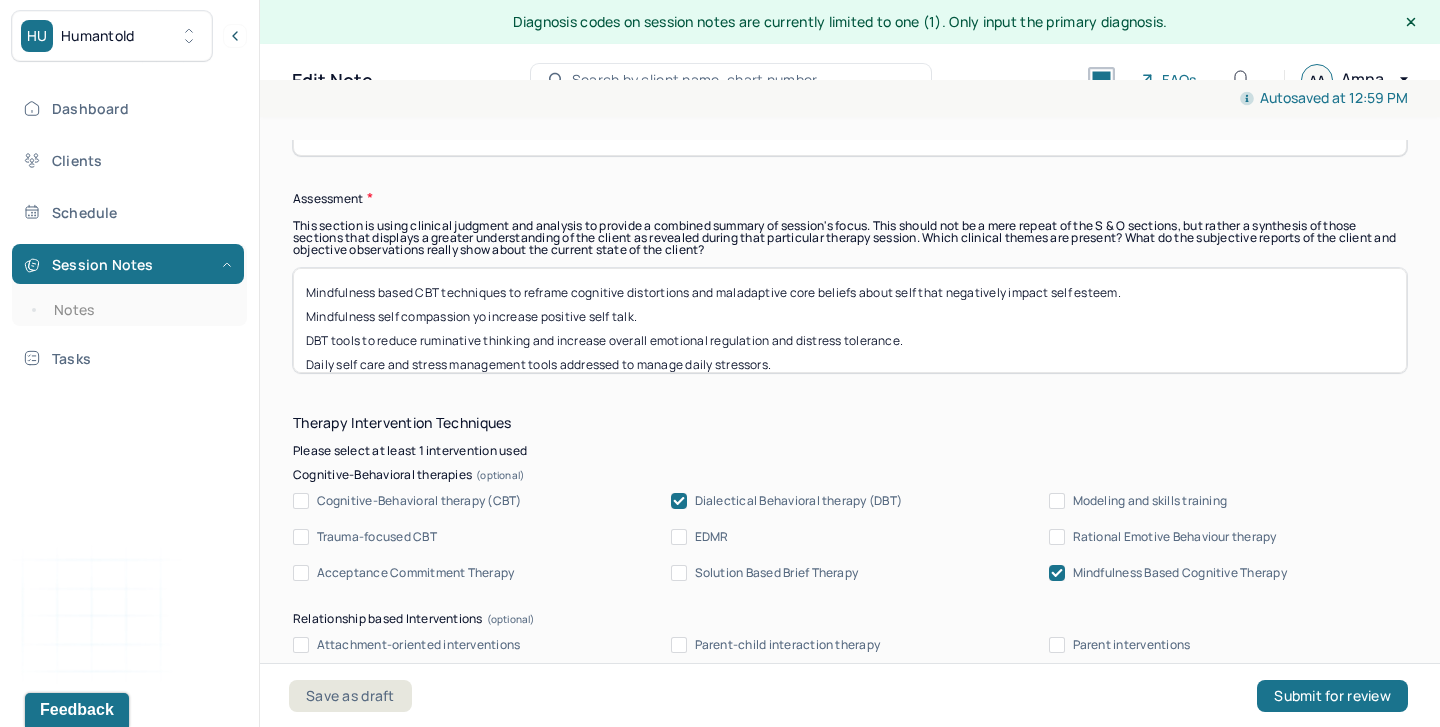 scroll, scrollTop: 1812, scrollLeft: 0, axis: vertical 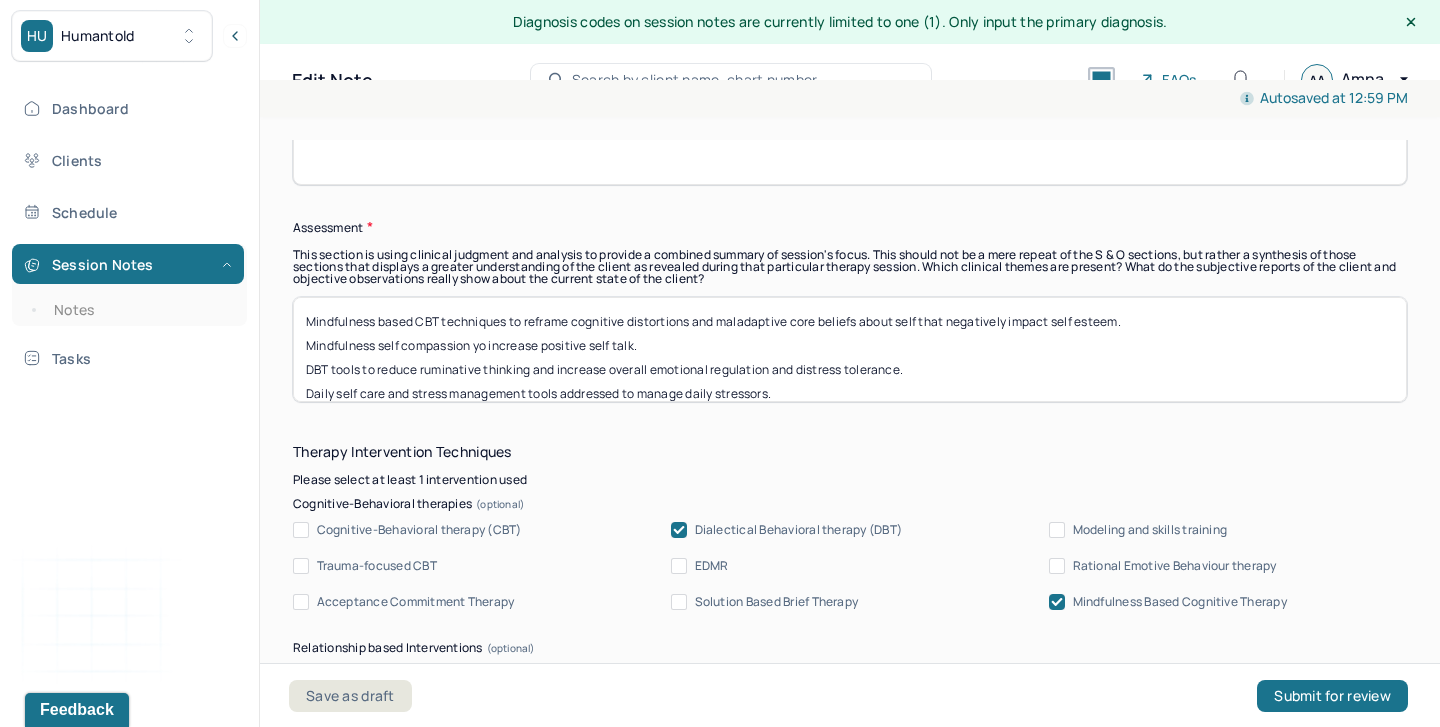 type on "Client reported feeling less overwhelmed and disappointed this week overall due to recent job rejection, reported feeling more hopeful, and reported feeling motivated to re-direct his efforts on work. Client reported engaging in cognitive distortions, and reported comparing himself to other being a trigger for self esteem issues. Client identified DBT & self care tools utilized in the past week to increase emotional regulation and overall distress tolerance." 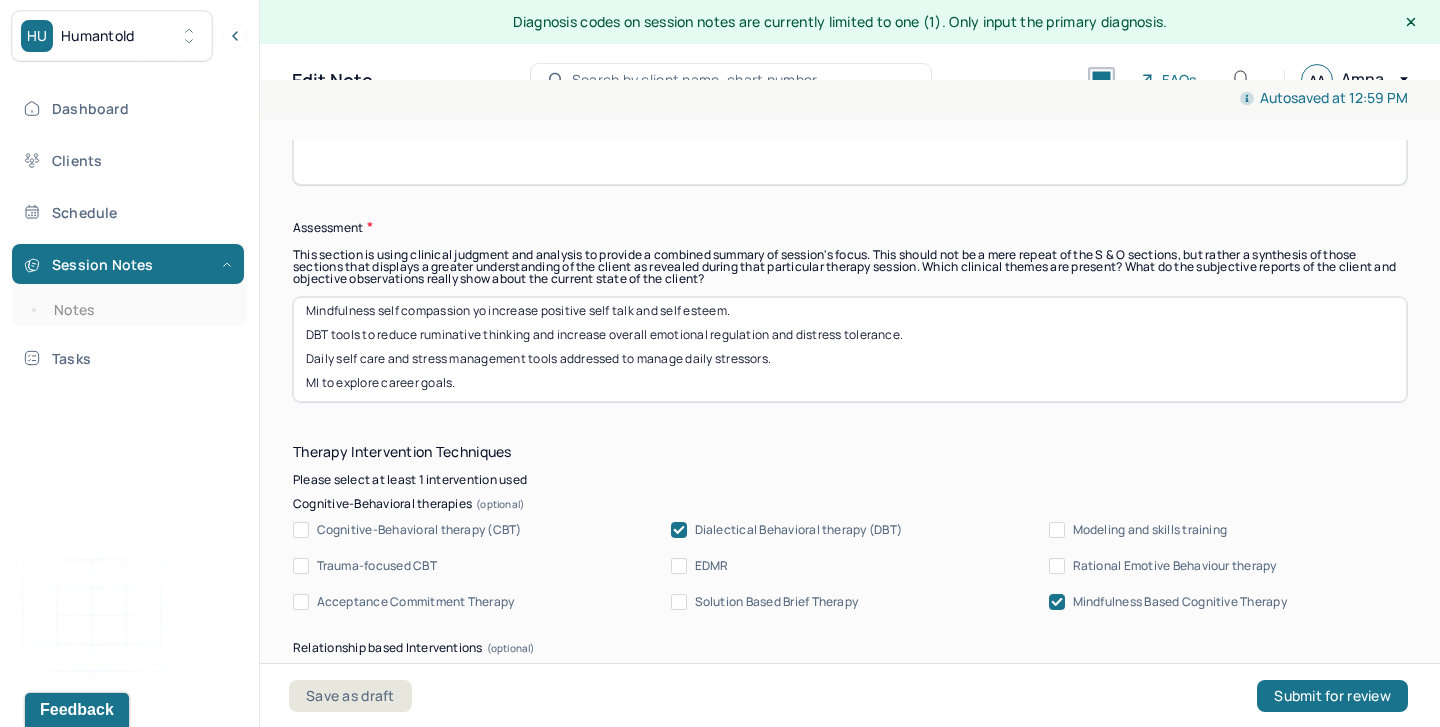 scroll, scrollTop: 40, scrollLeft: 0, axis: vertical 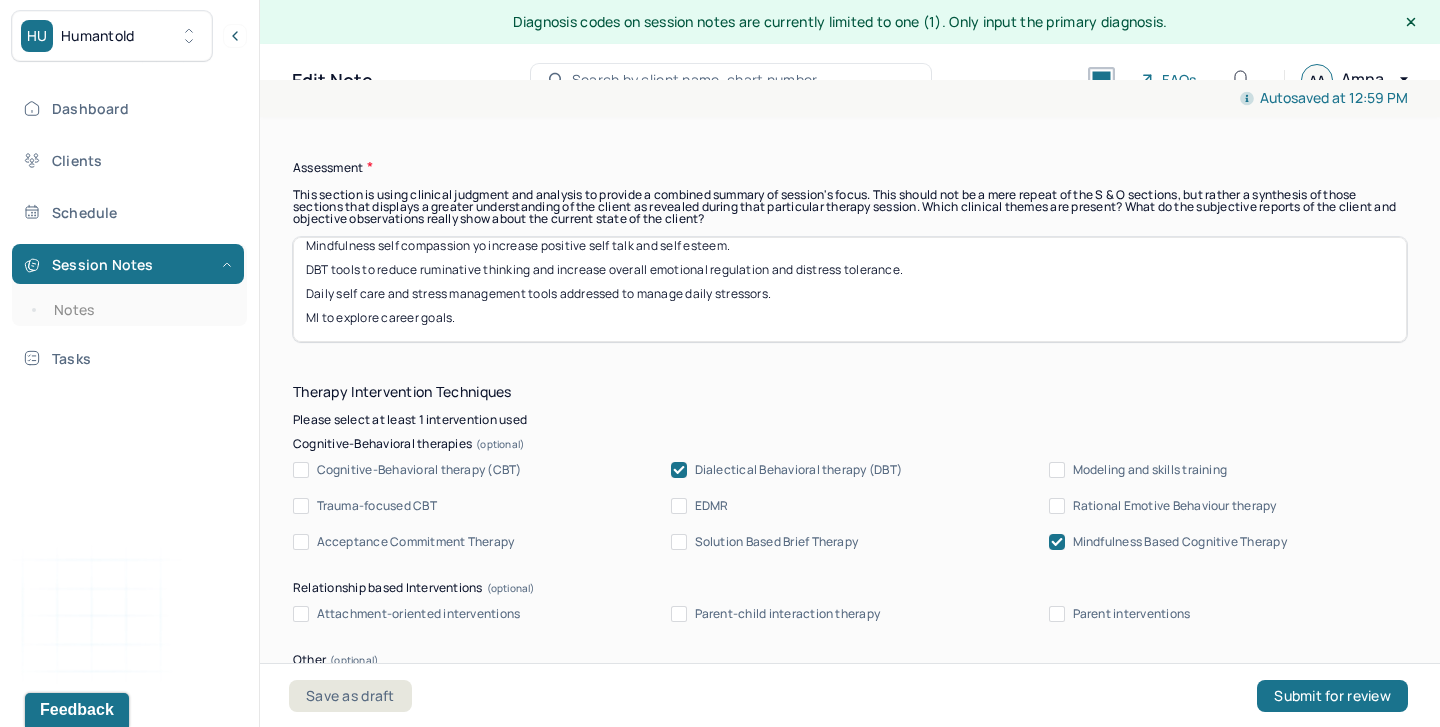 type on "Mindfulness based CBT techniques to reframe cognitive distortions and maladaptive core beliefs about self that negatively impact self esteem.
Mindfulness self compassion yo increase positive self talk and self esteem.
DBT tools to reduce ruminative thinking and increase overall emotional regulation and distress tolerance.
Daily self care and stress management tools addressed to manage daily stressors.
MI to explore career goals." 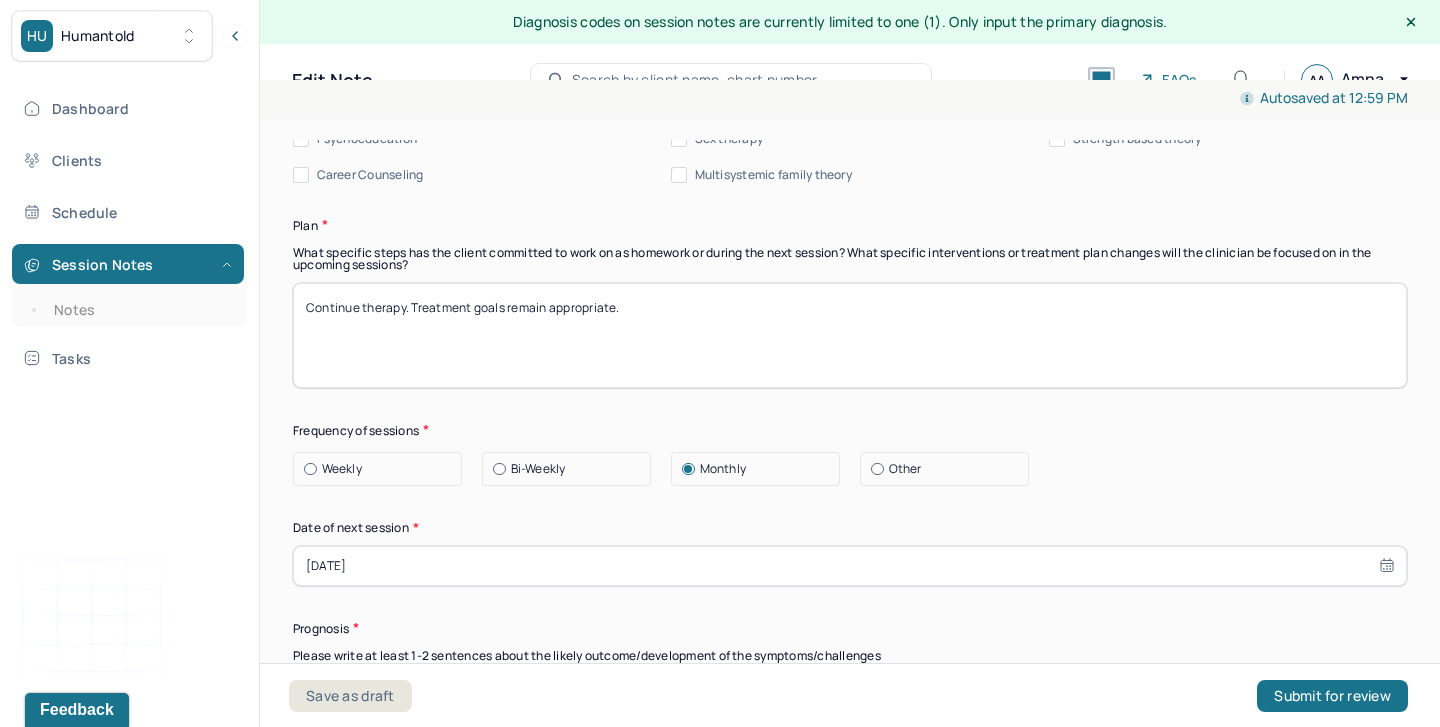 scroll, scrollTop: 2572, scrollLeft: 0, axis: vertical 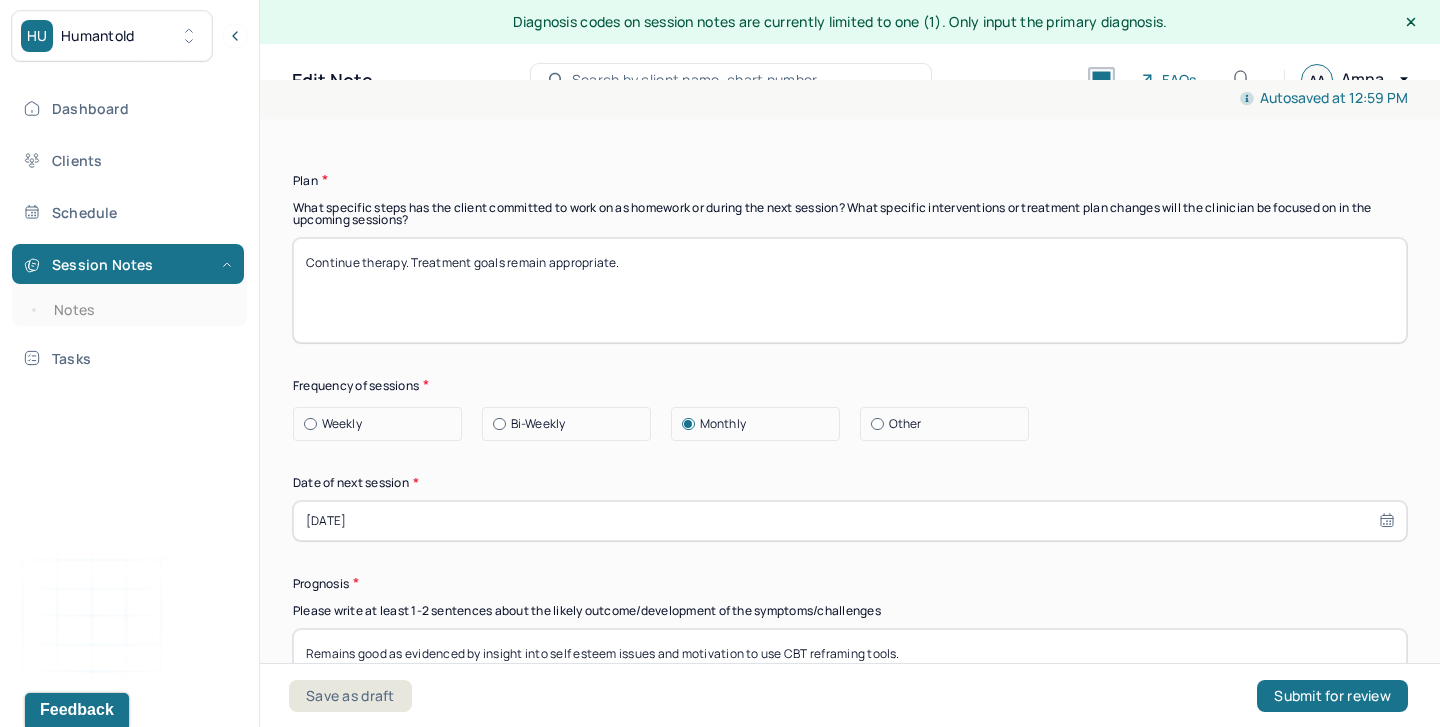 click on "[DATE]" at bounding box center (850, 521) 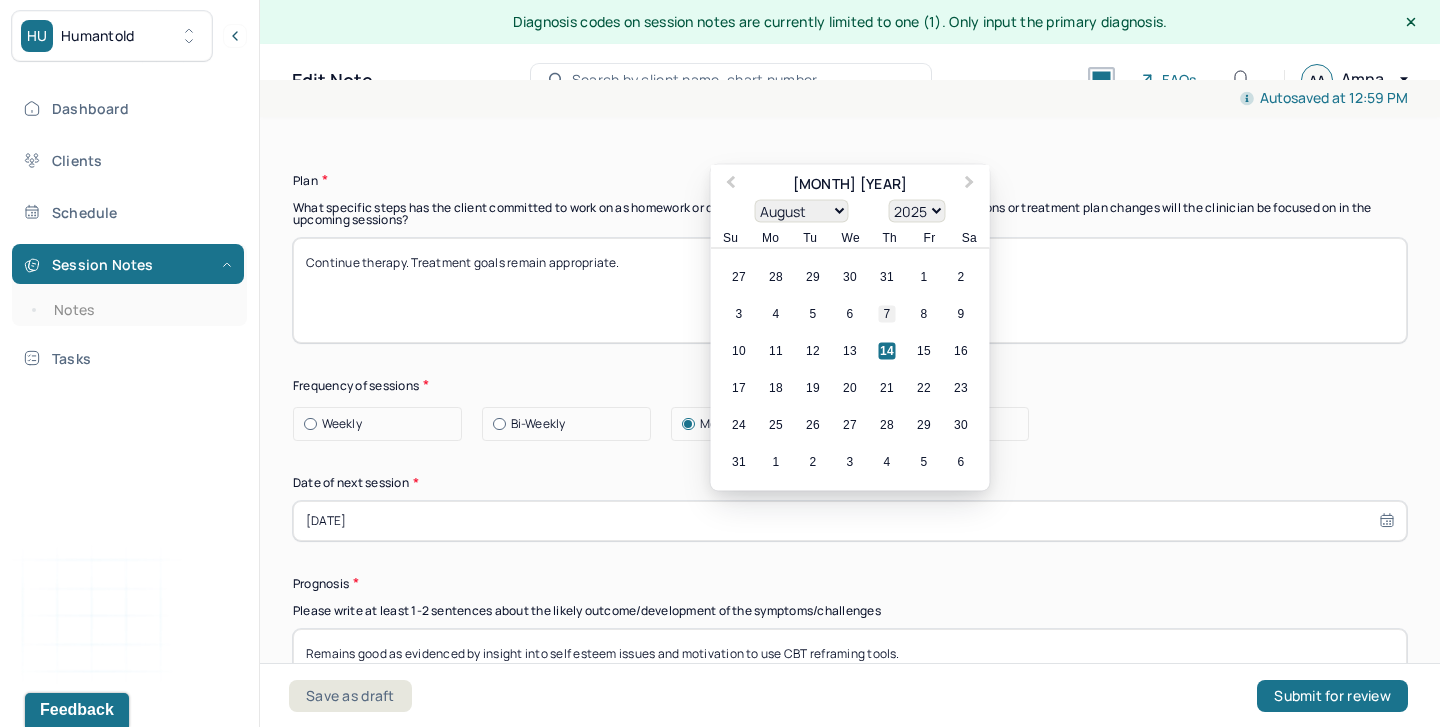 click on "7" at bounding box center [887, 313] 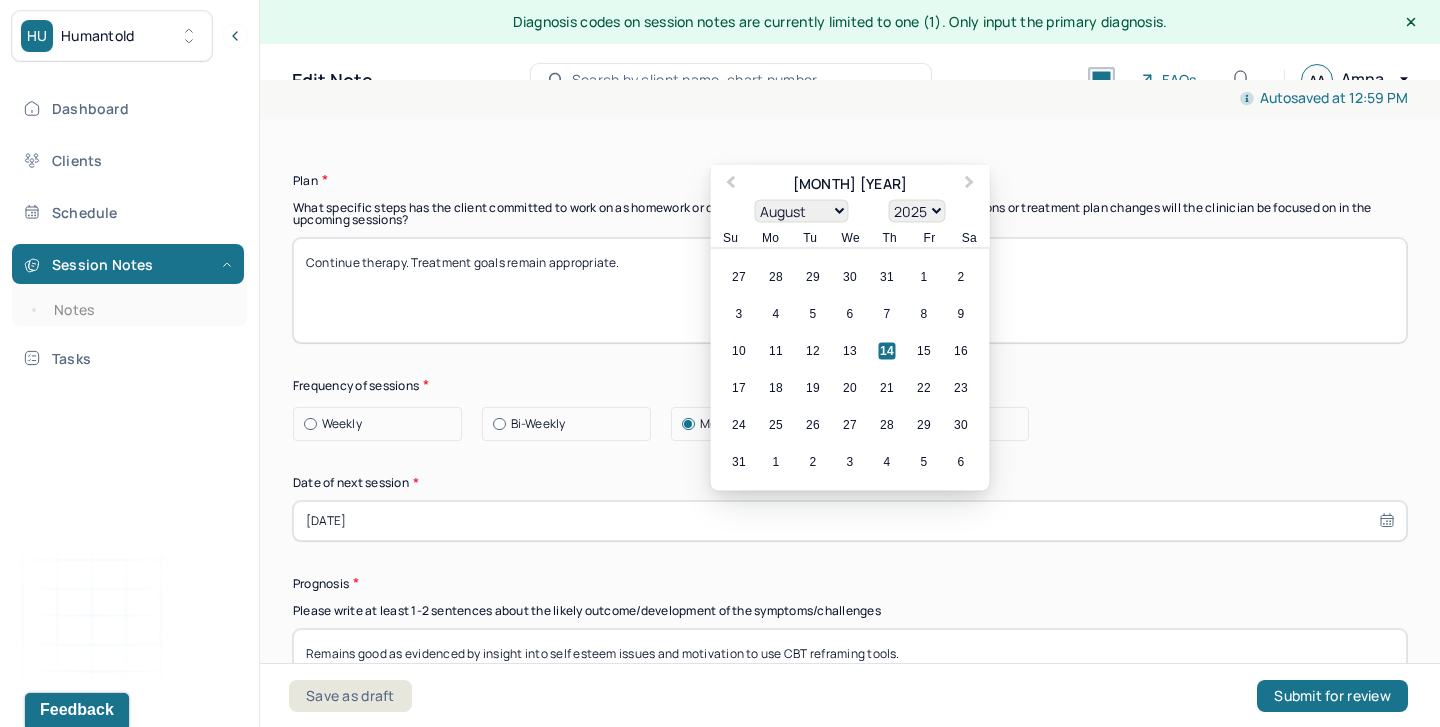 type on "[DATE]" 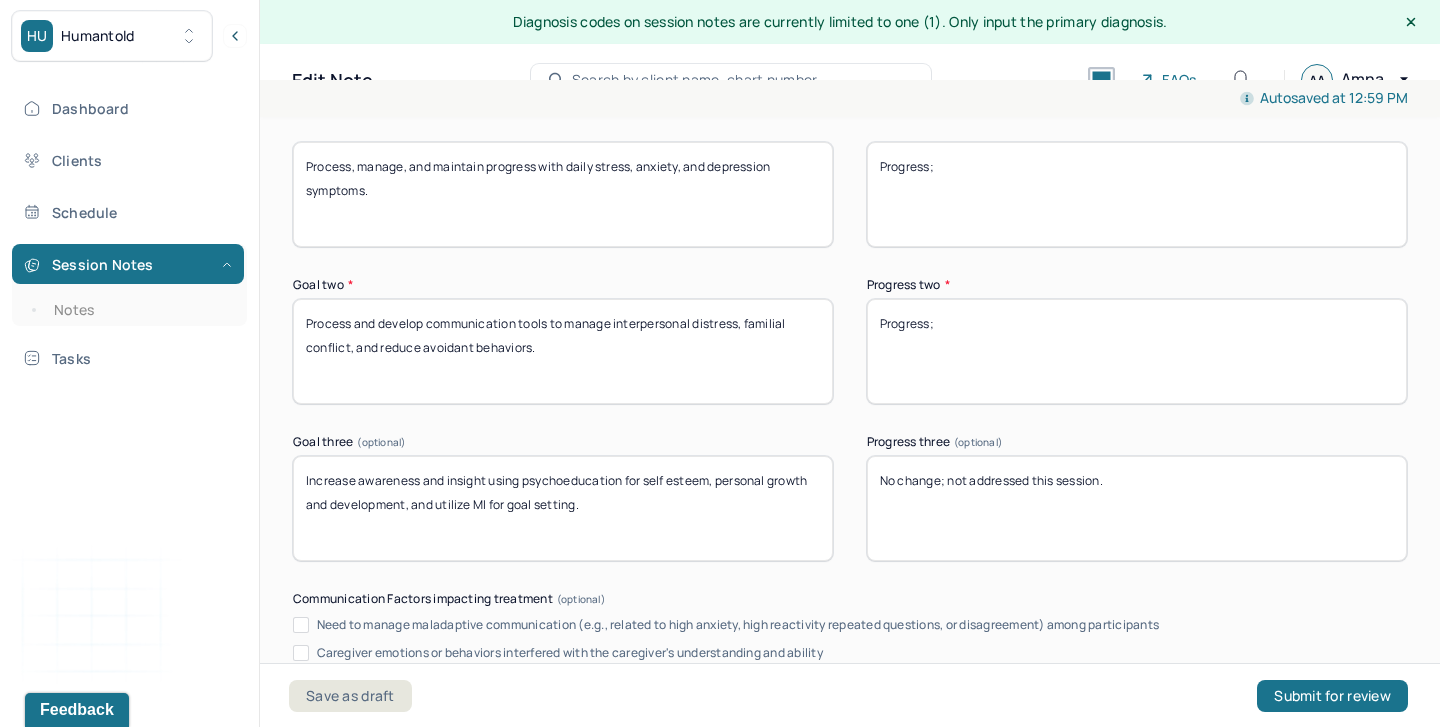 scroll, scrollTop: 3410, scrollLeft: 0, axis: vertical 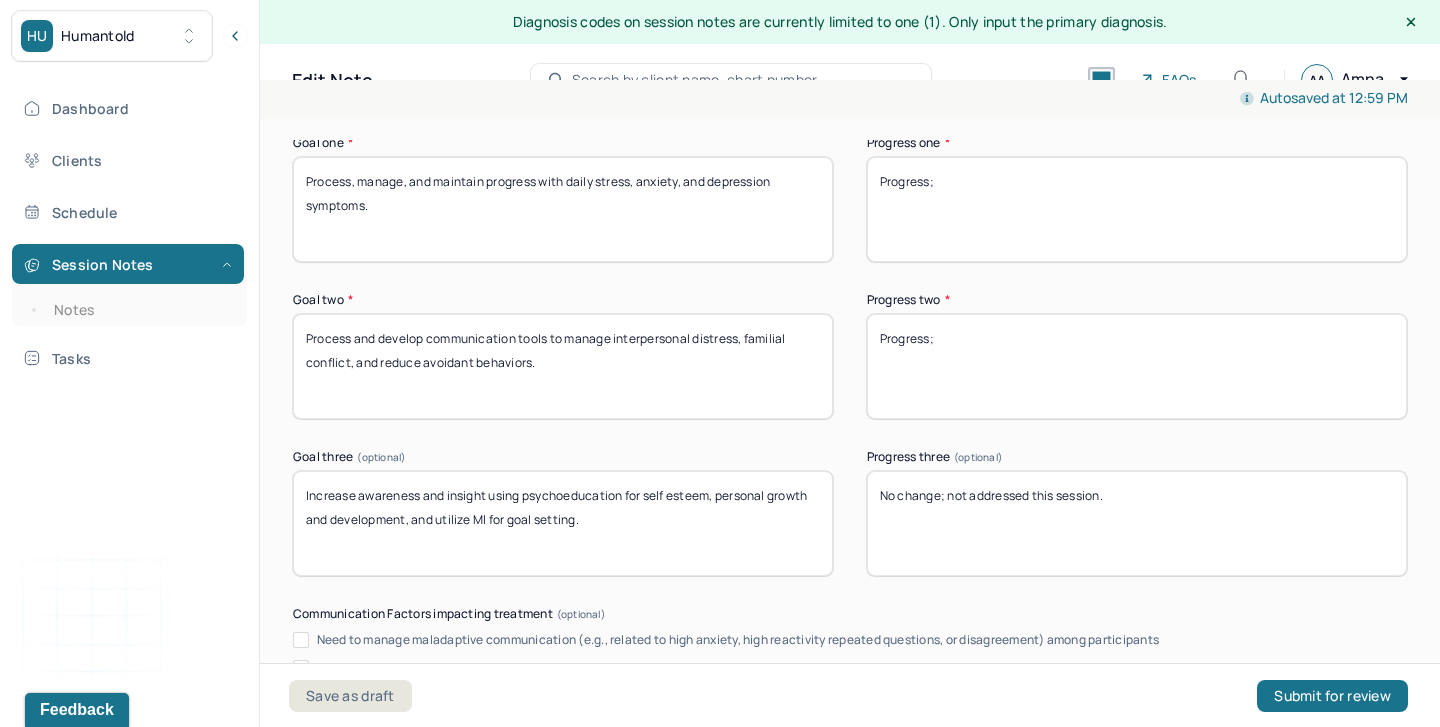 drag, startPoint x: 1135, startPoint y: 485, endPoint x: 886, endPoint y: 485, distance: 249 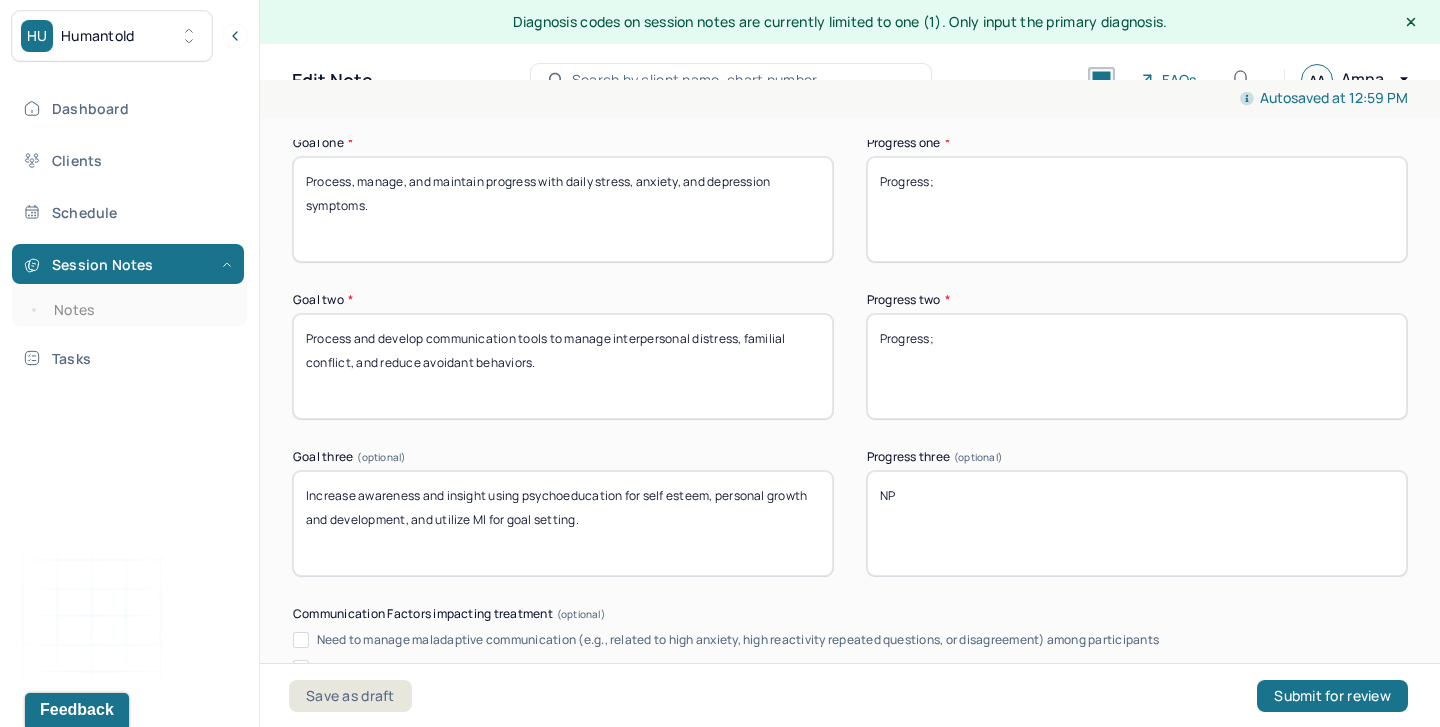 type on "N" 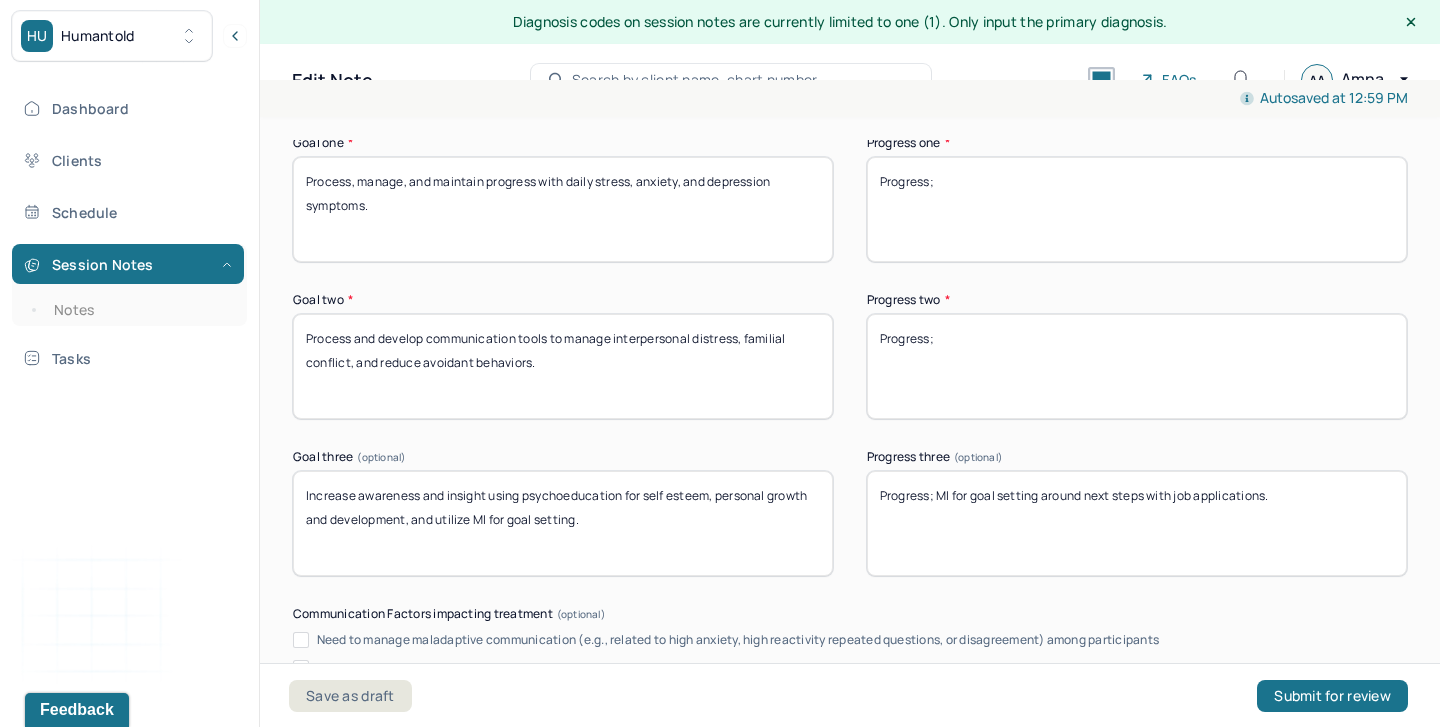type on "Progress; MI for goal setting around next steps with job applications." 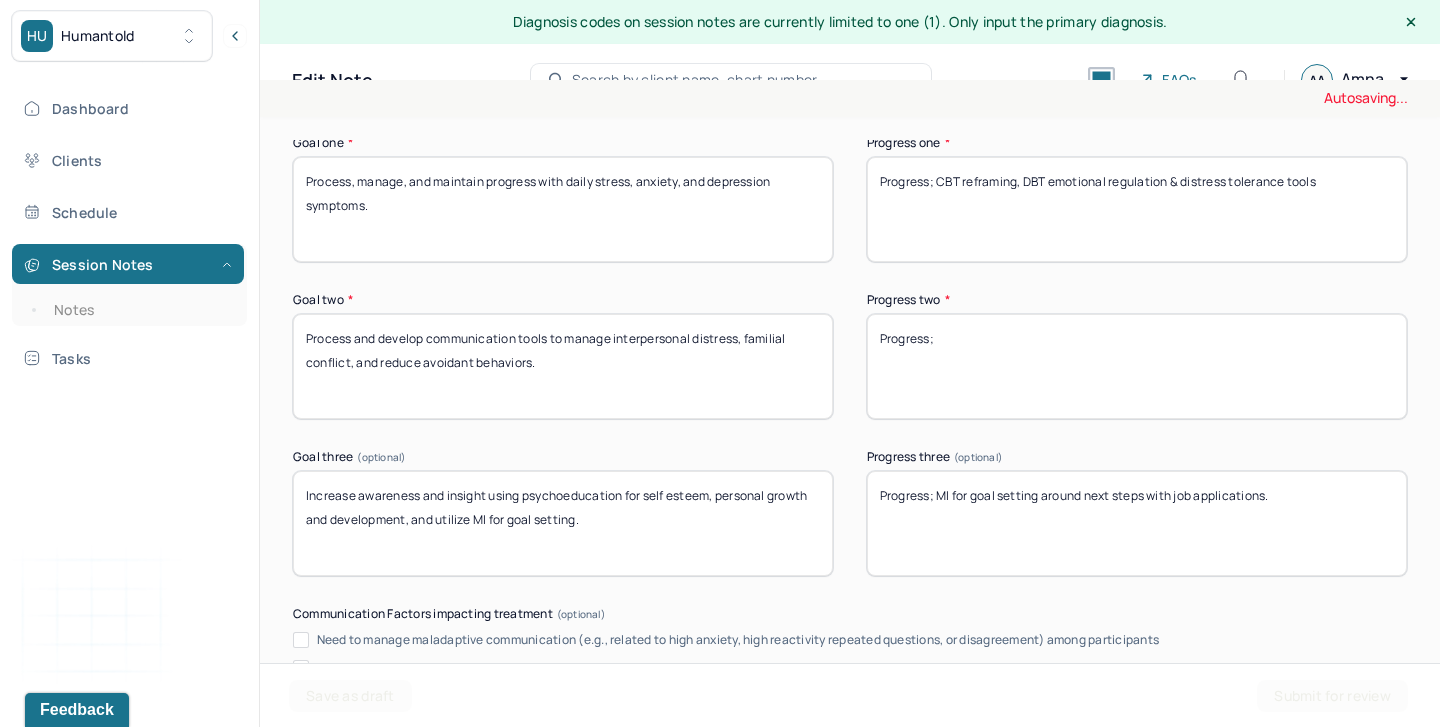 click on "Progress; CBT reframing, DBT" at bounding box center [1137, 209] 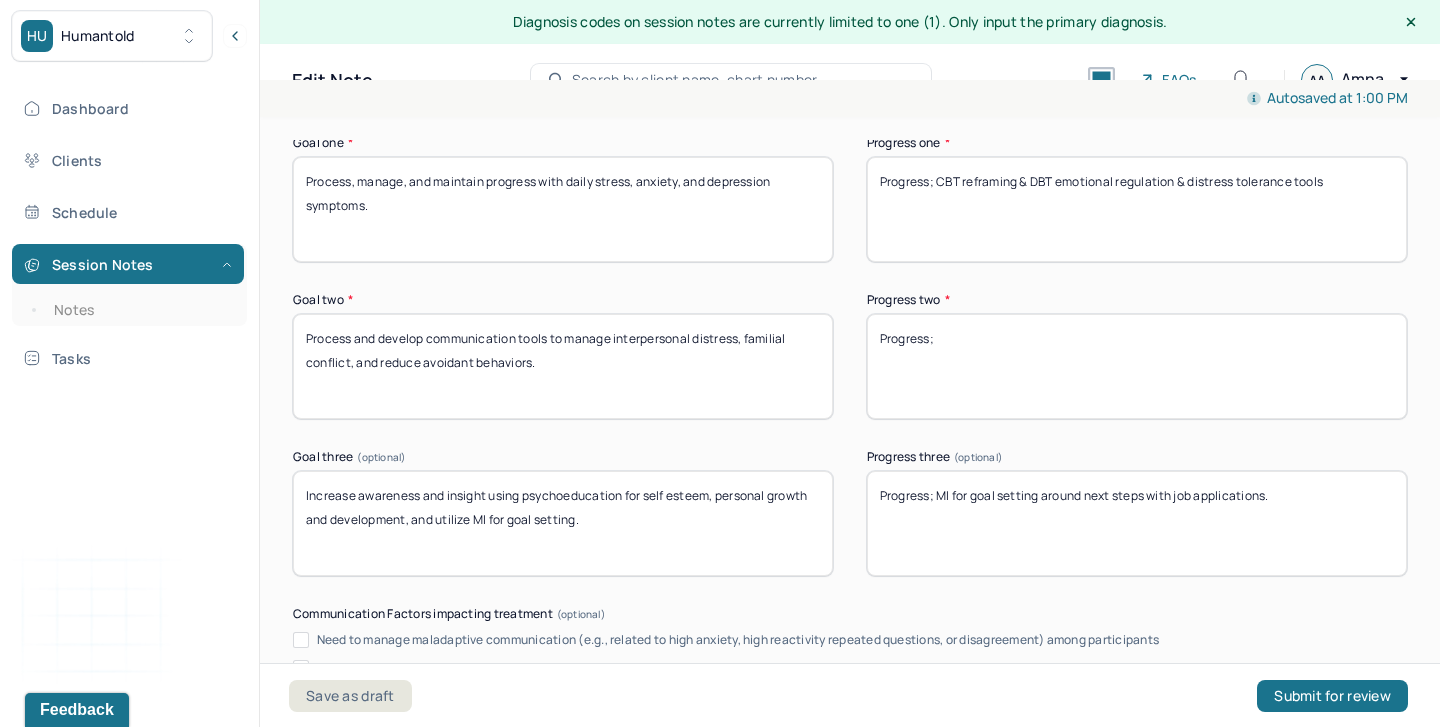click on "Progress; CBT reframing, DBT emotional regulation & distress tolerance tools" at bounding box center (1137, 209) 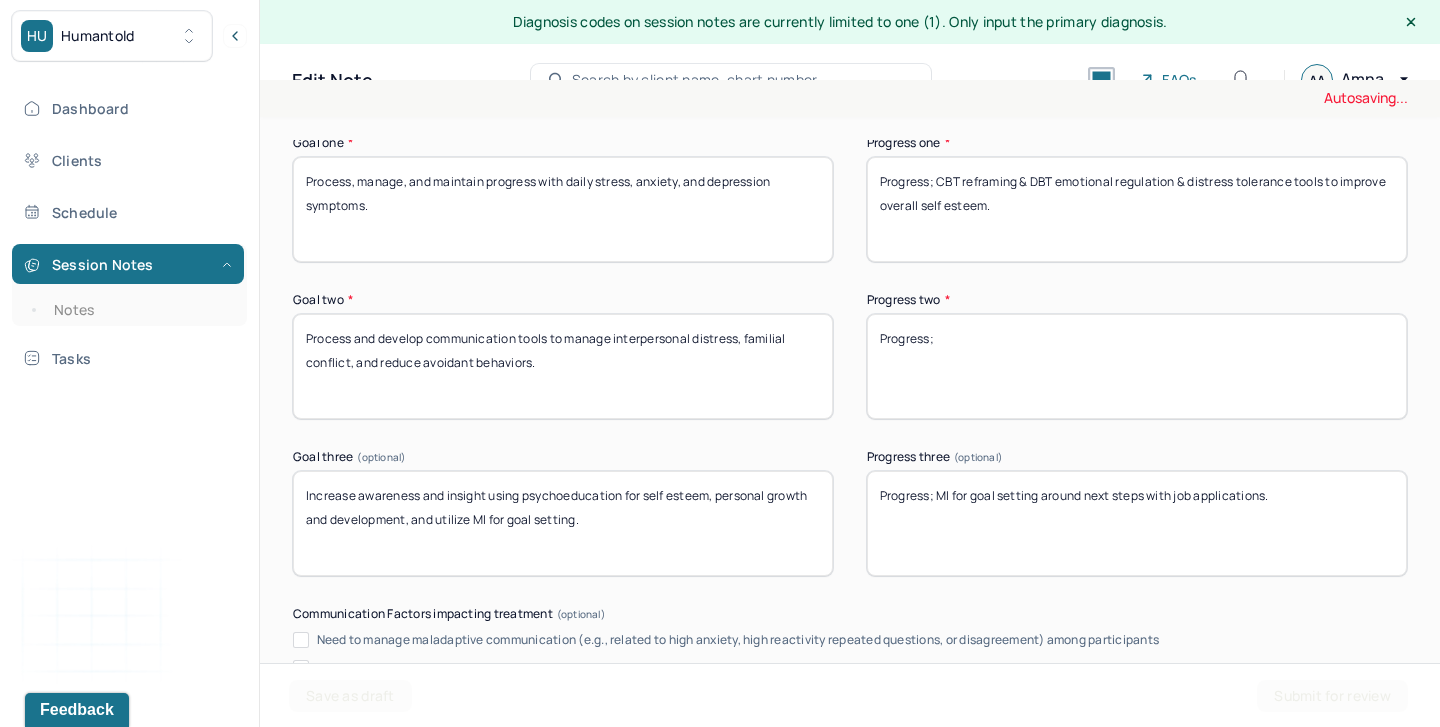 type on "Progress; CBT reframing & DBT emotional regulation & distress tolerance tools to improve overall self esteem." 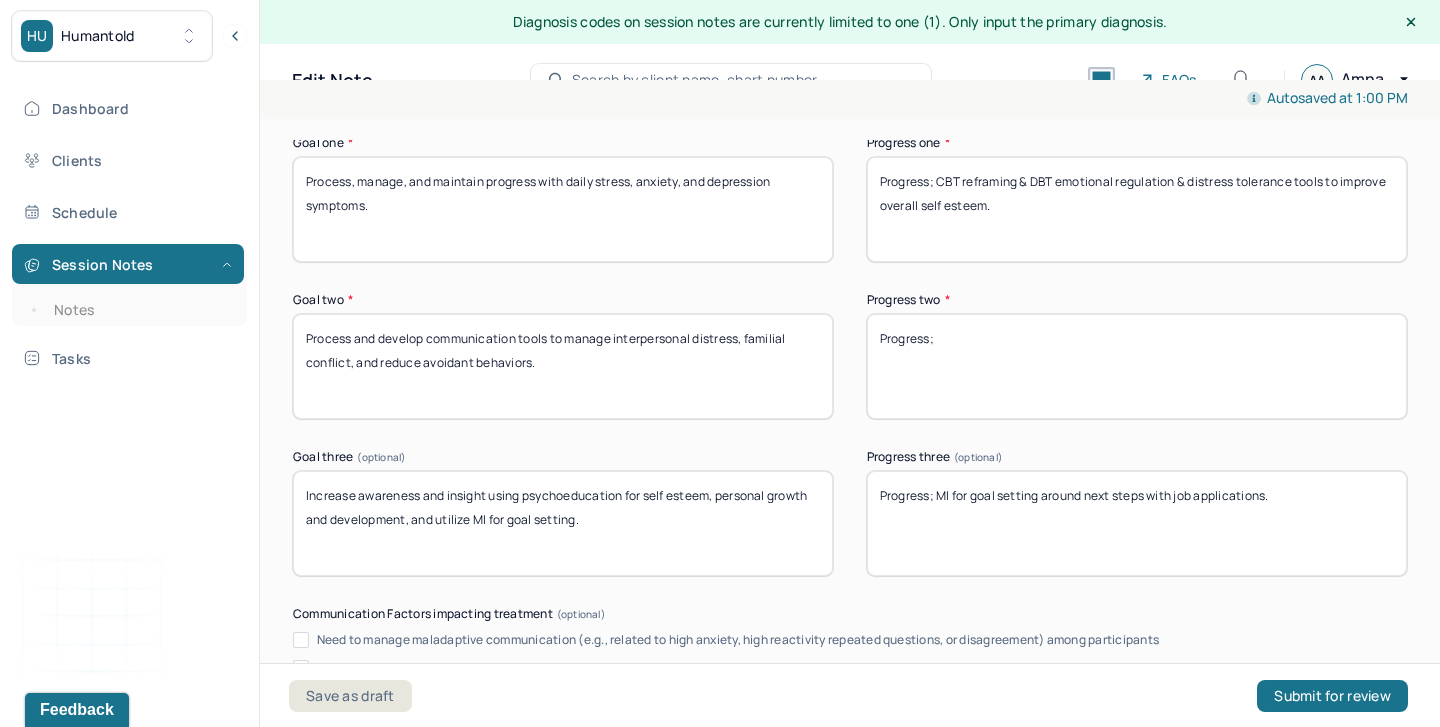 drag, startPoint x: 1050, startPoint y: 326, endPoint x: 868, endPoint y: 326, distance: 182 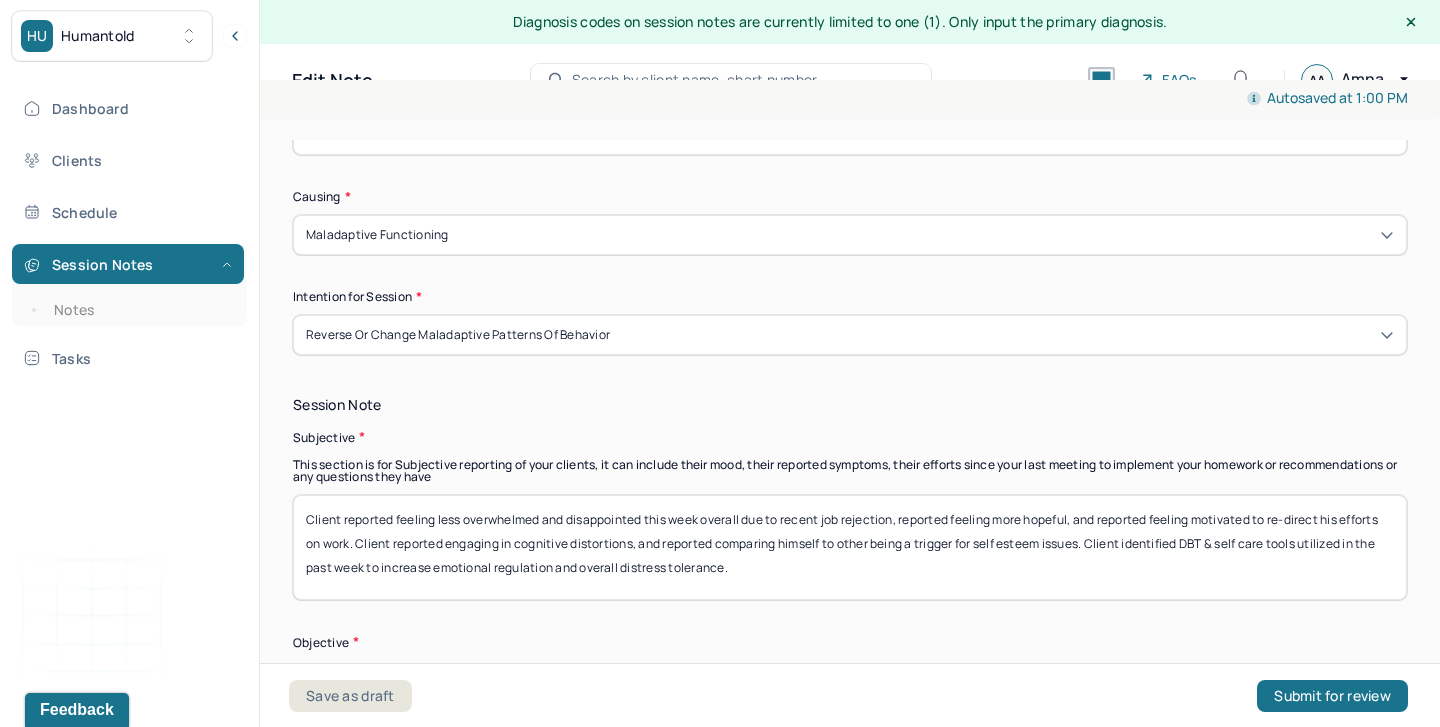 scroll, scrollTop: 1378, scrollLeft: 0, axis: vertical 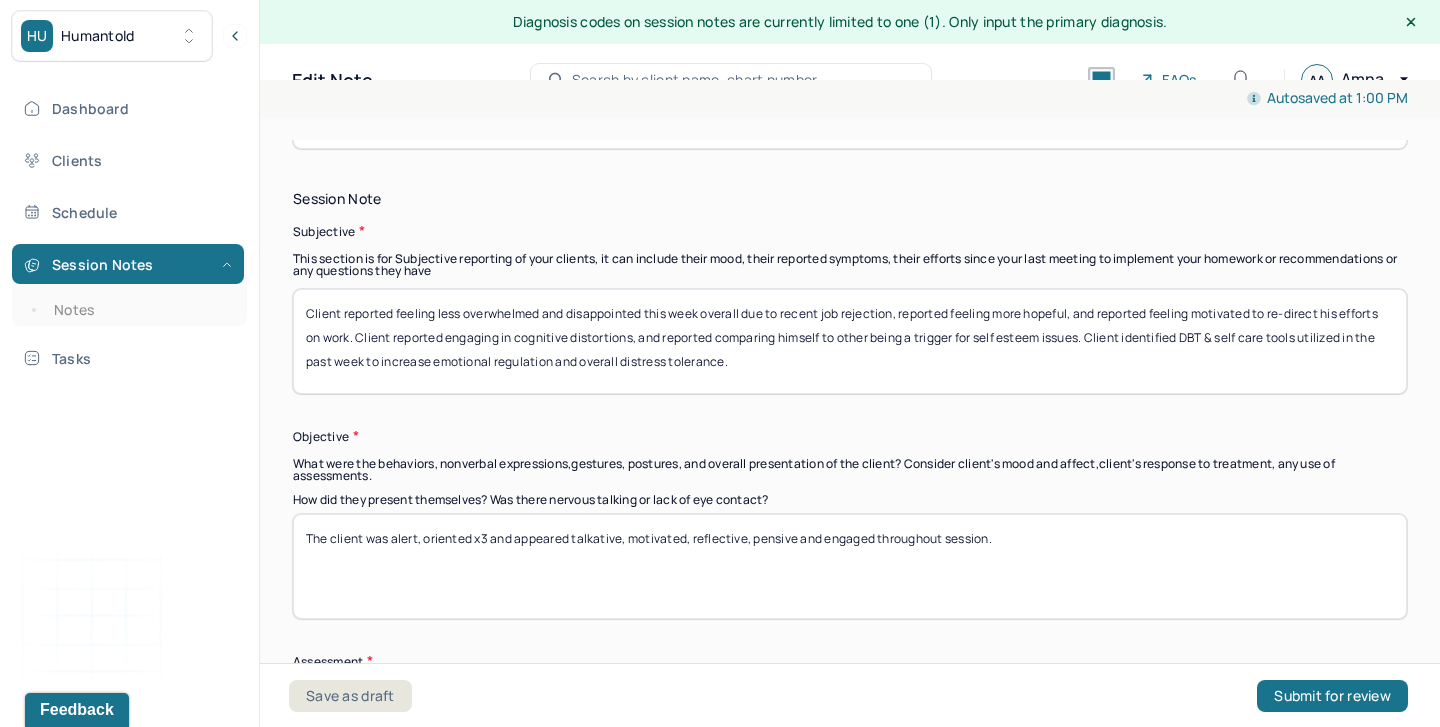 type on "No change; not addressed this session." 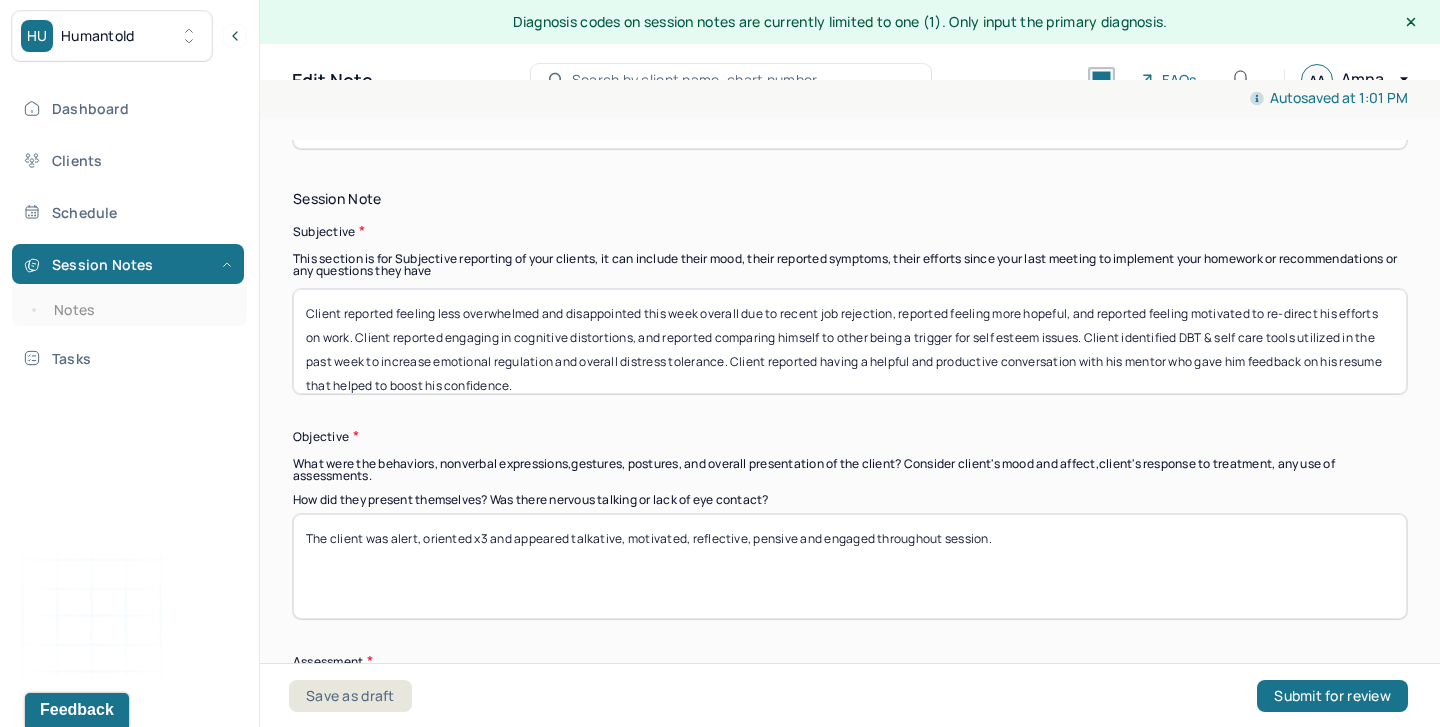 click on "Client reported feeling less overwhelmed and disappointed this week overall due to recent job rejection, reported feeling more hopeful, and reported feeling motivated to re-direct his efforts on work. Client reported engaging in cognitive distortions, and reported comparing himself to other being a trigger for self esteem issues. Client identified DBT & self care tools utilized in the past week to increase emotional regulation and overall distress tolerance. Client reported having a helpful and productive conversation with his mentor who gave him feedback on his resume that helped to boost his confidence." at bounding box center (850, 341) 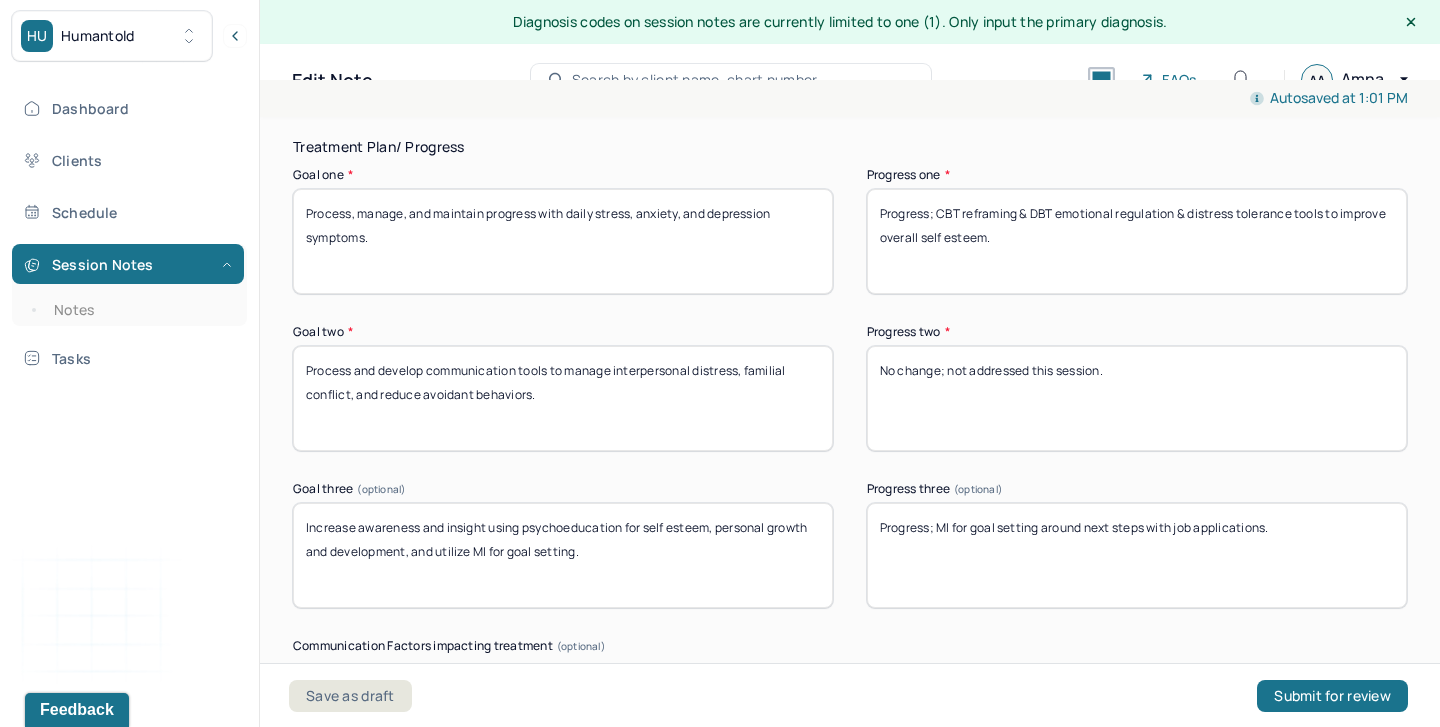 scroll, scrollTop: 3932, scrollLeft: 0, axis: vertical 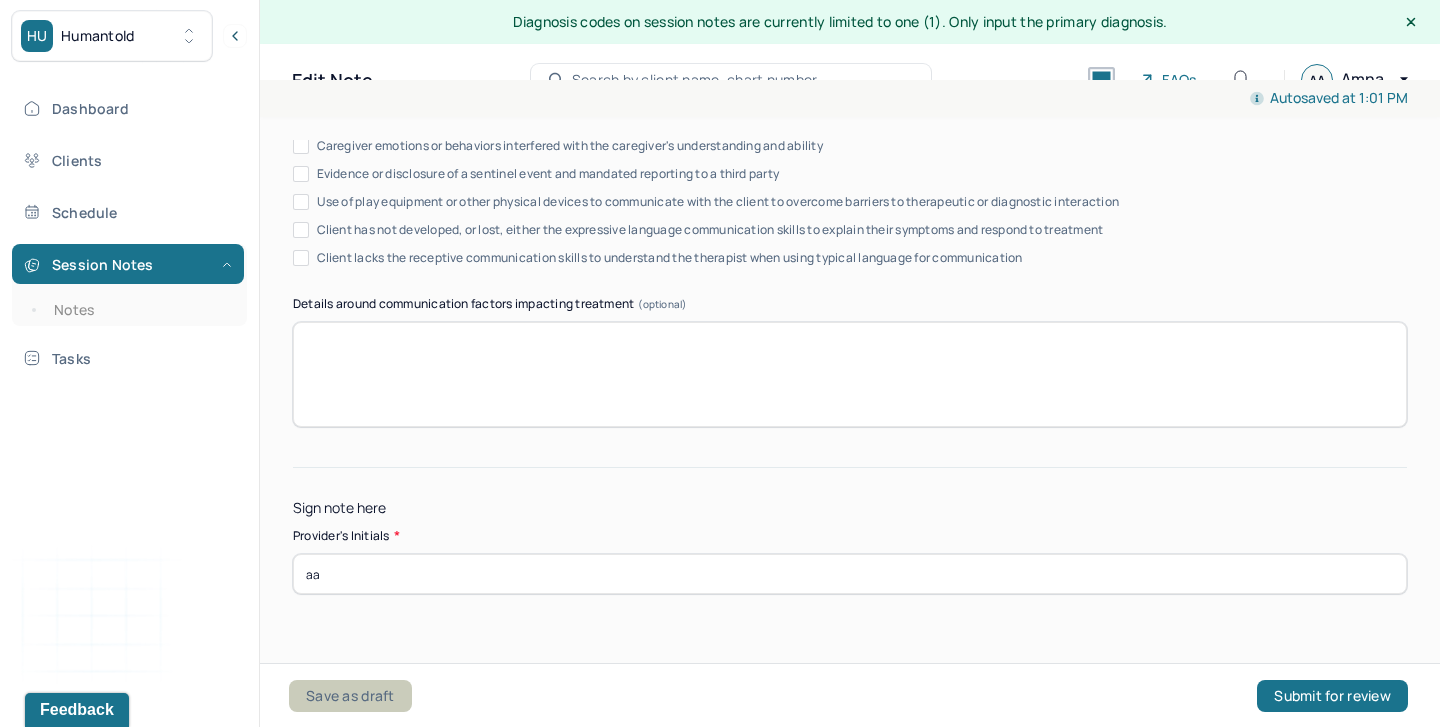 type on "Client reported feeling less overwhelmed and disappointed this week overall due to recent job rejection, reported feeling more hopeful, and reported feeling motivated to re-direct his efforts on work. Client reported engaging in cognitive distortions, and reported comparing himself to other being a trigger for self esteem issues. Client identified DBT & self care tools utilized in the past week to increase emotional regulation and overall distress tolerance. Client reported having a helpful, meaningful and productive conversation with his mentor who gave him feedback on his resume that helped to boost his confidence." 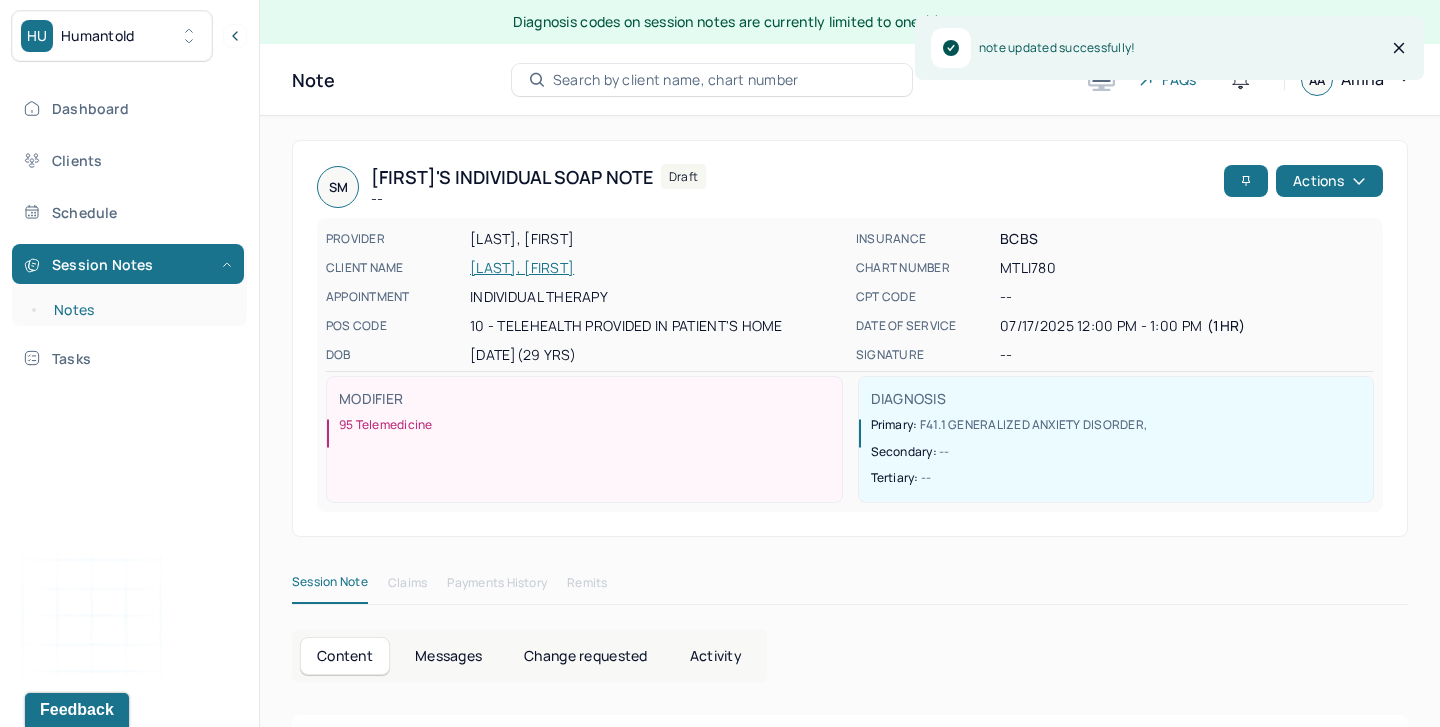 click on "Notes" at bounding box center (139, 310) 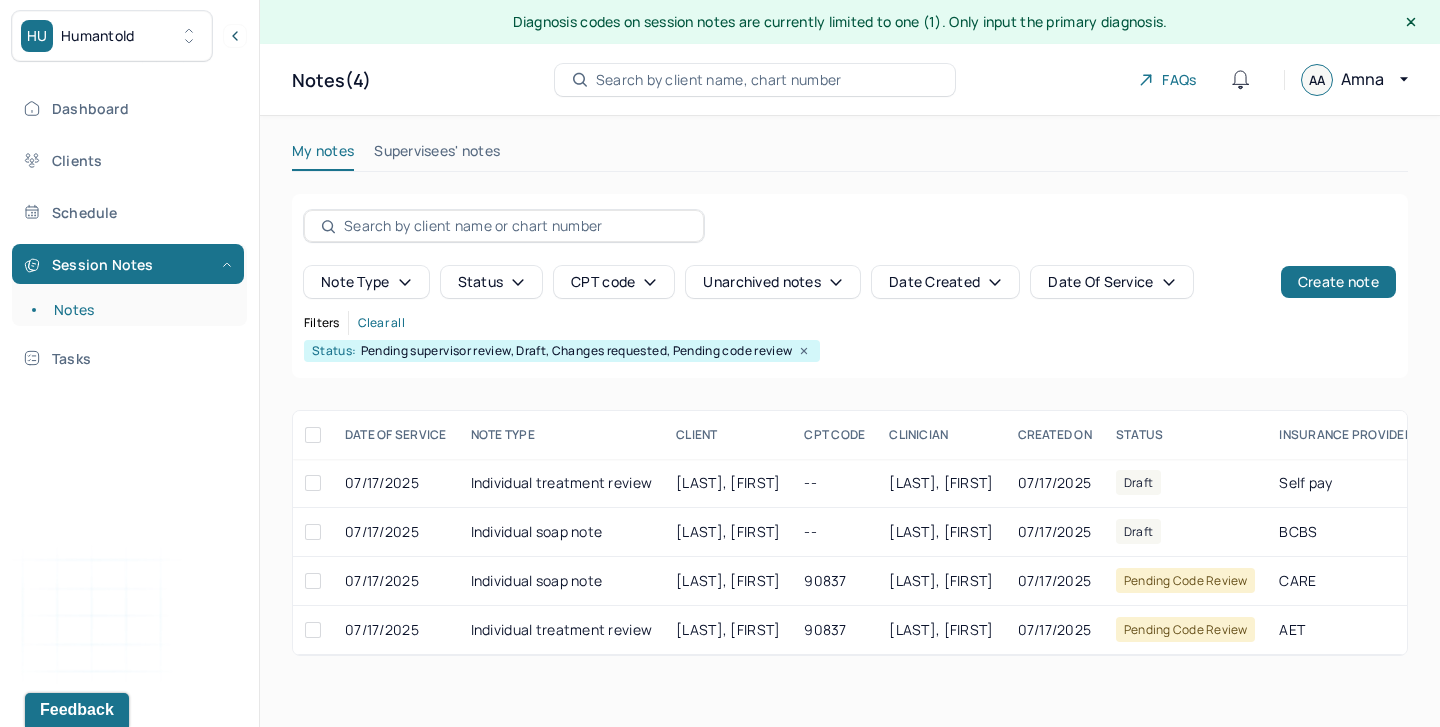 click on "Supervisees' notes" at bounding box center (437, 155) 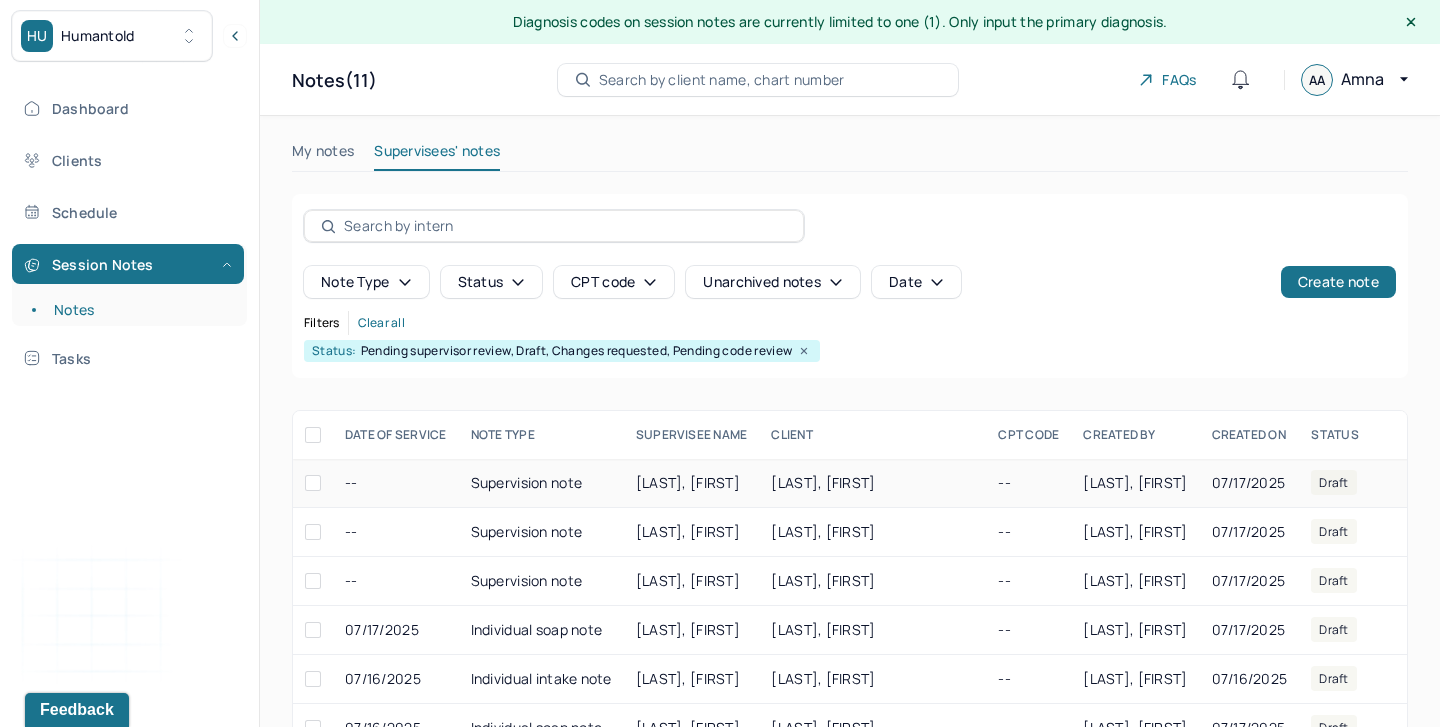 scroll, scrollTop: 7, scrollLeft: 0, axis: vertical 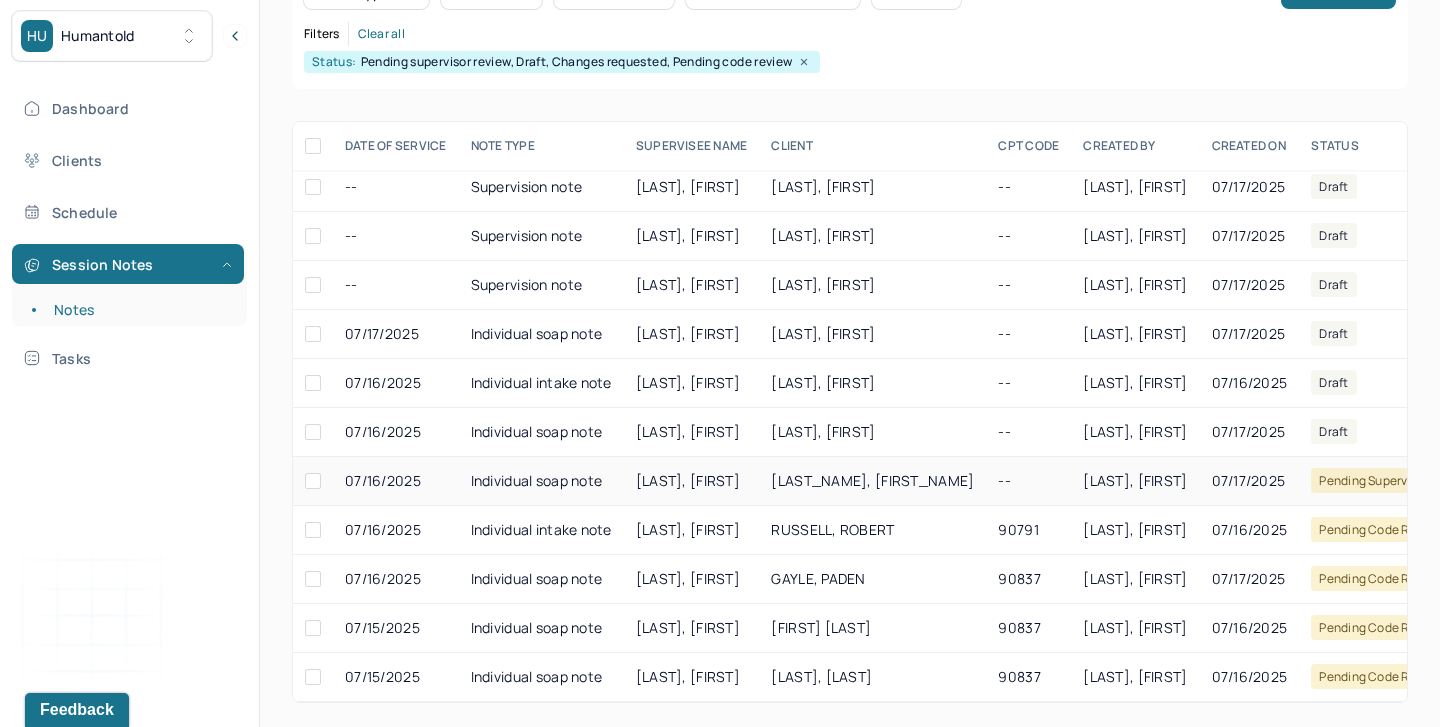 click at bounding box center [313, 481] 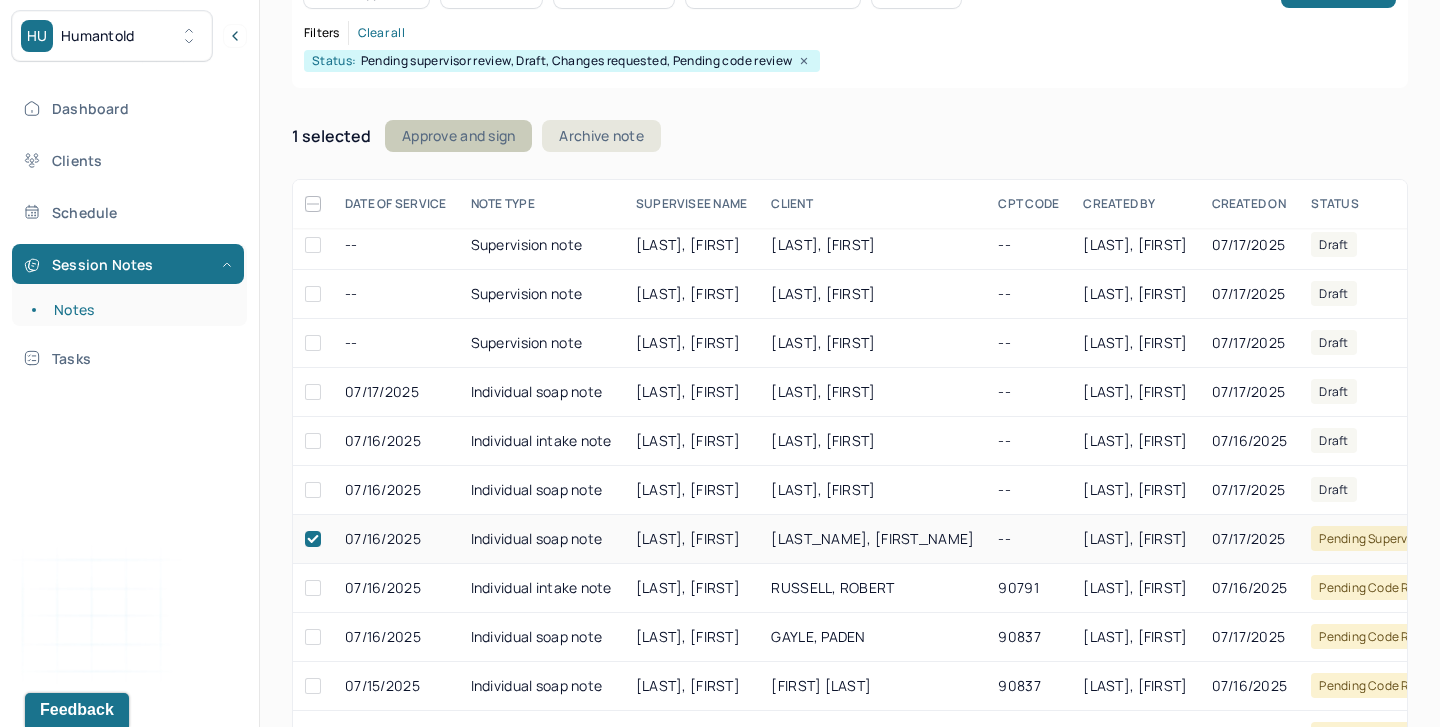 click on "Approve and sign" at bounding box center [458, 136] 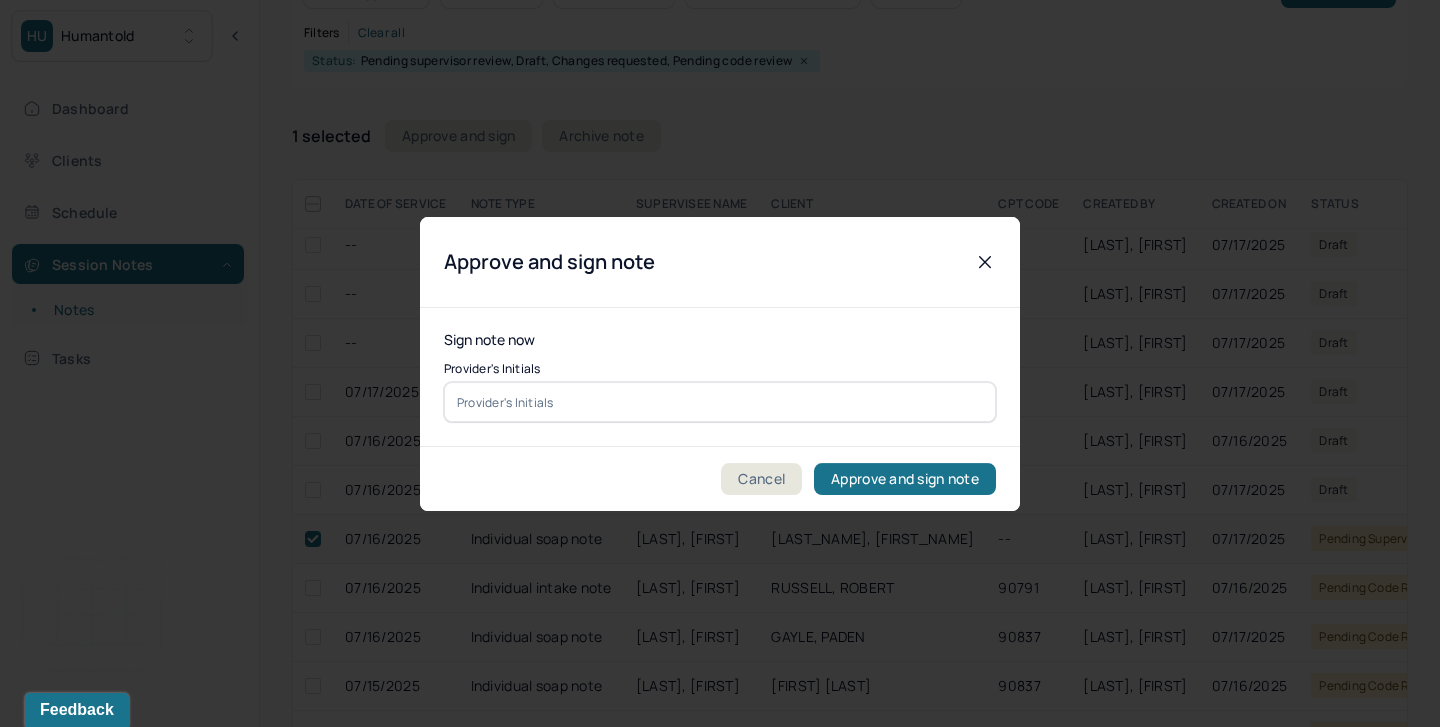 click at bounding box center (720, 402) 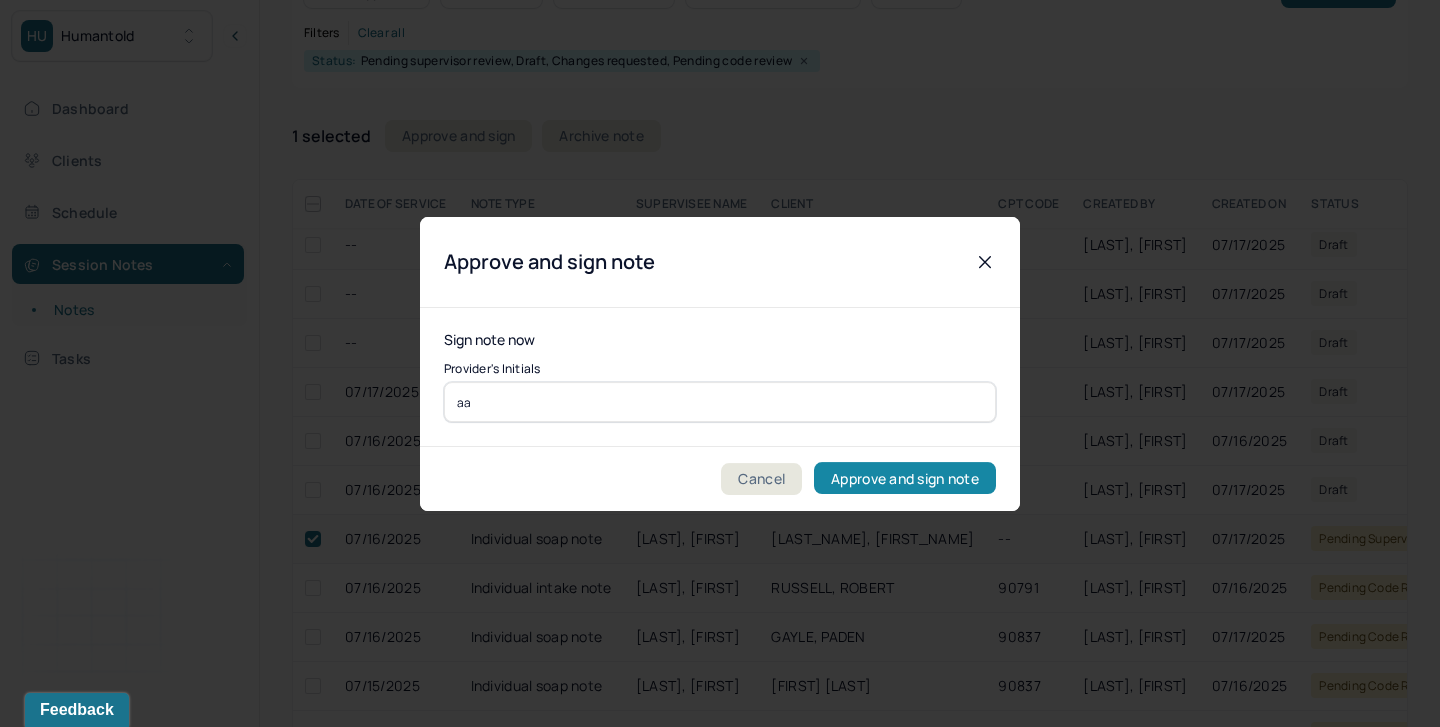 type on "aa" 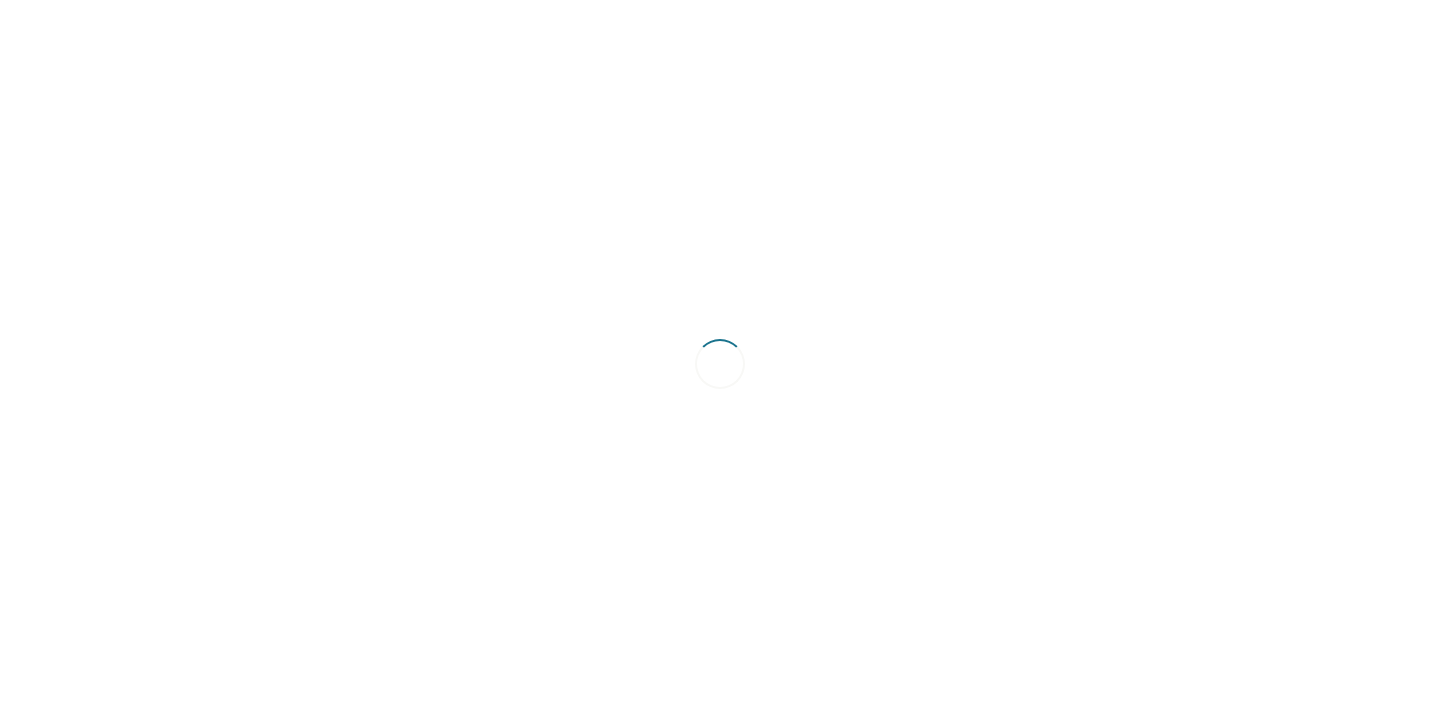 scroll, scrollTop: 0, scrollLeft: 0, axis: both 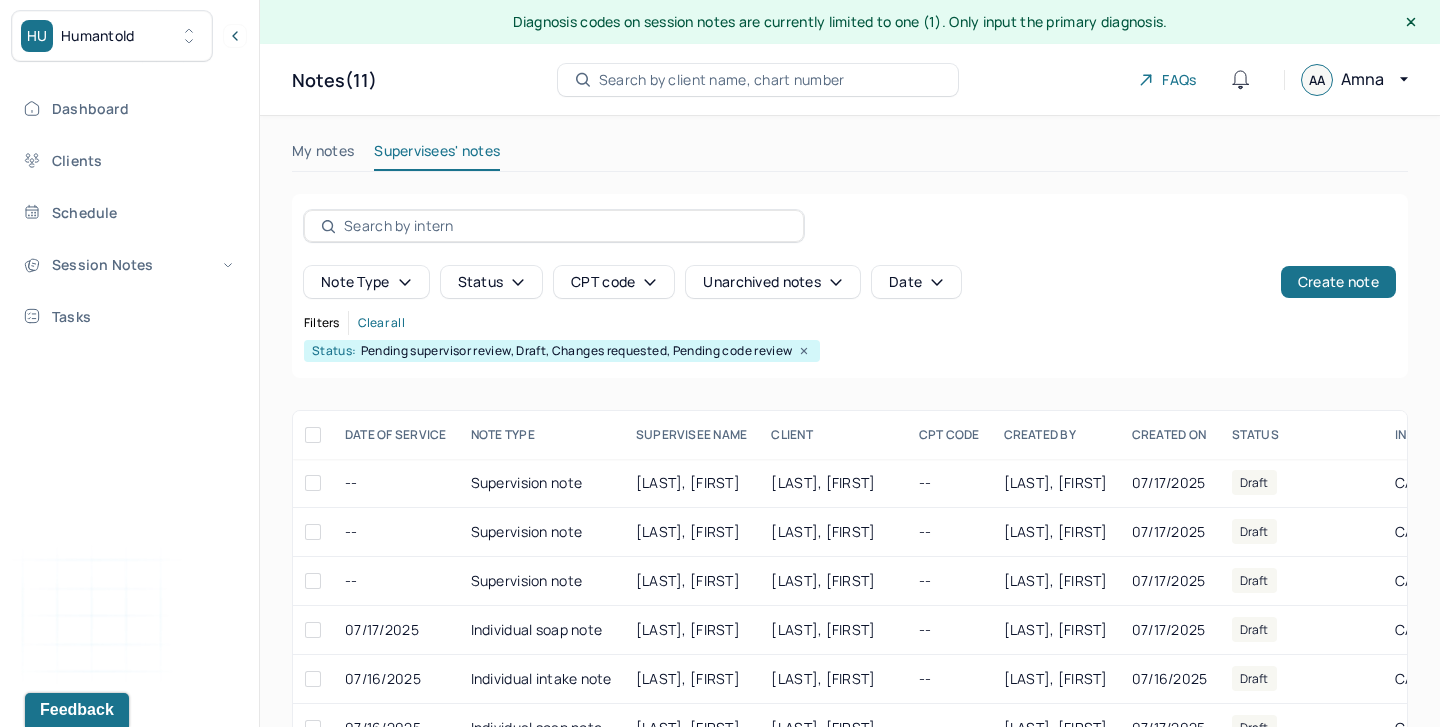 click on "My notes" at bounding box center (323, 155) 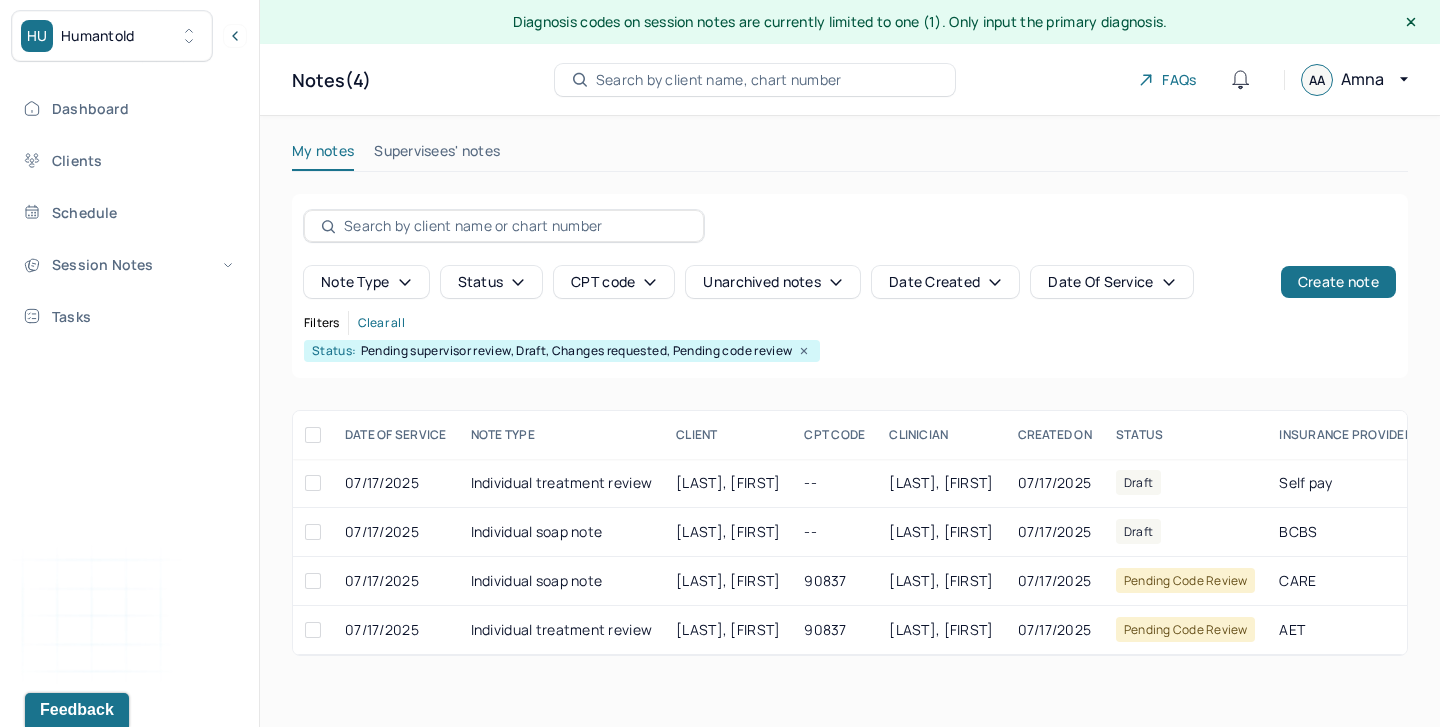 click on "Supervisees' notes" at bounding box center [437, 155] 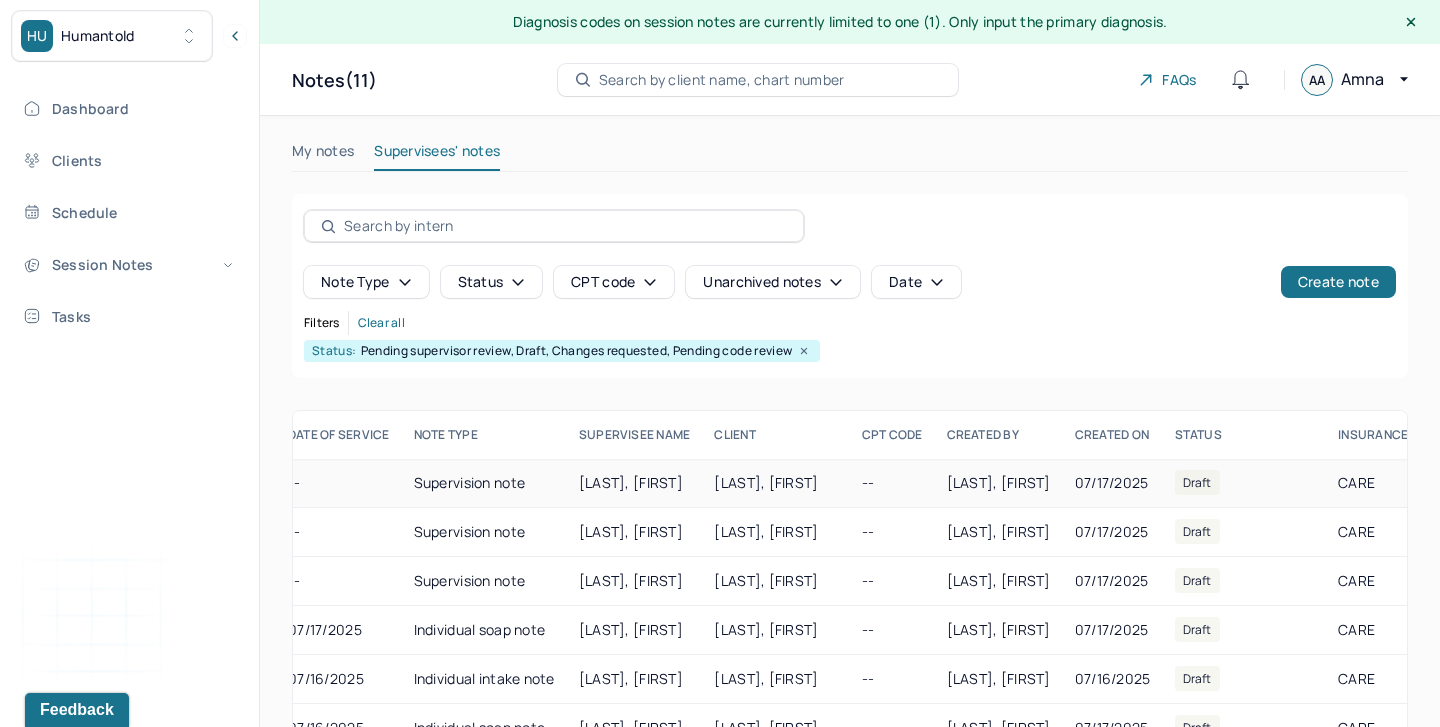 scroll, scrollTop: 7, scrollLeft: 57, axis: both 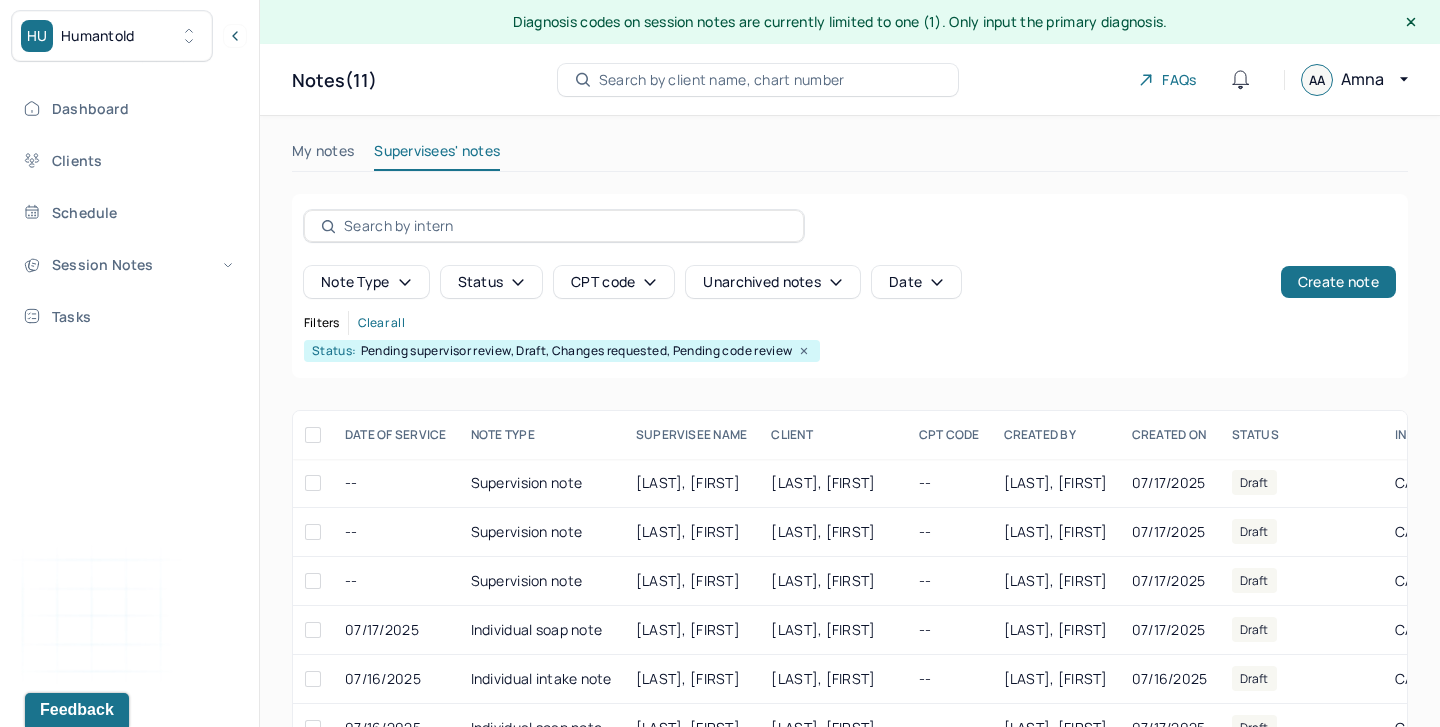 click on "My notes" at bounding box center (323, 155) 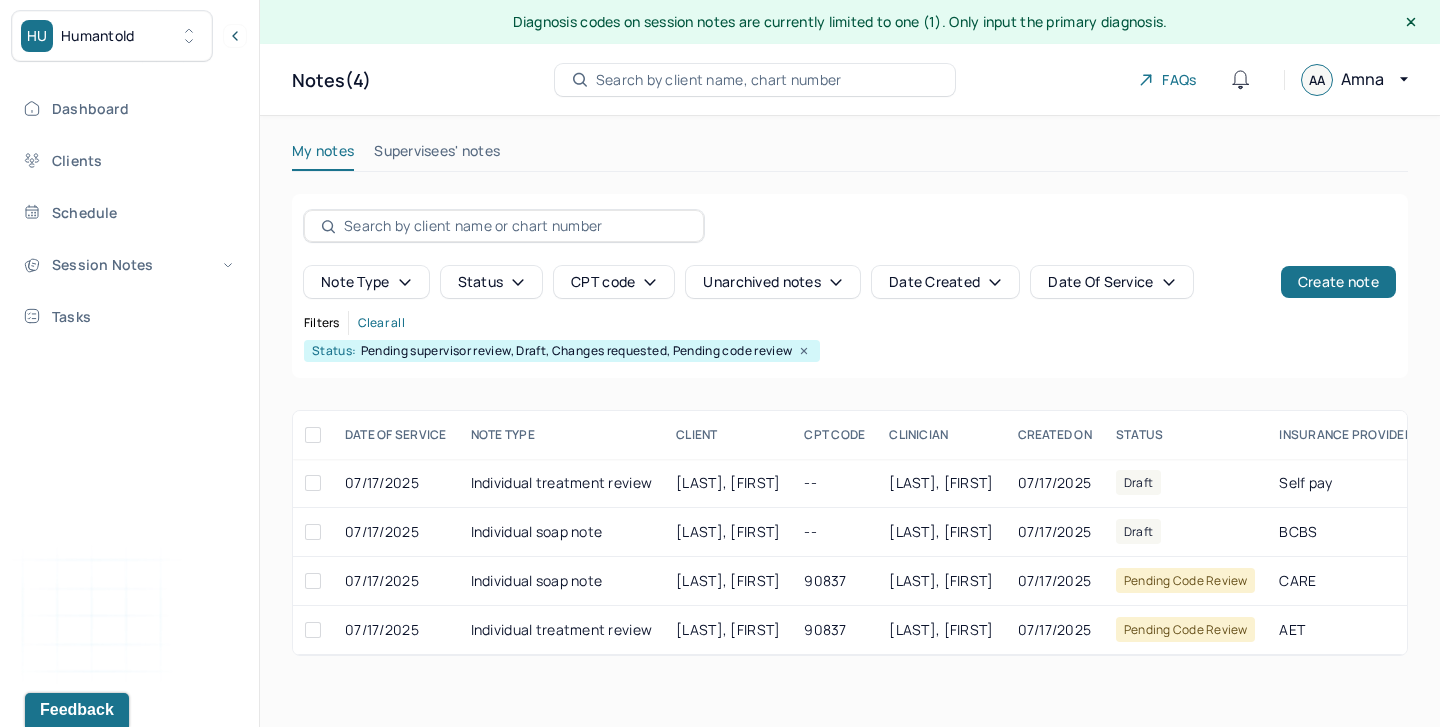 click on "My notes     Supervisees' notes" at bounding box center [850, 167] 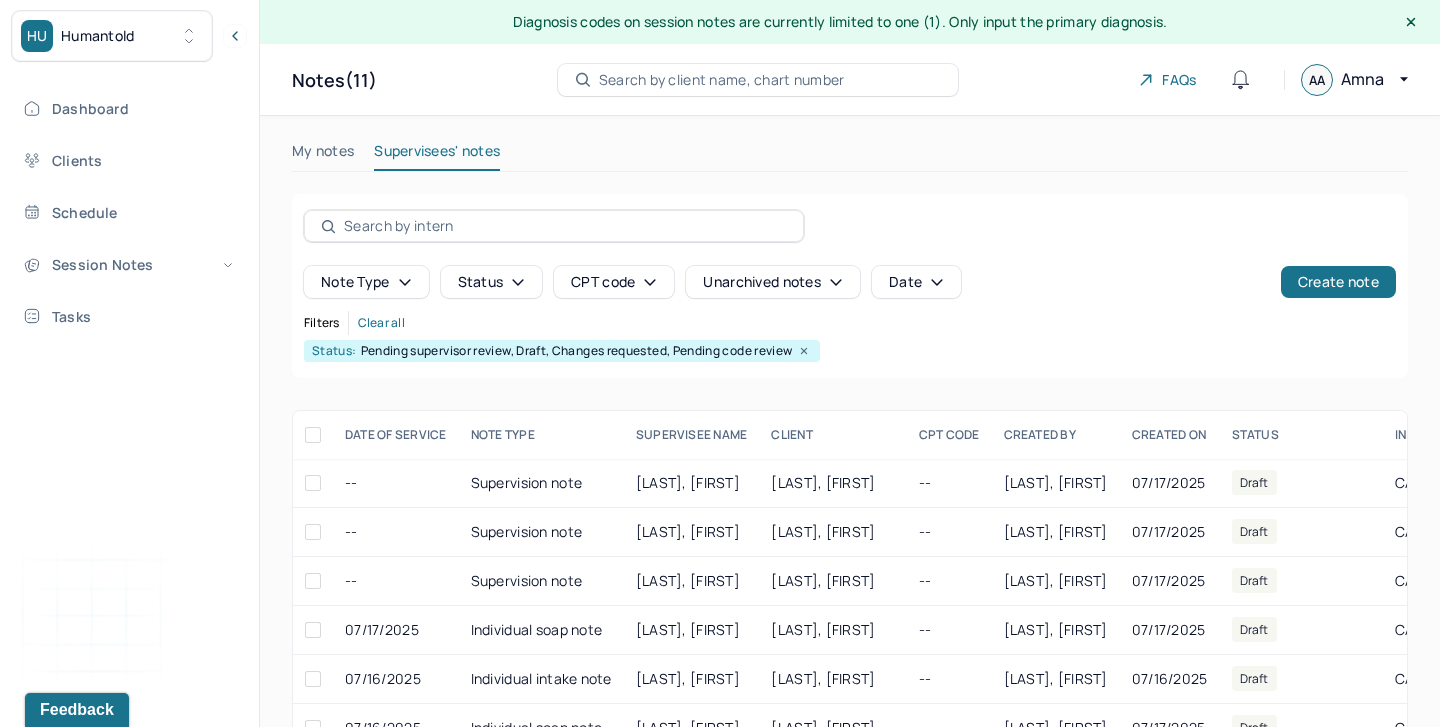 scroll, scrollTop: 7, scrollLeft: 0, axis: vertical 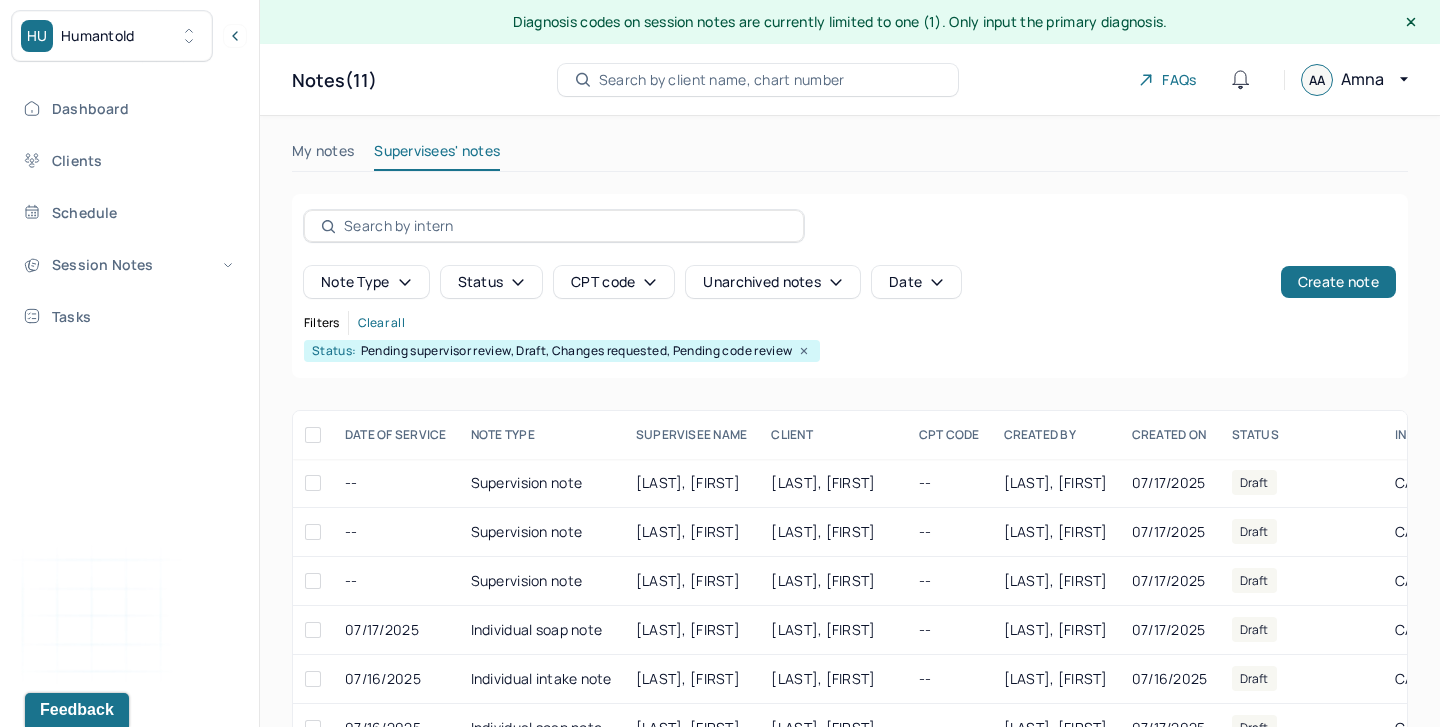 click on "My notes" at bounding box center [323, 155] 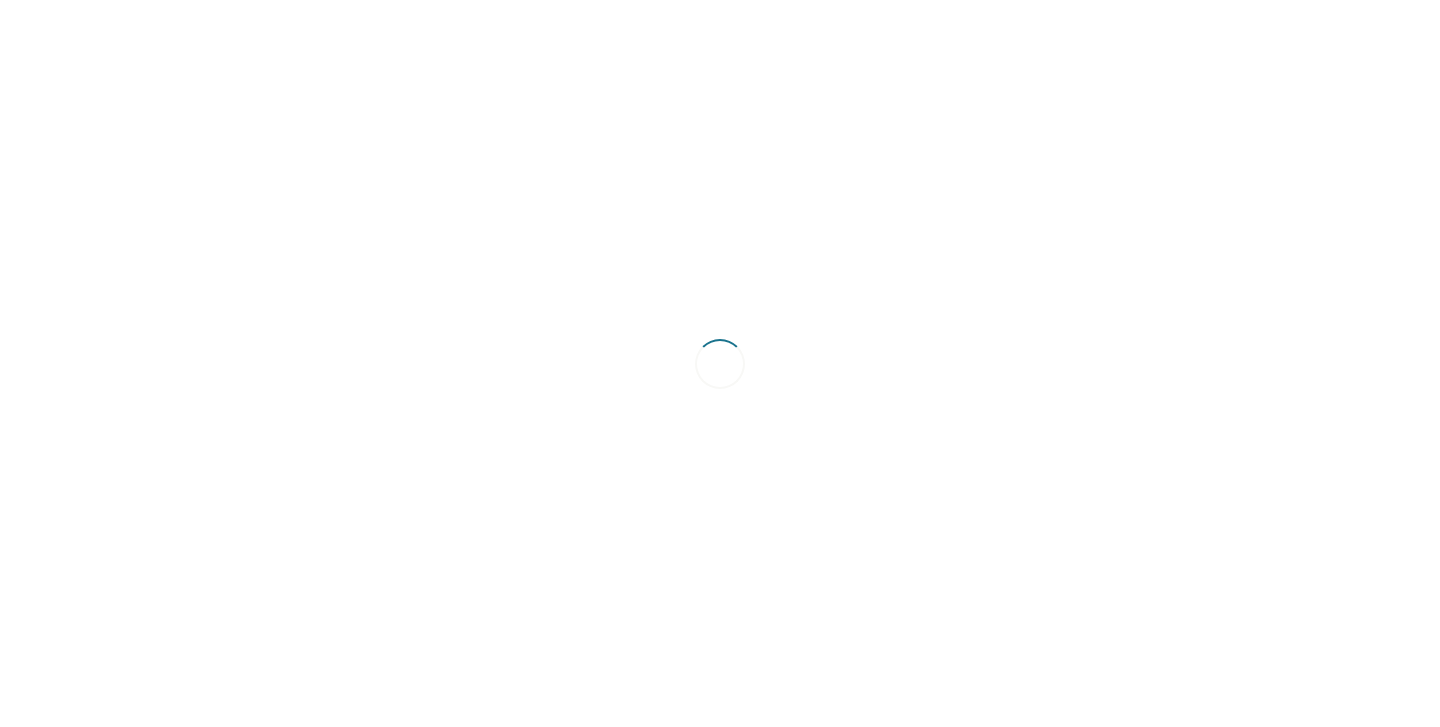 scroll, scrollTop: 0, scrollLeft: 0, axis: both 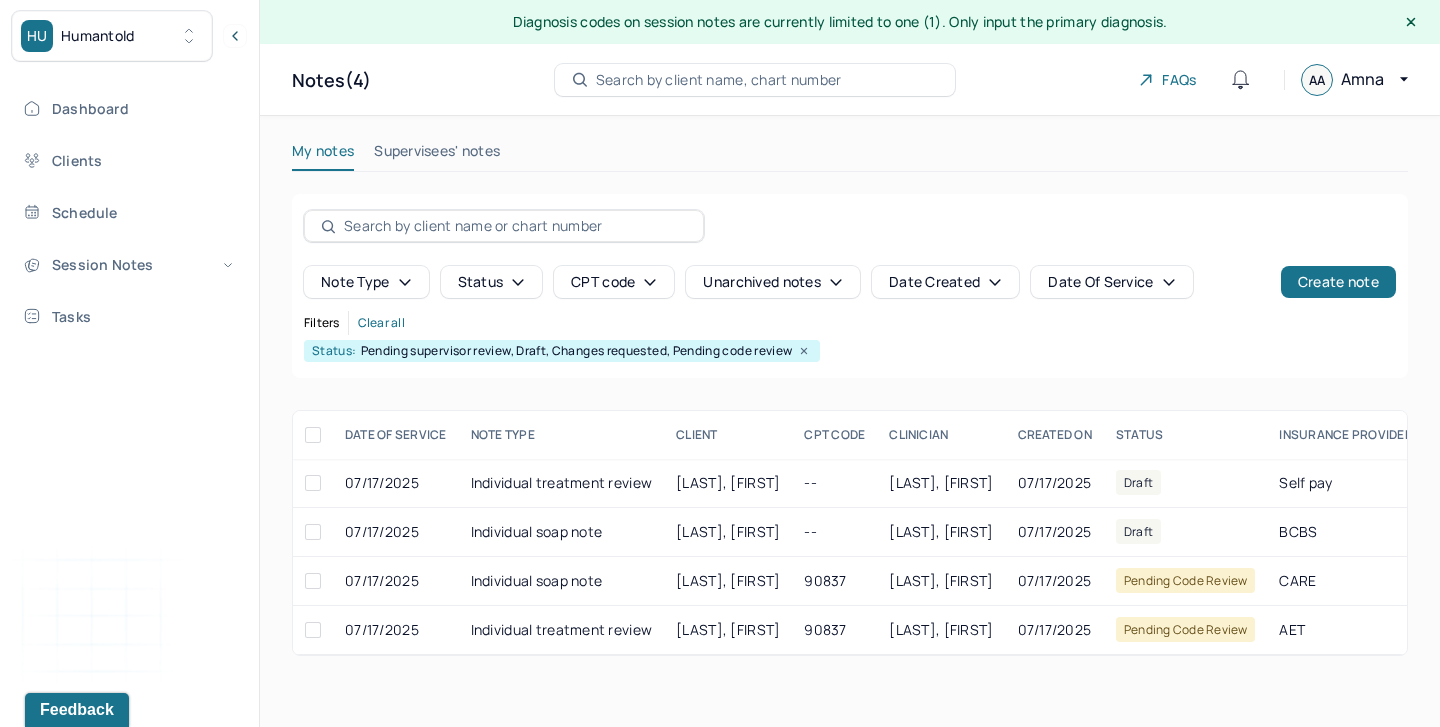 click on "Supervisees' notes" at bounding box center [437, 155] 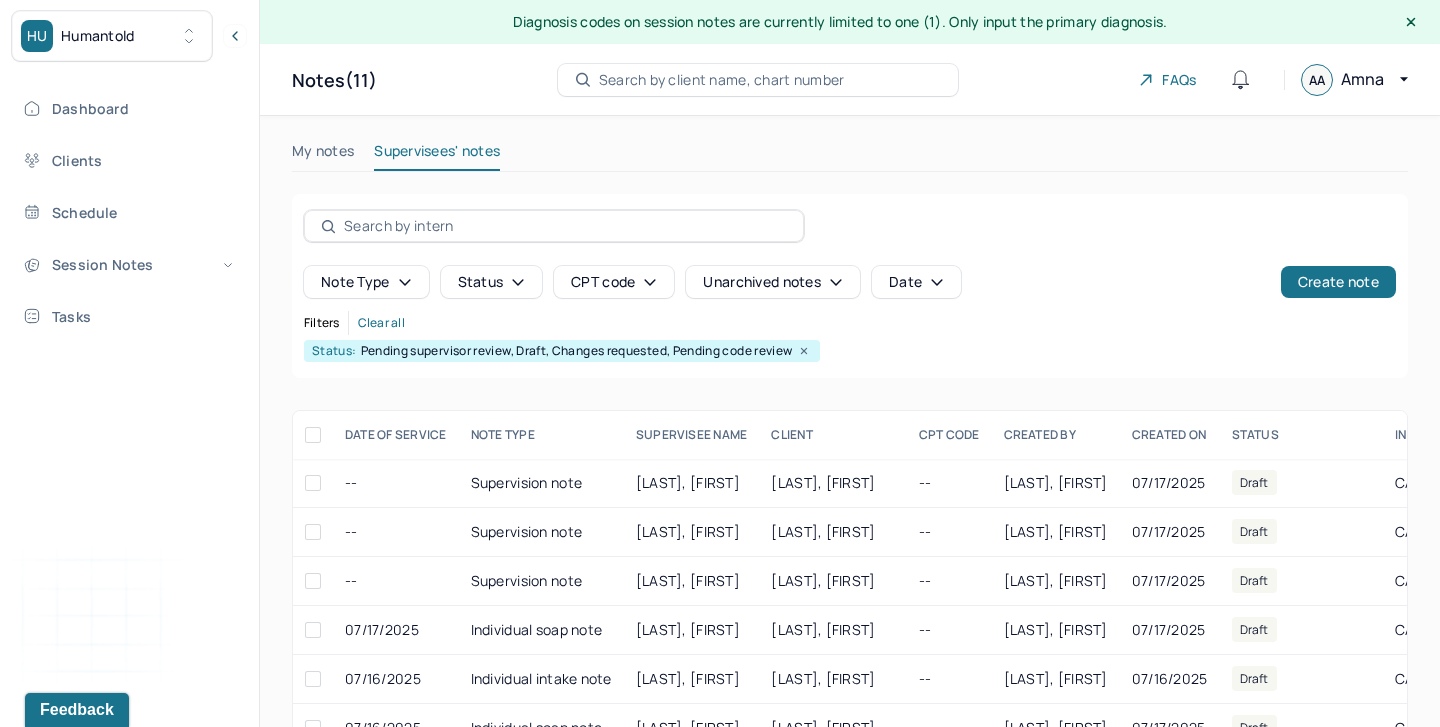scroll, scrollTop: 290, scrollLeft: 0, axis: vertical 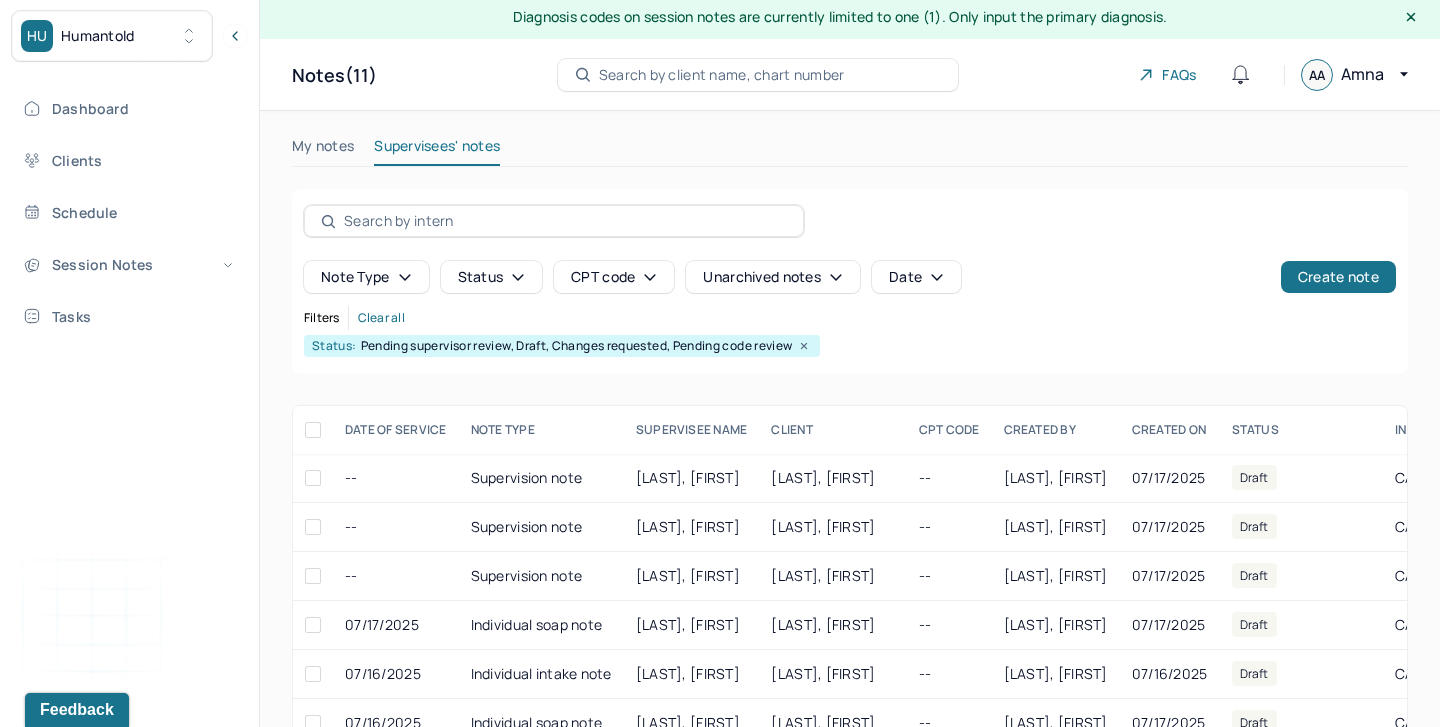 click on "My notes" at bounding box center [323, 150] 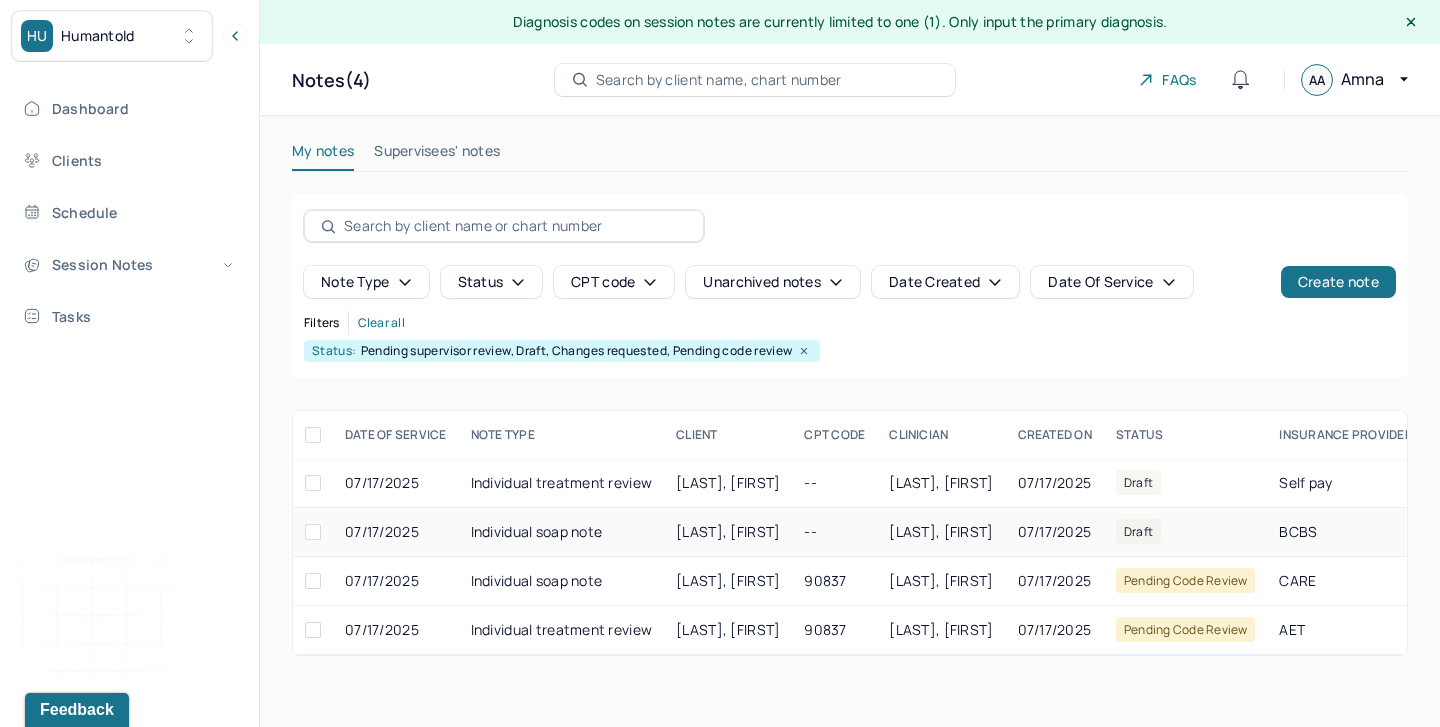 click on "[LAST], [FIRST]" at bounding box center (728, 532) 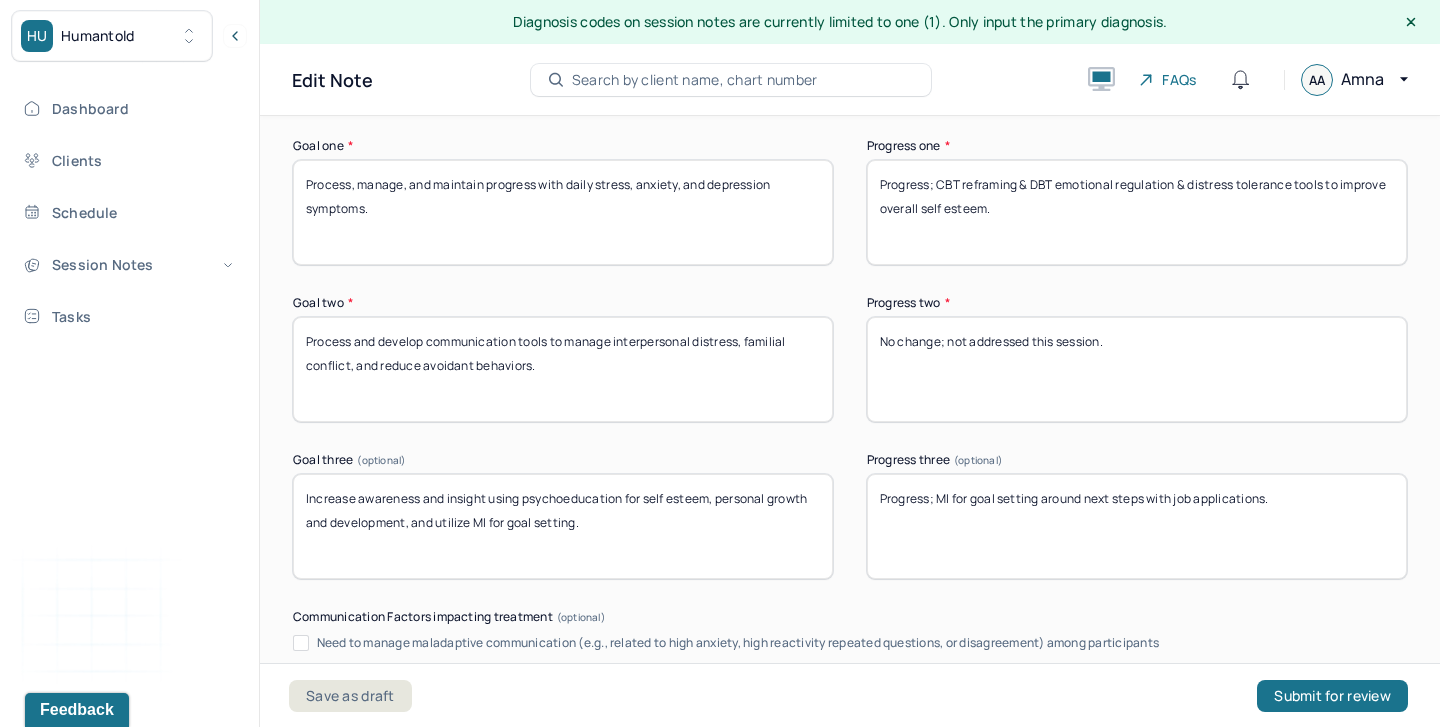 scroll, scrollTop: 3932, scrollLeft: 0, axis: vertical 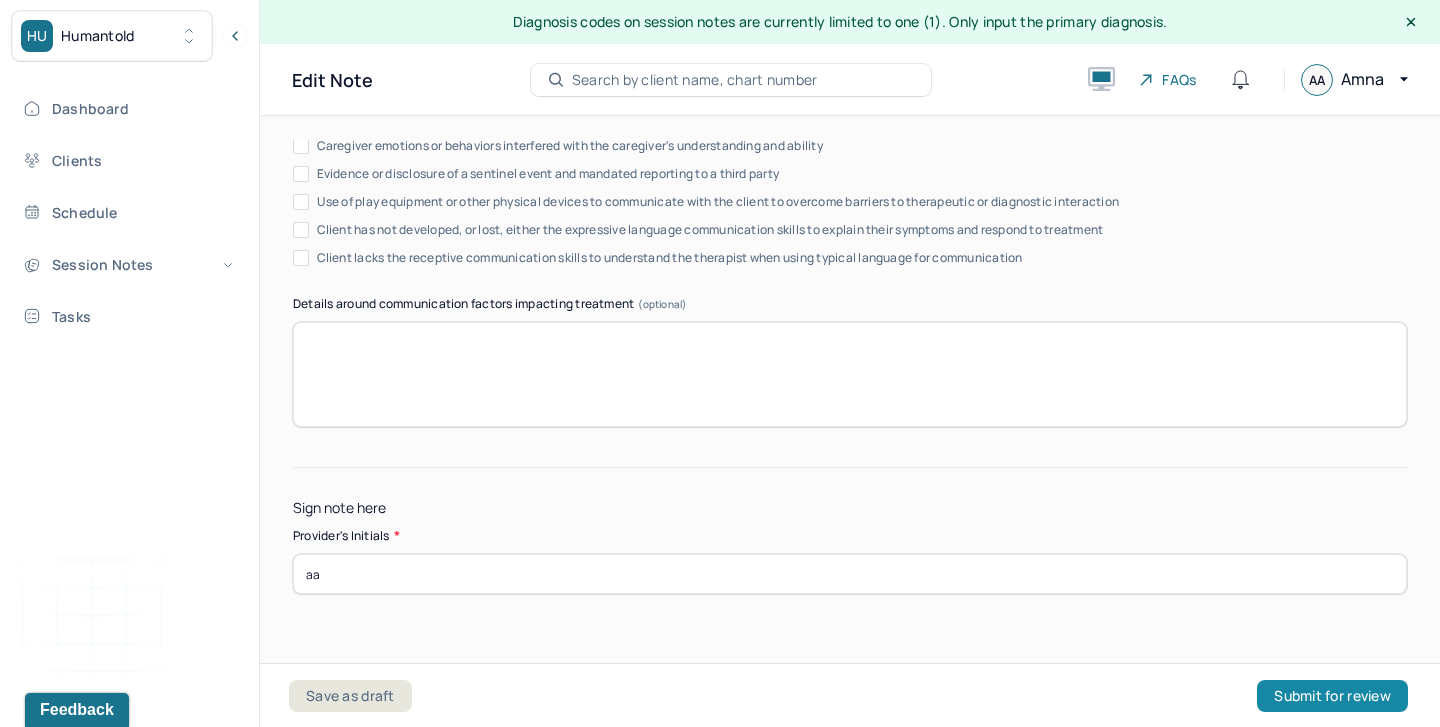 click on "Submit for review" at bounding box center [1332, 696] 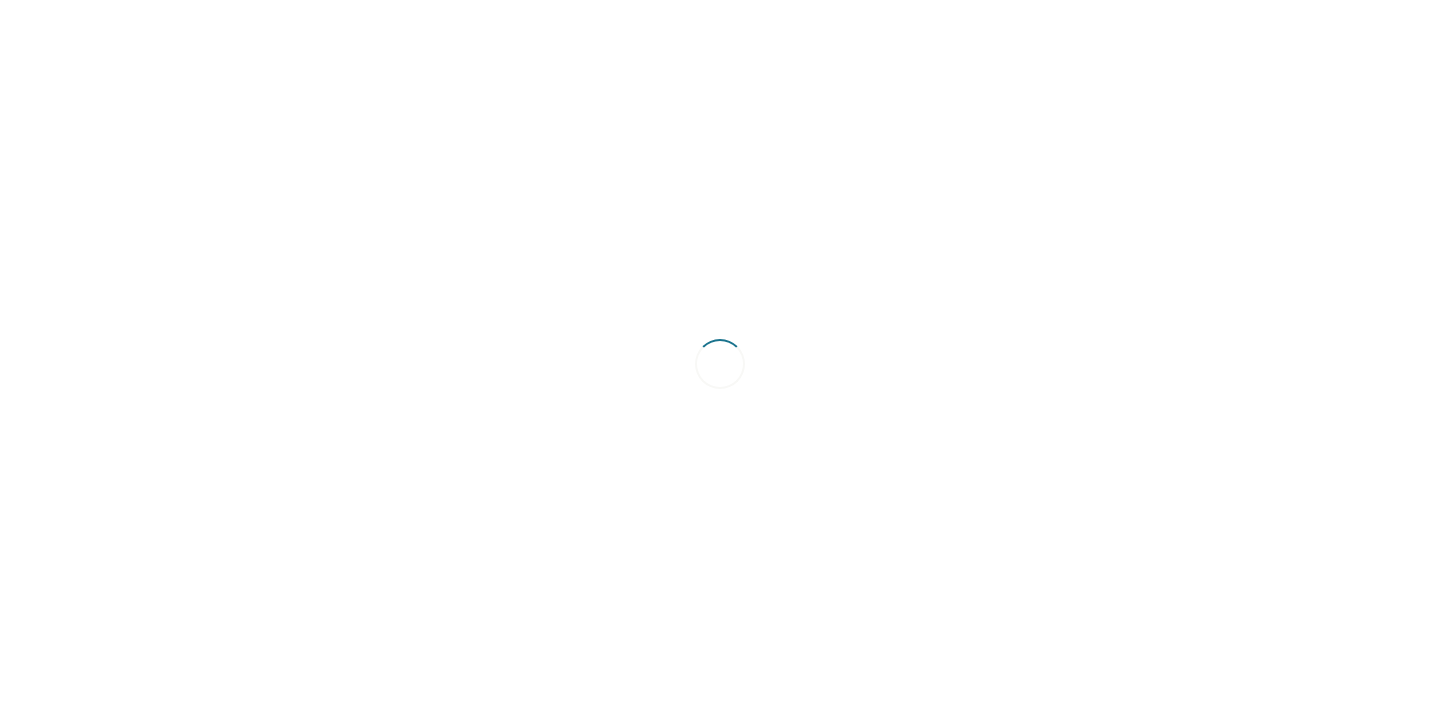 scroll, scrollTop: 0, scrollLeft: 0, axis: both 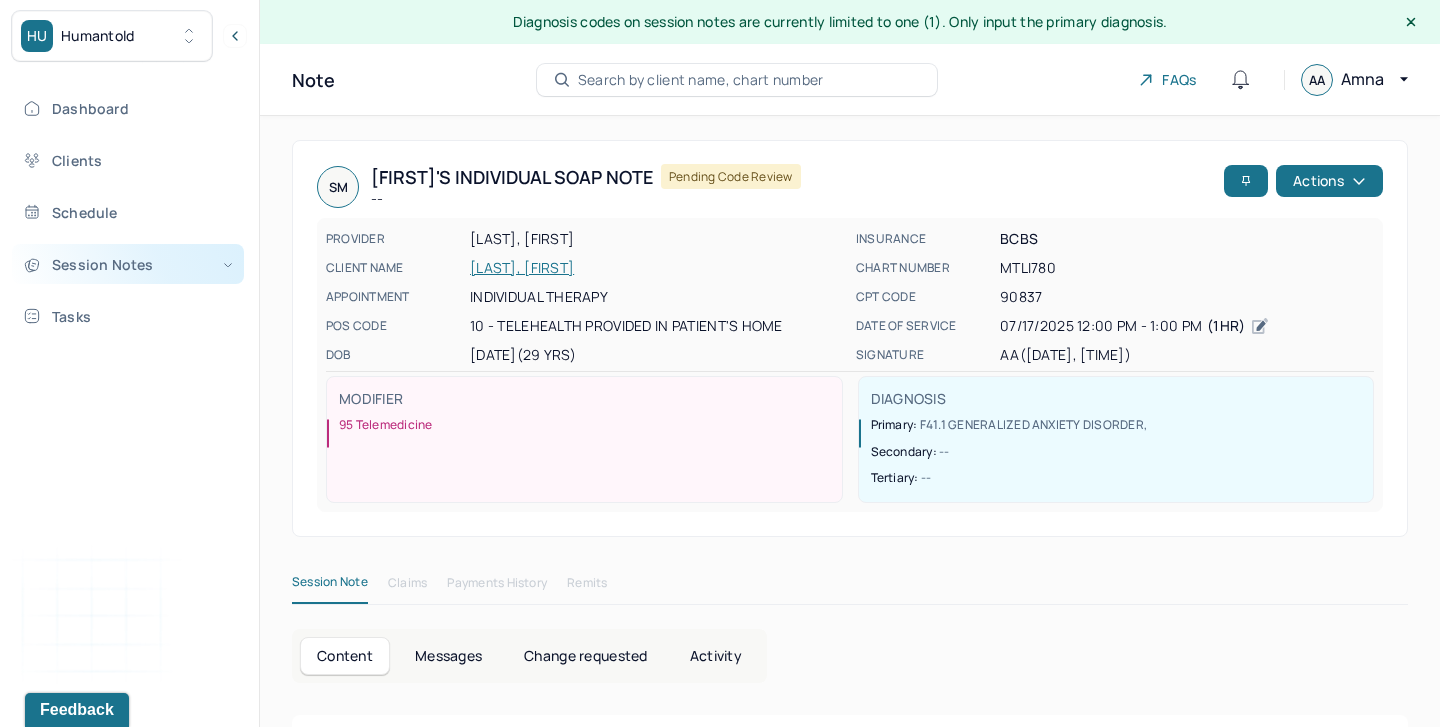 click on "Session Notes" at bounding box center (128, 264) 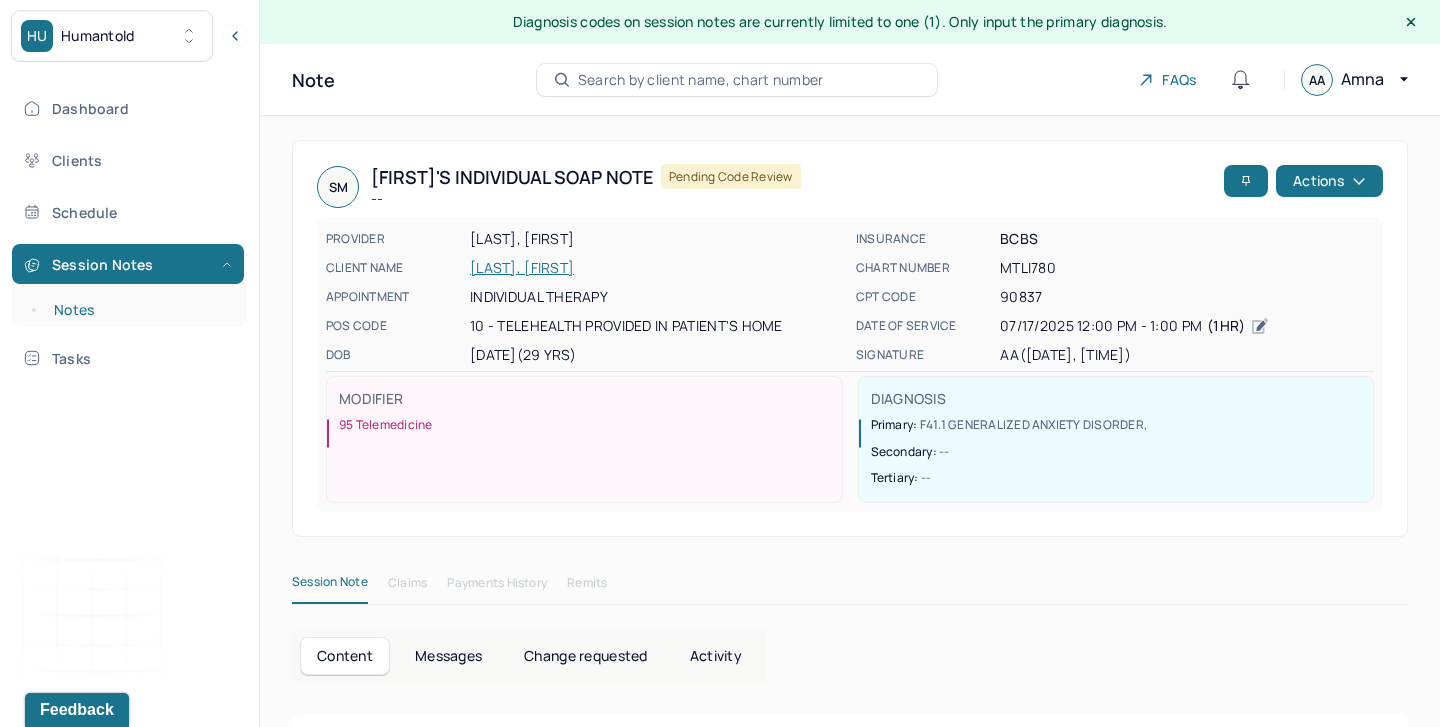 click on "Notes" at bounding box center [139, 310] 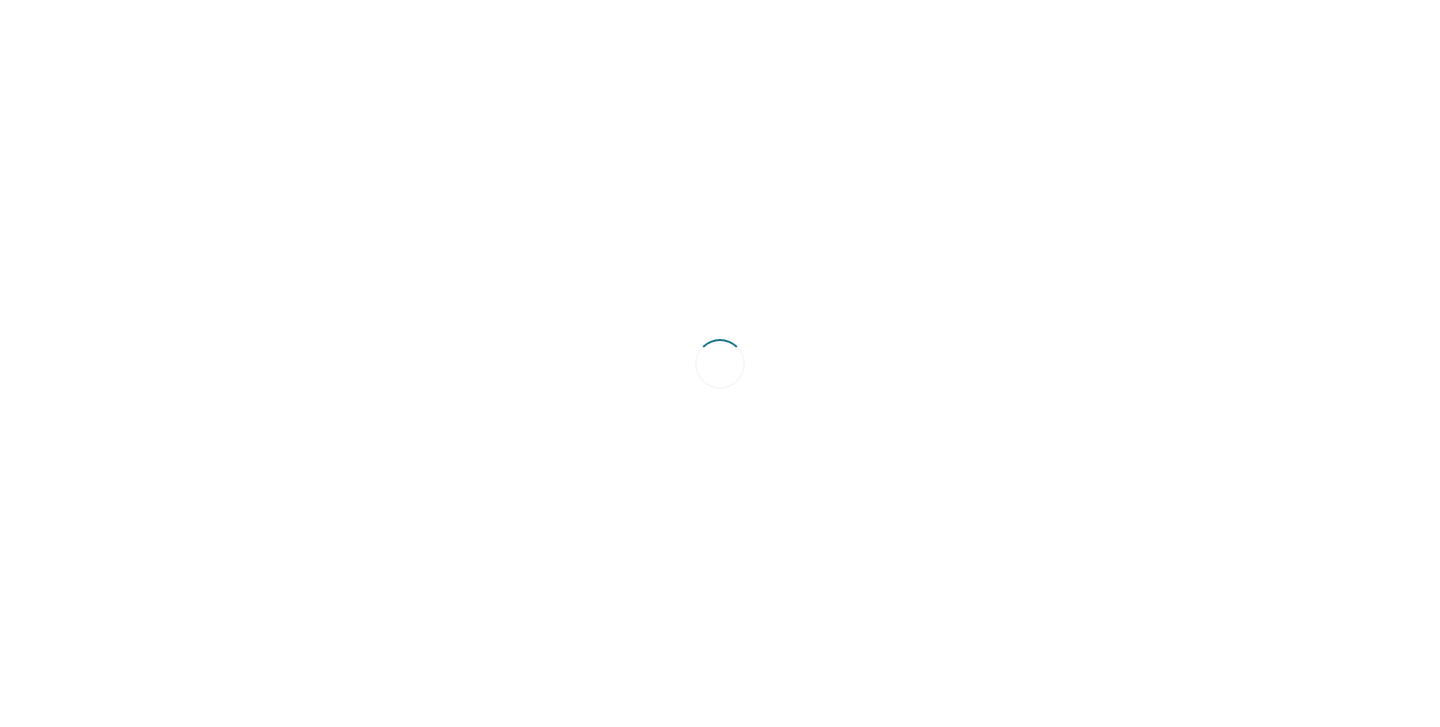 scroll, scrollTop: 0, scrollLeft: 0, axis: both 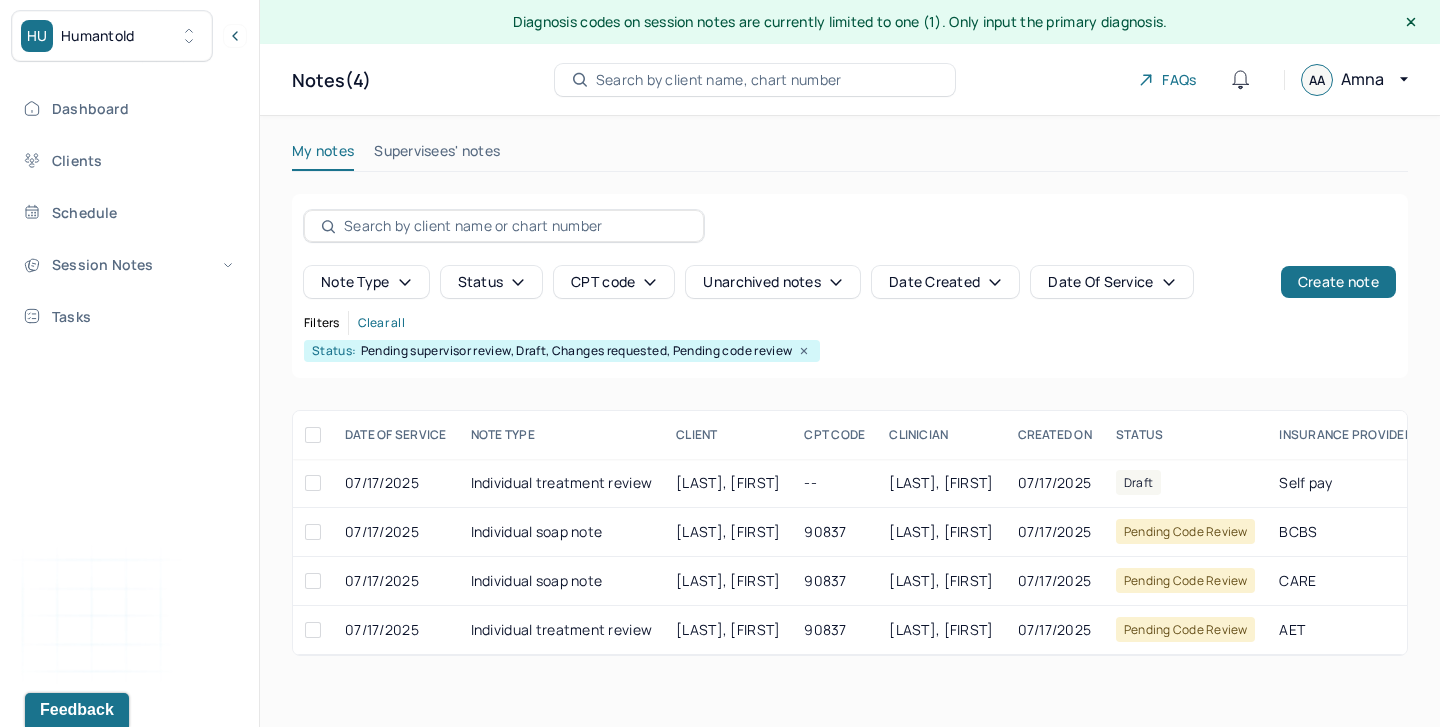 click on "Supervisees' notes" at bounding box center (437, 155) 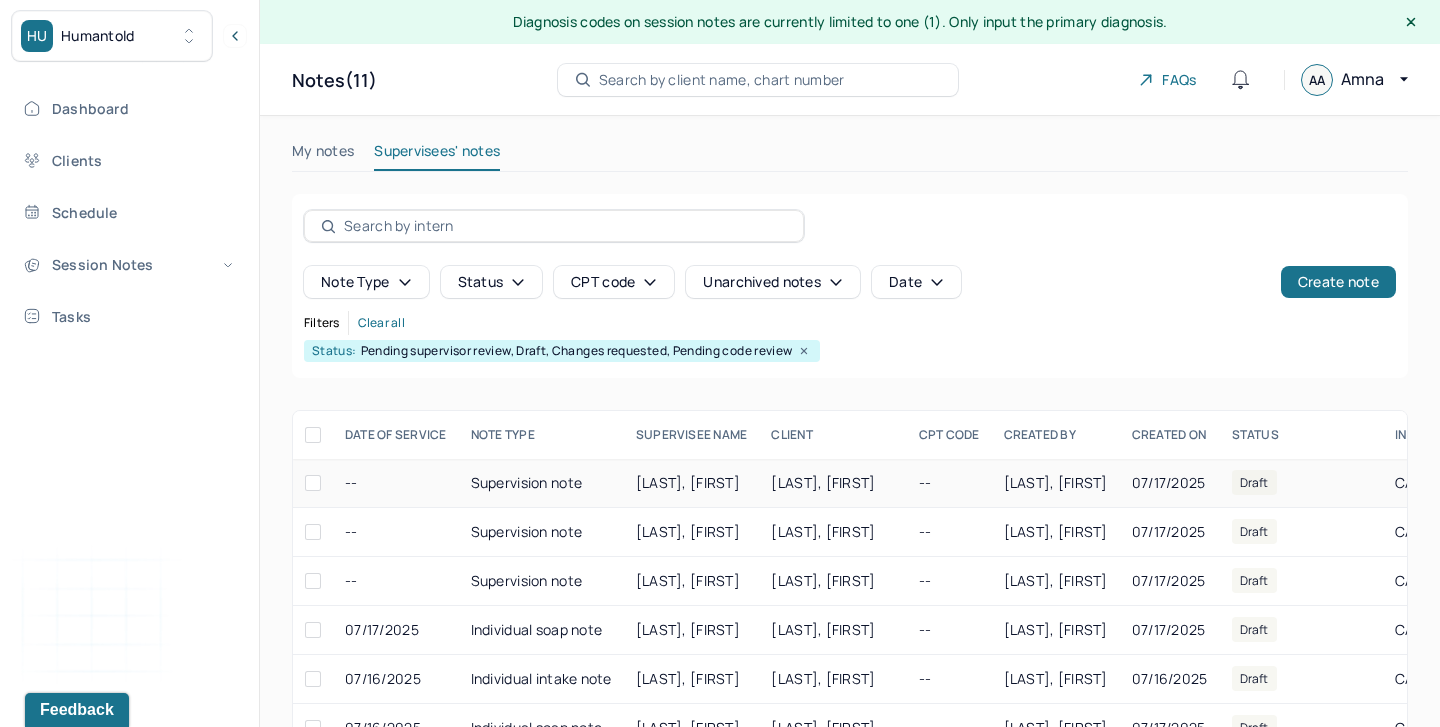 scroll, scrollTop: 7, scrollLeft: 0, axis: vertical 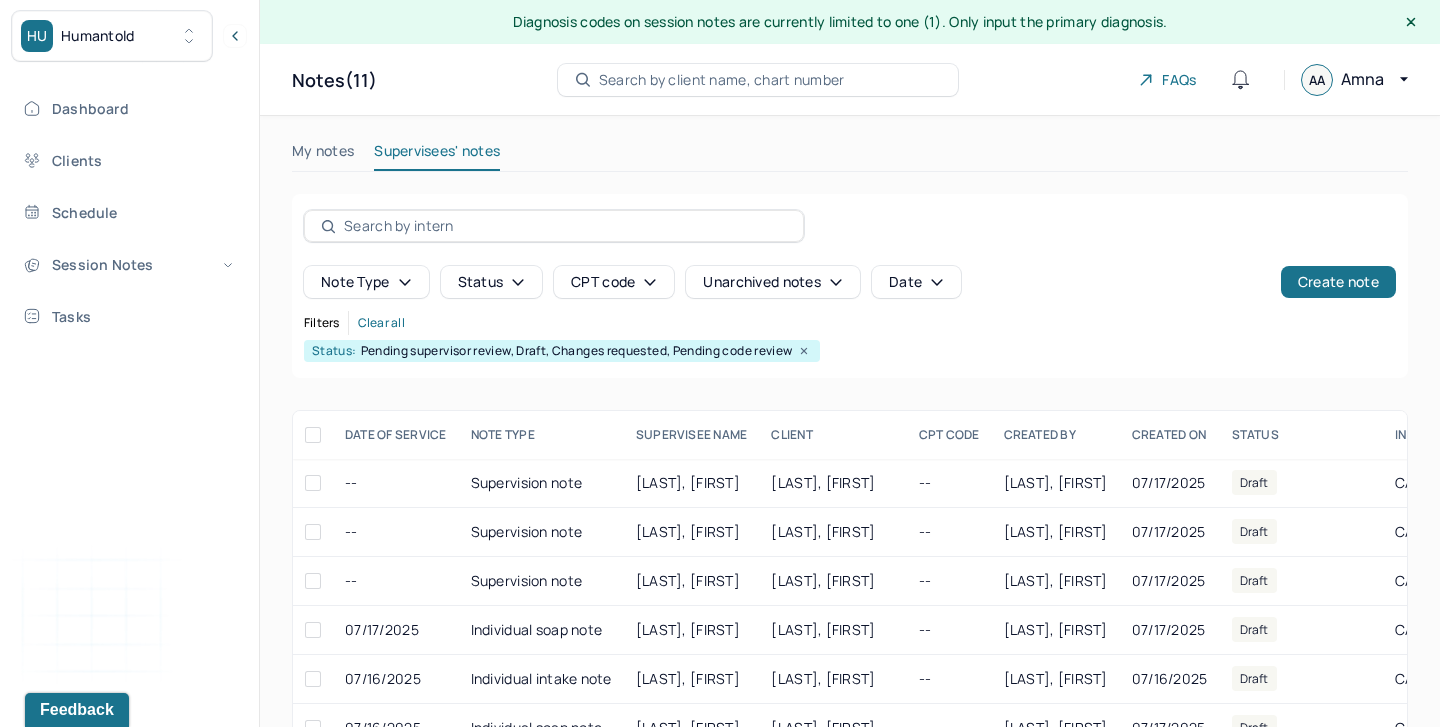 click on "My notes" at bounding box center [323, 155] 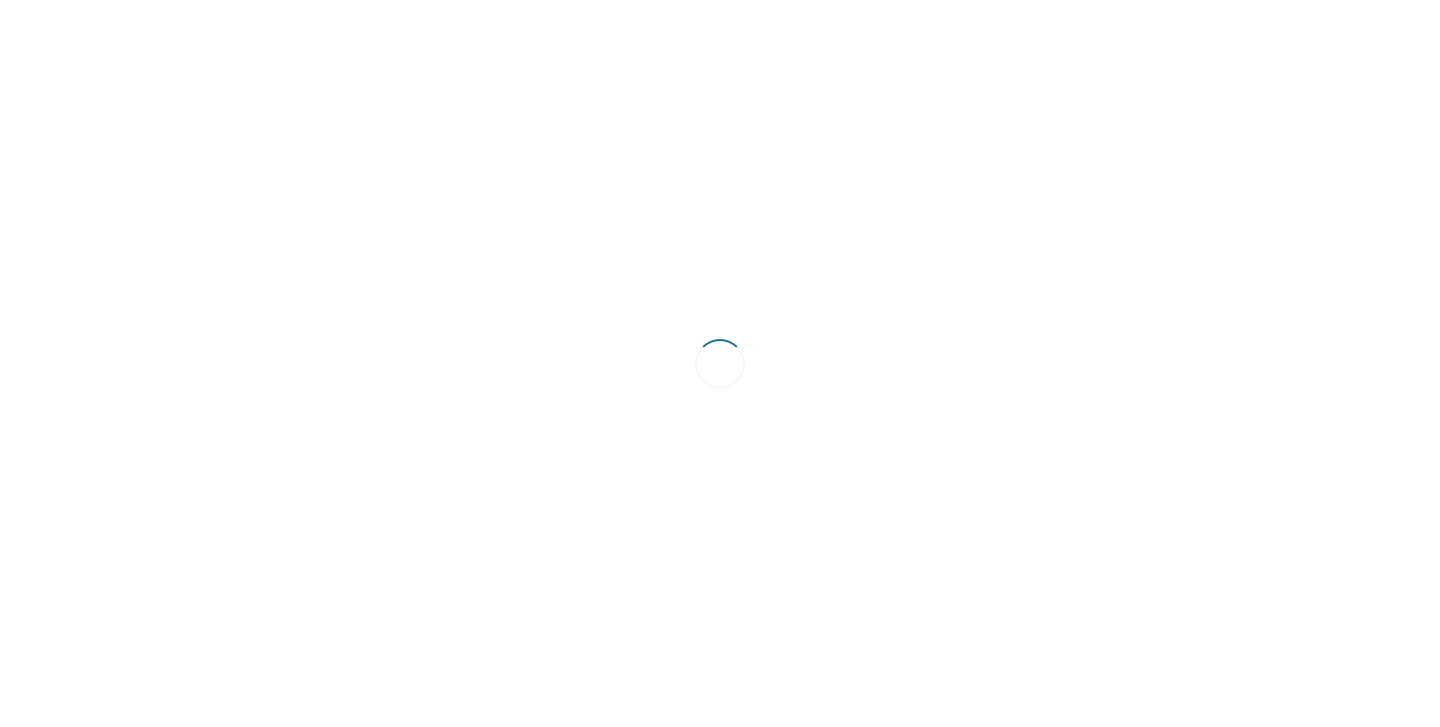 scroll, scrollTop: 0, scrollLeft: 0, axis: both 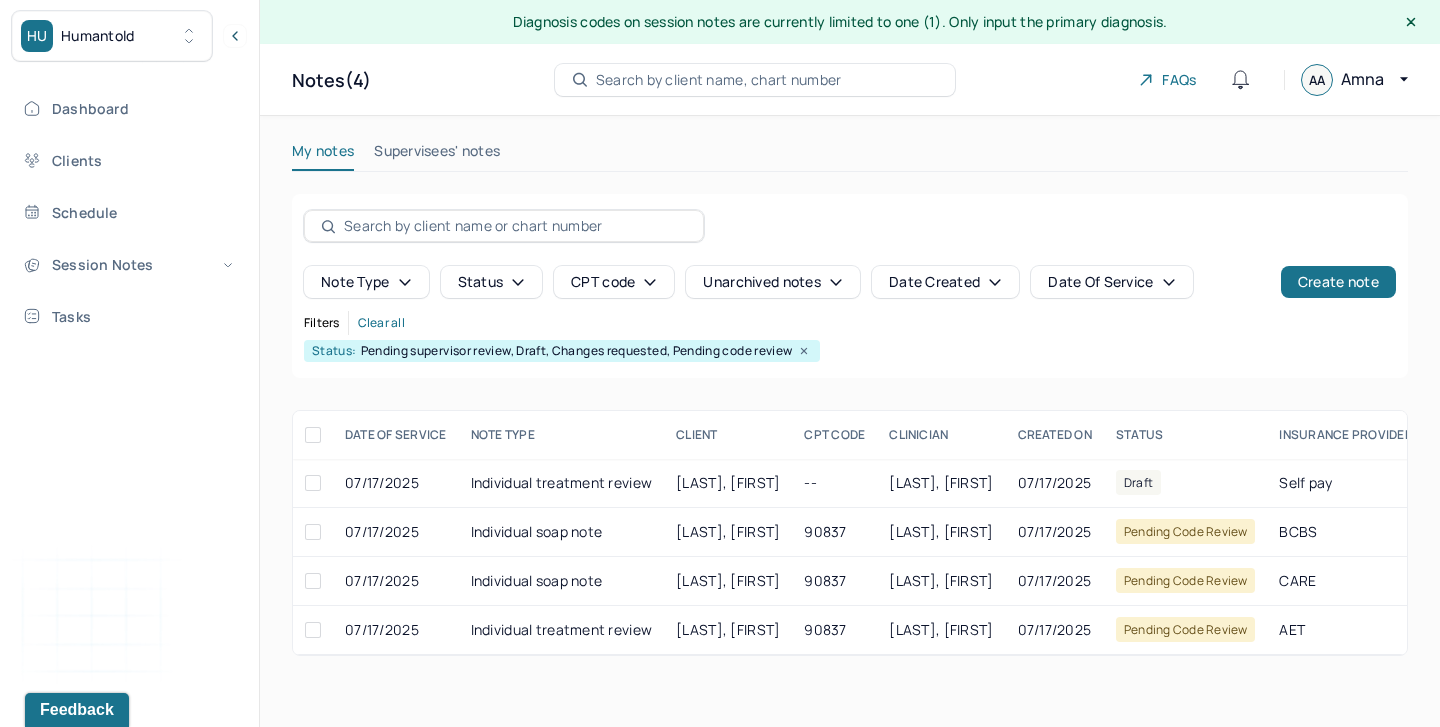 click on "Supervisees' notes" at bounding box center [437, 155] 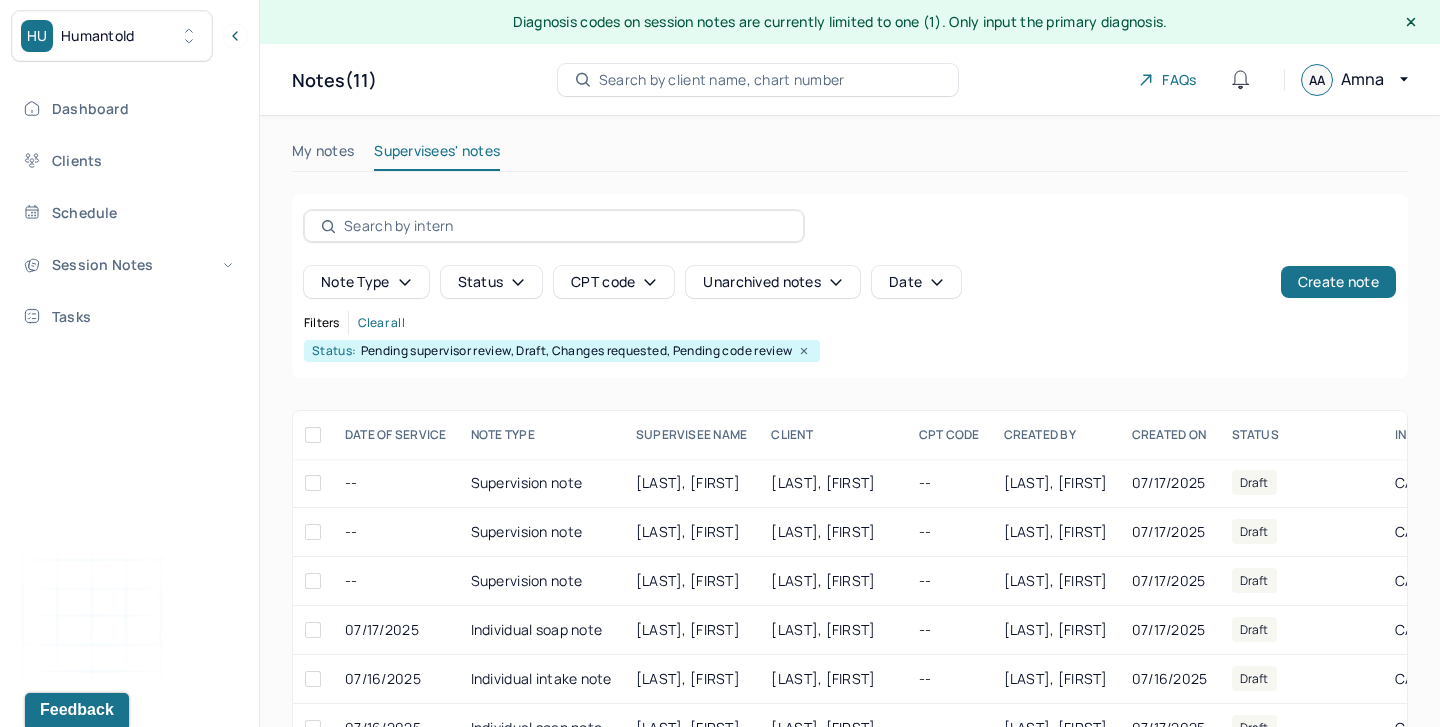 scroll, scrollTop: 7, scrollLeft: 0, axis: vertical 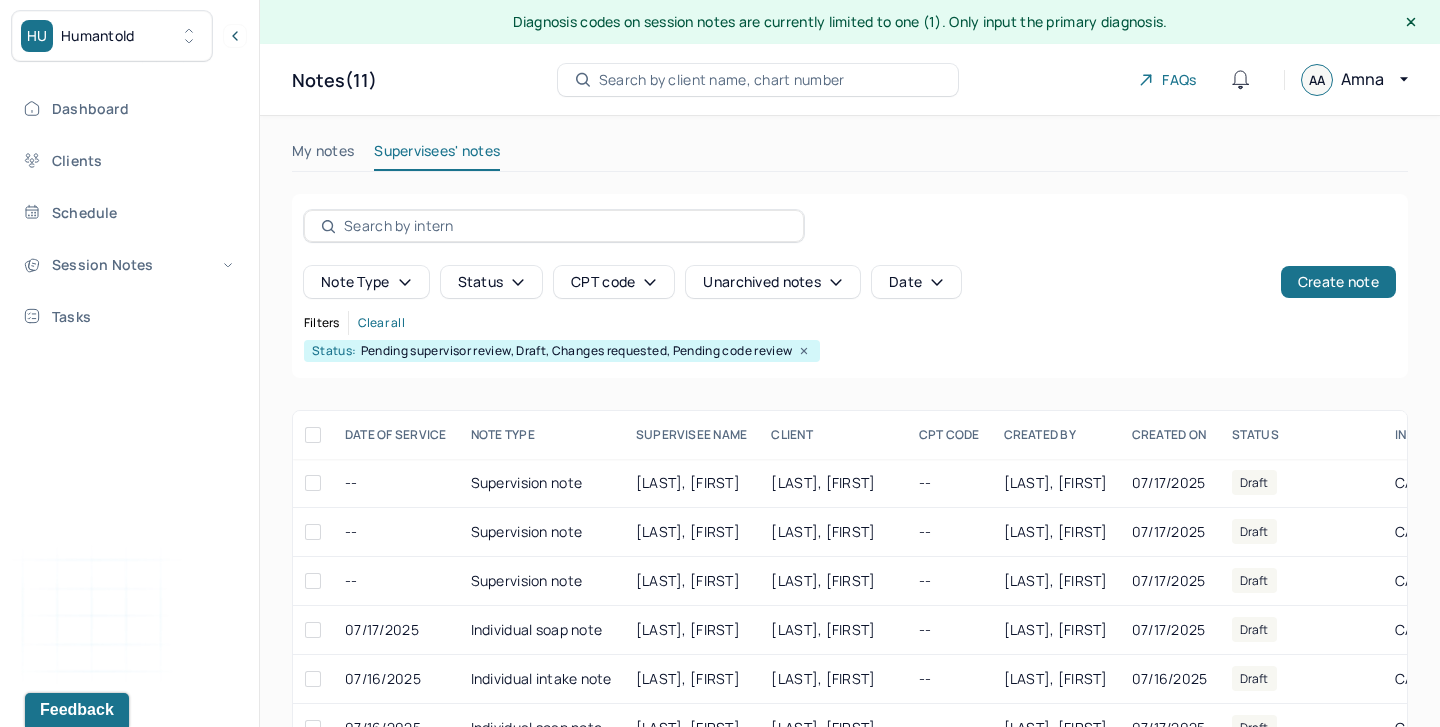 click on "My notes" at bounding box center [323, 155] 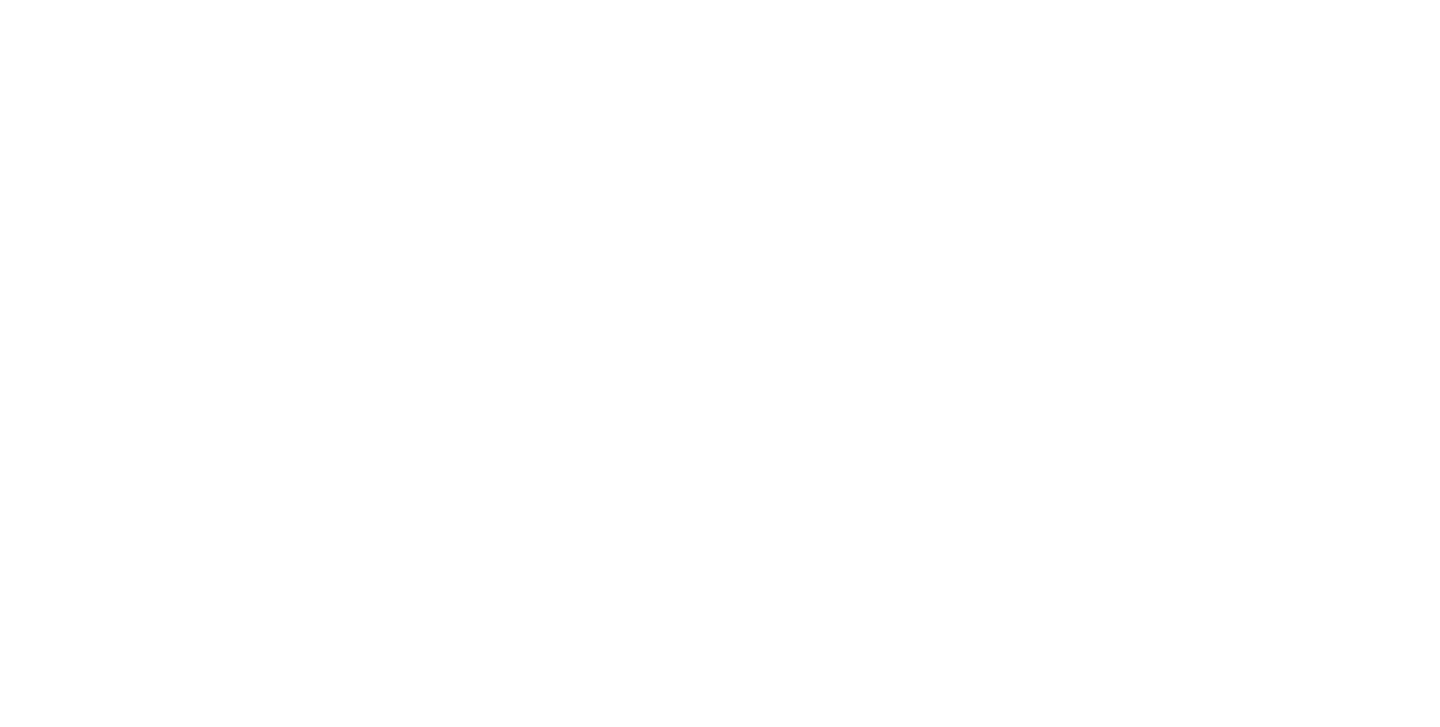 scroll, scrollTop: 0, scrollLeft: 0, axis: both 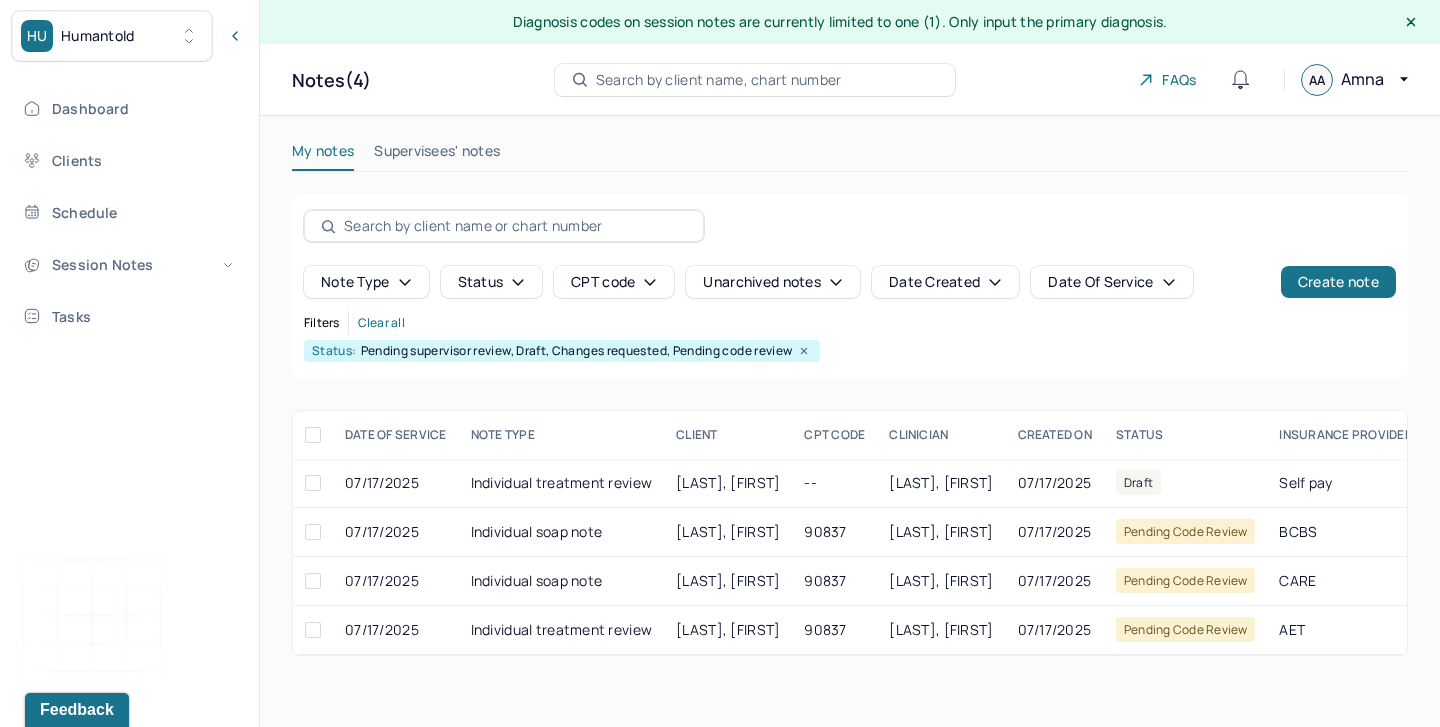 click on "My notes" at bounding box center (323, 155) 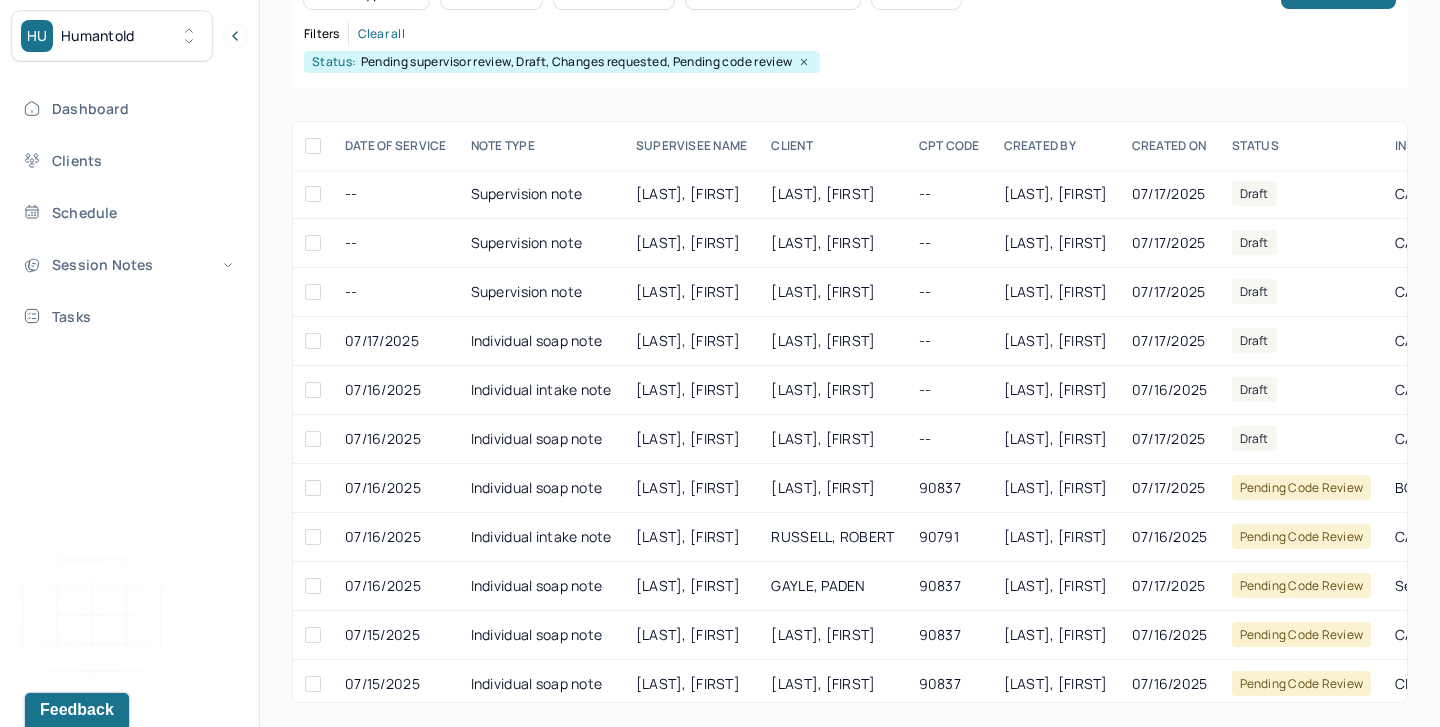 scroll, scrollTop: 0, scrollLeft: 0, axis: both 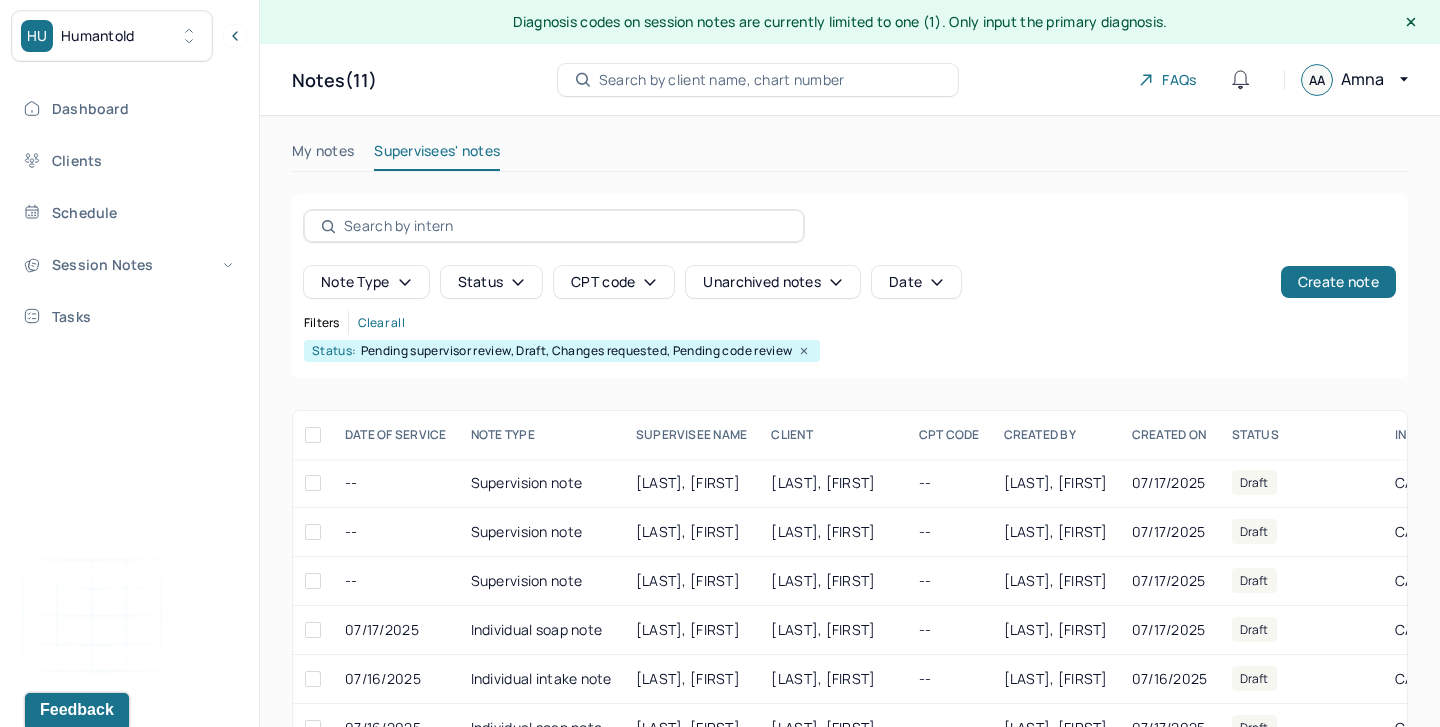click on "My notes" at bounding box center (323, 155) 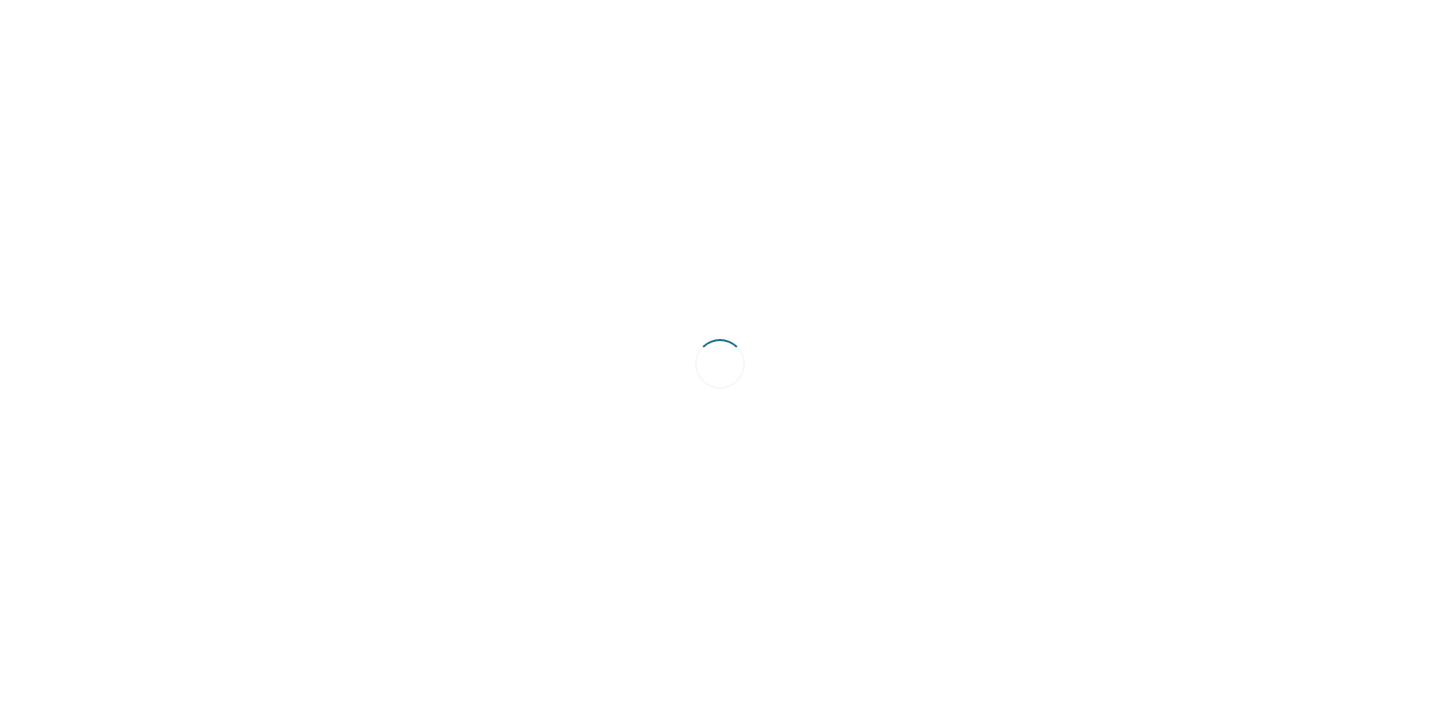 scroll, scrollTop: 0, scrollLeft: 0, axis: both 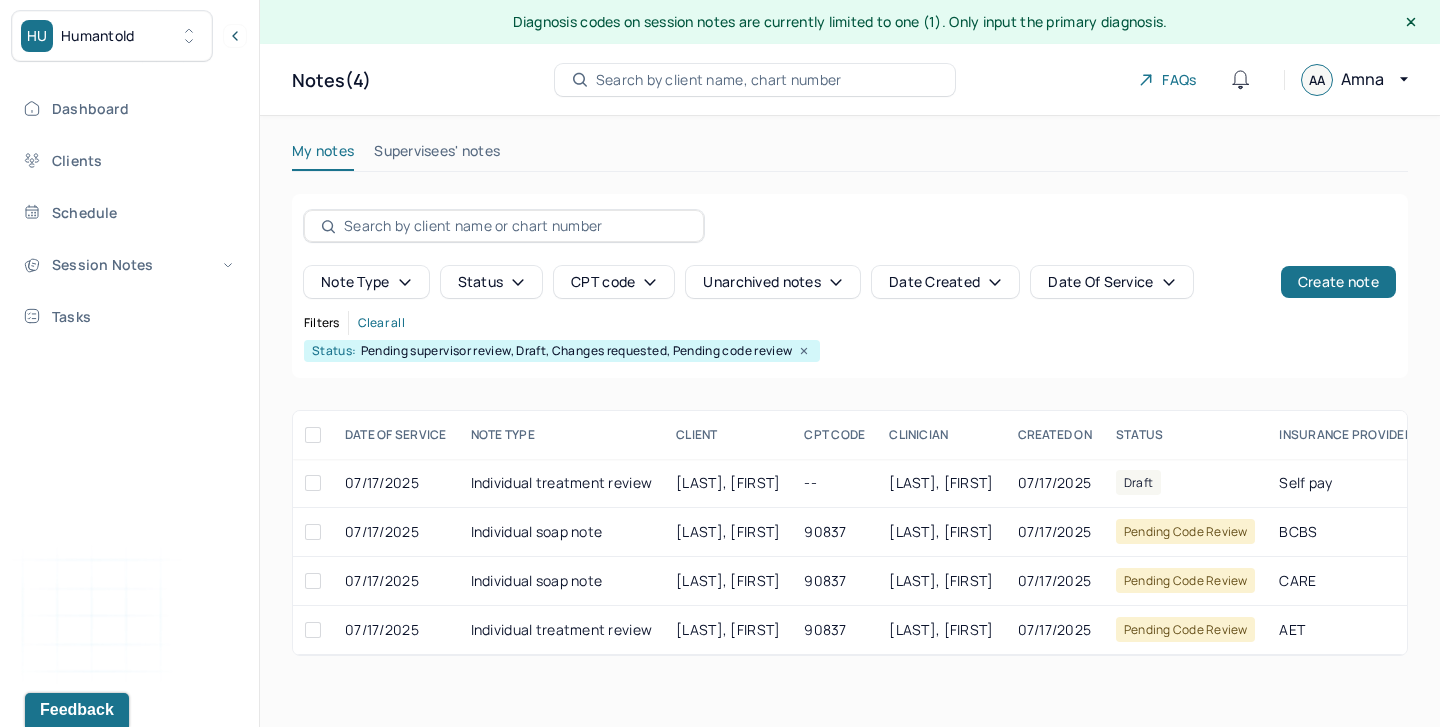 click on "My notes" at bounding box center [323, 155] 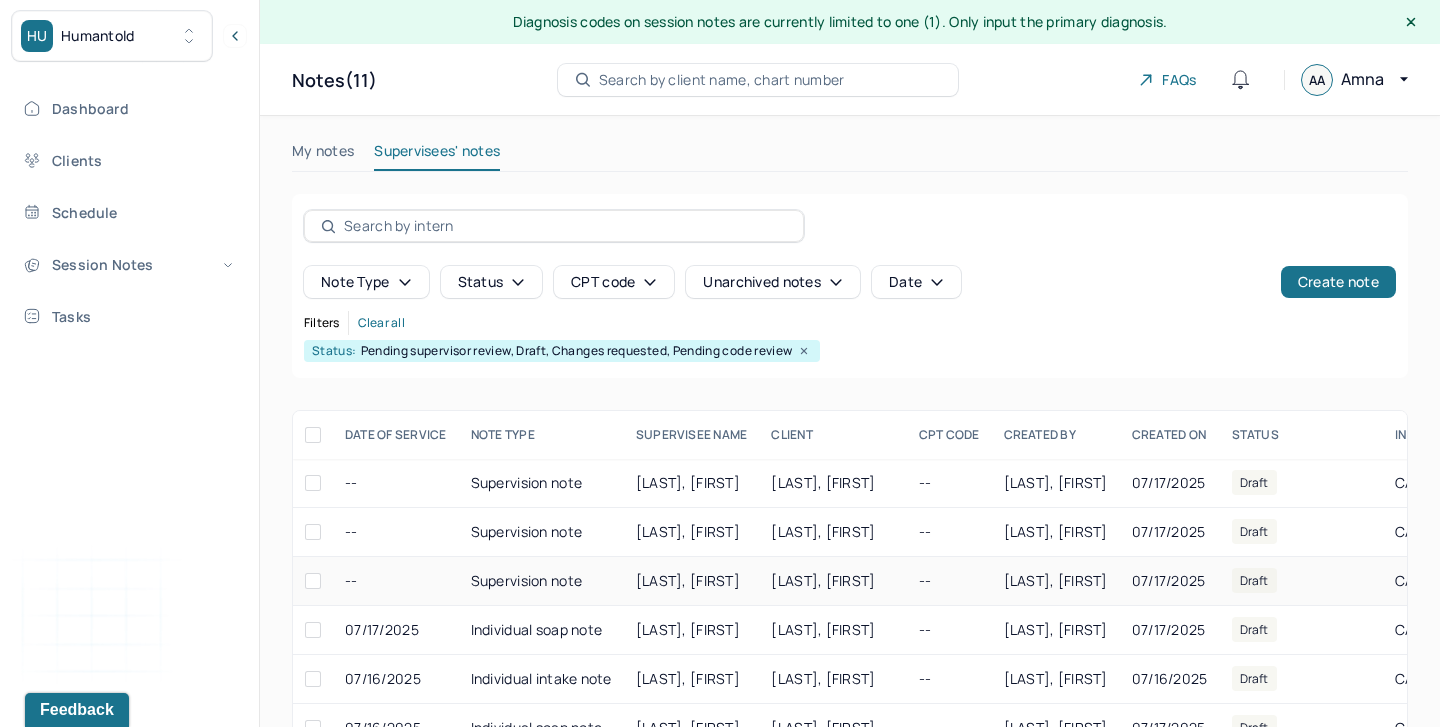 scroll, scrollTop: 7, scrollLeft: 0, axis: vertical 